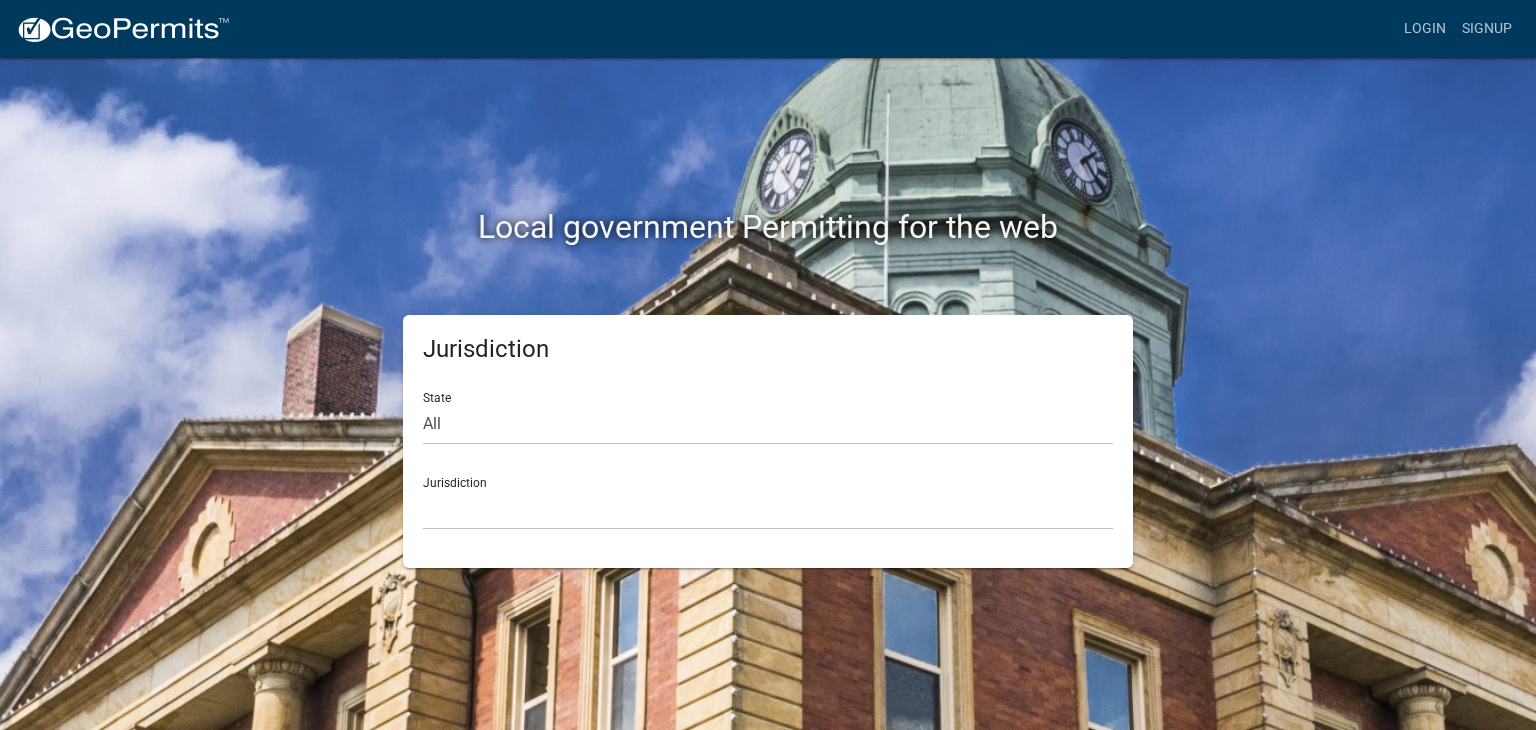 scroll, scrollTop: 0, scrollLeft: 0, axis: both 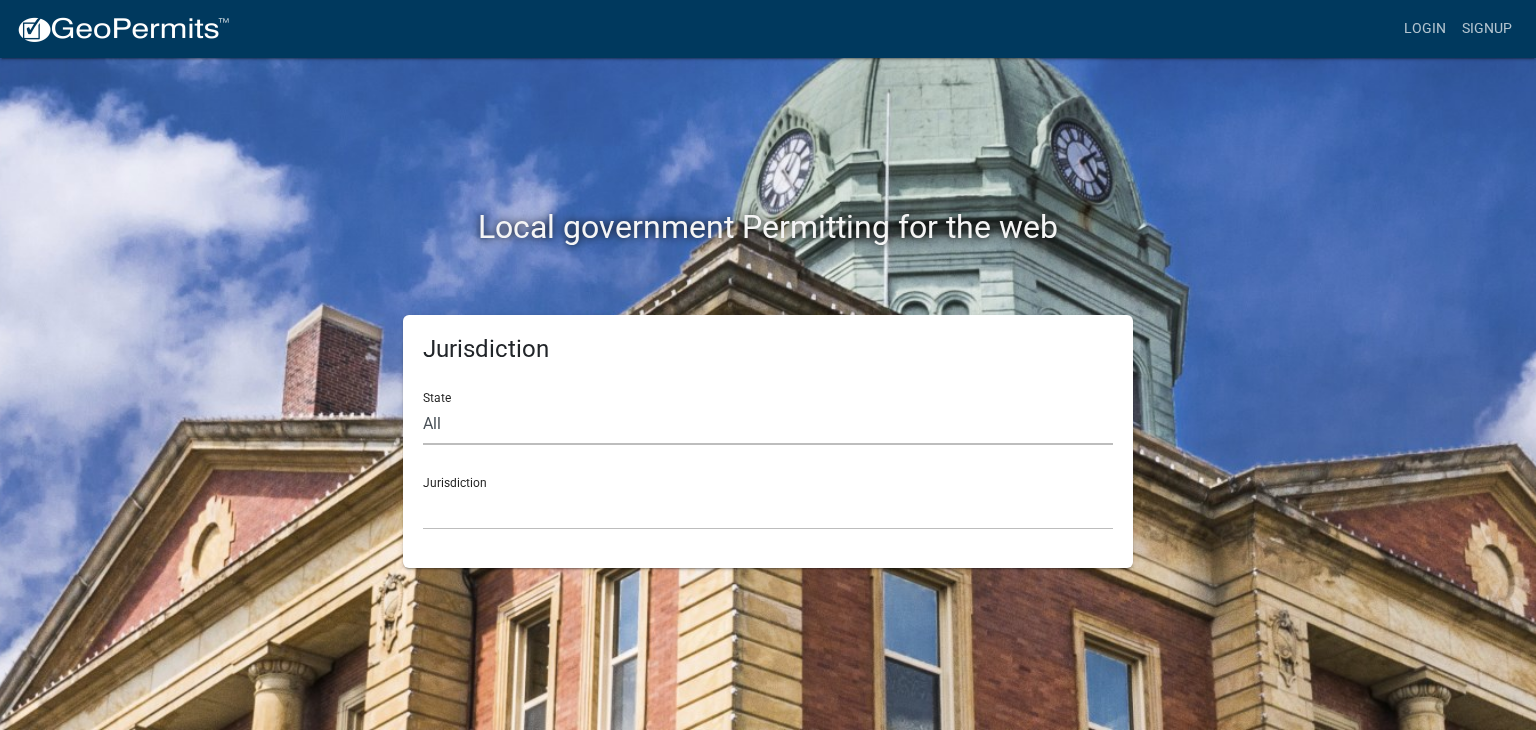 click on "All  Colorado   Georgia   Indiana   Iowa   Kansas   Minnesota   Ohio   South Carolina   Wisconsin" 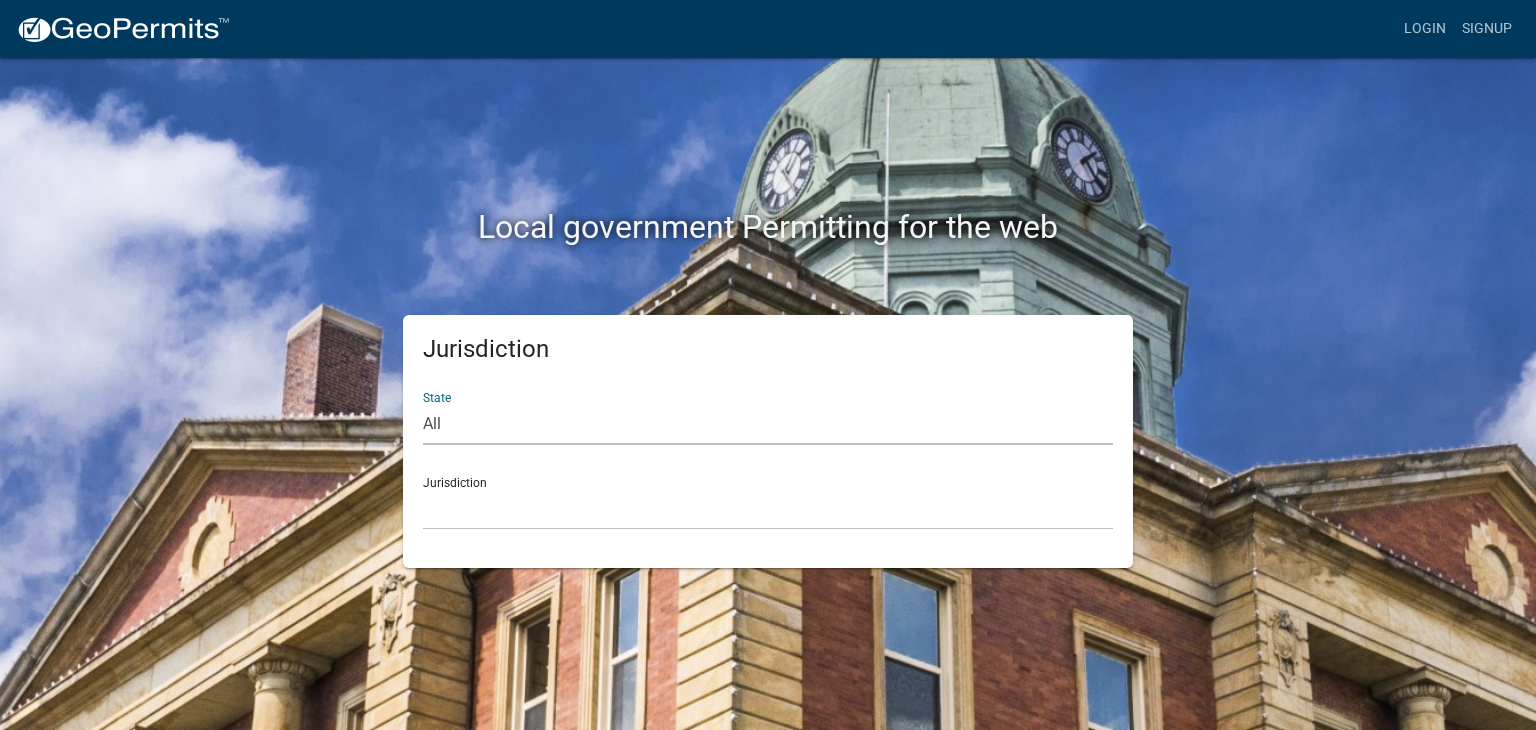 select on "Indiana" 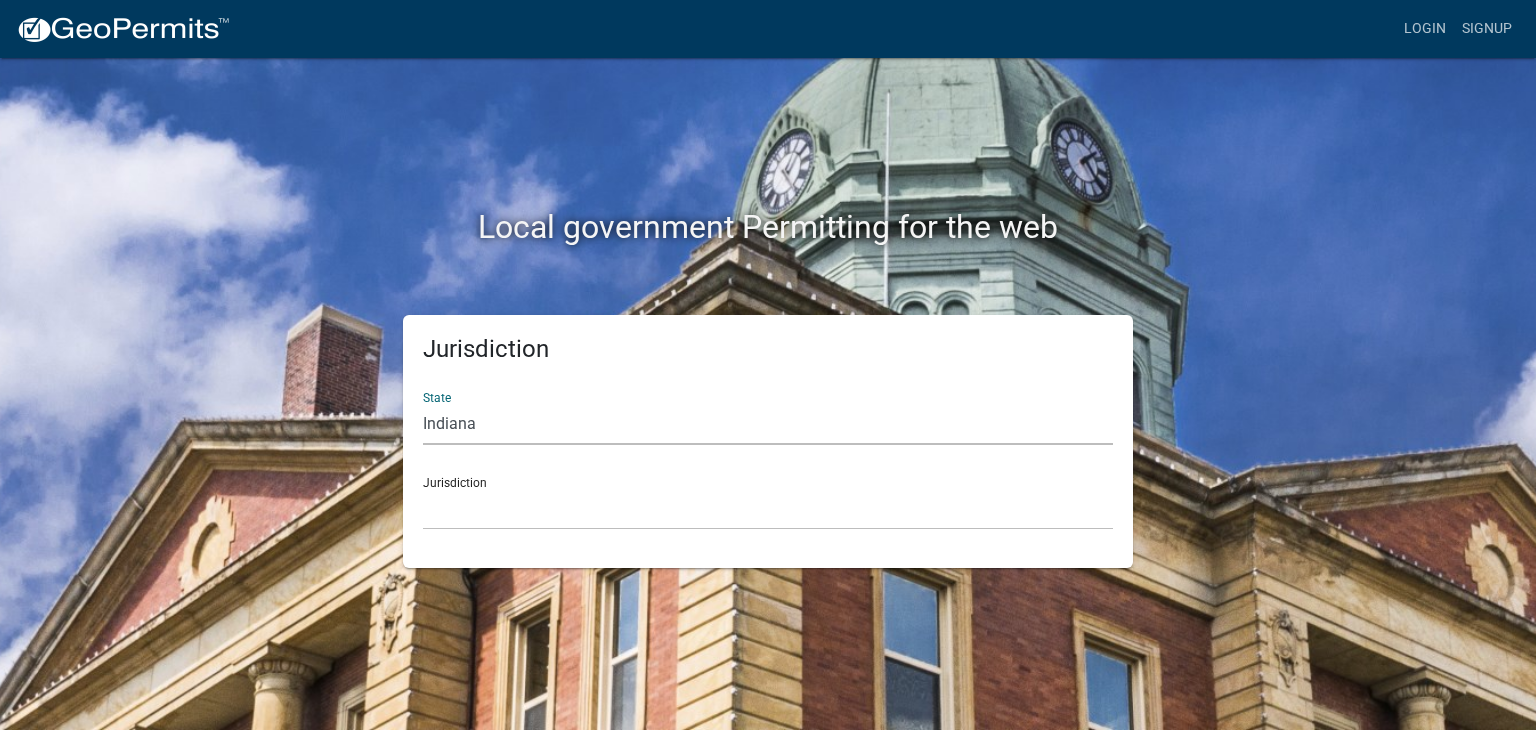 click on "All  Colorado   Georgia   Indiana   Iowa   Kansas   Minnesota   Ohio   South Carolina   Wisconsin" 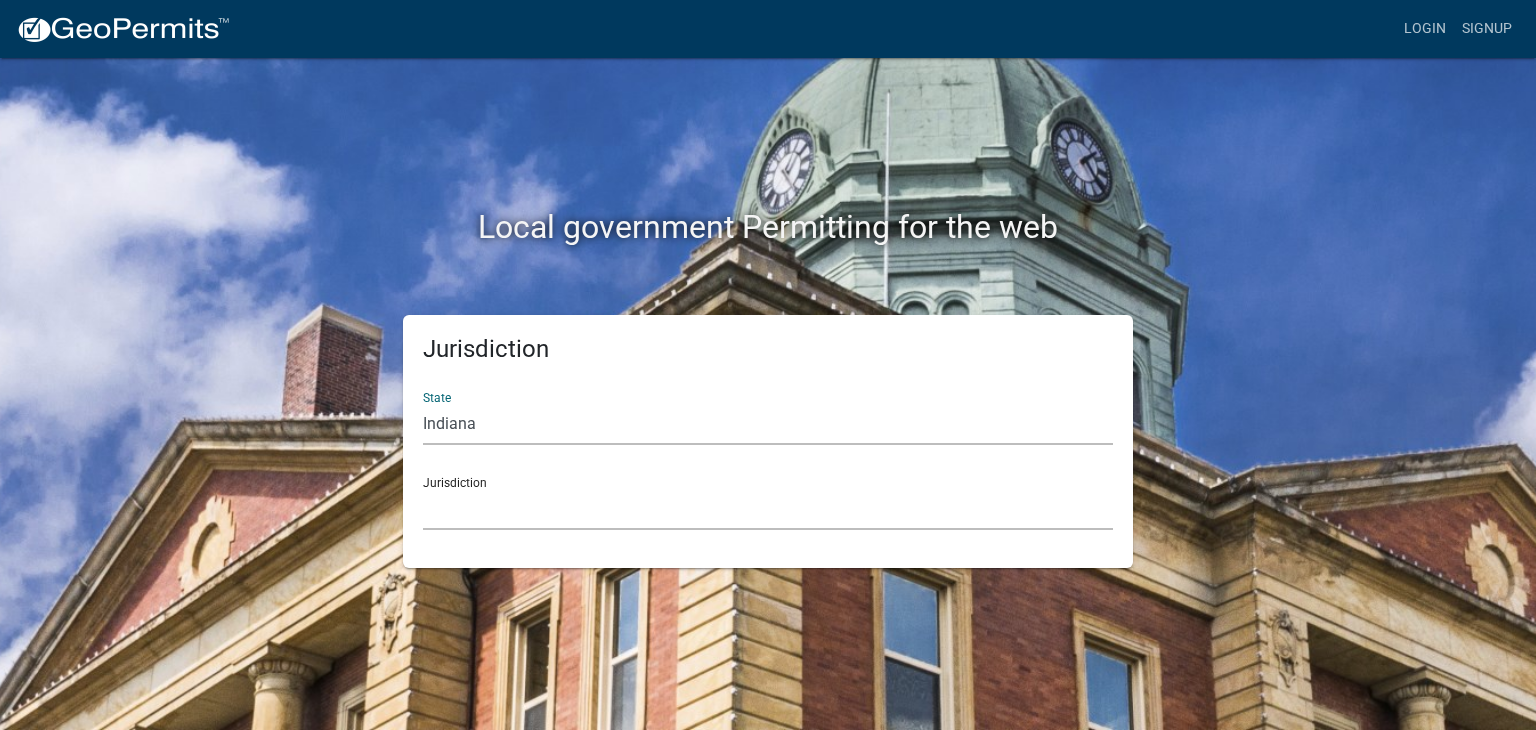 click on "City of Charlestown, Indiana City of Jeffersonville, Indiana City of Logansport, Indiana Decatur County, Indiana Grant County, Indiana Howard County, Indiana Huntington County, Indiana Jasper County, Indiana Kosciusko County, Indiana La Porte County, Indiana Miami County, Indiana Montgomery County, Indiana Morgan County, Indiana Newton County, Indiana Porter County, Indiana River Ridge Development Authority, Indiana Tippecanoe County, Indiana Vigo County, Indiana Wells County, Indiana Whitley County, Indiana" 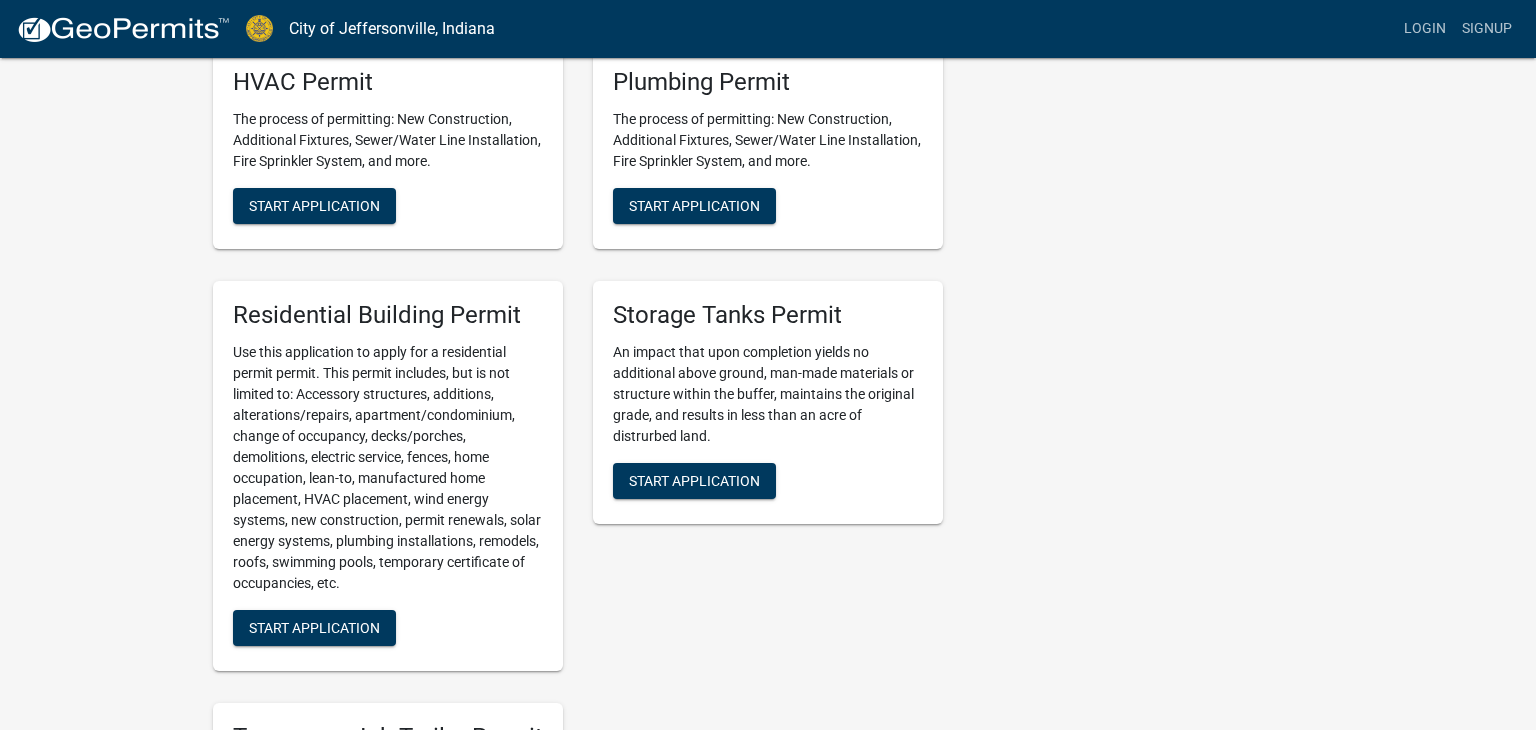 scroll, scrollTop: 844, scrollLeft: 0, axis: vertical 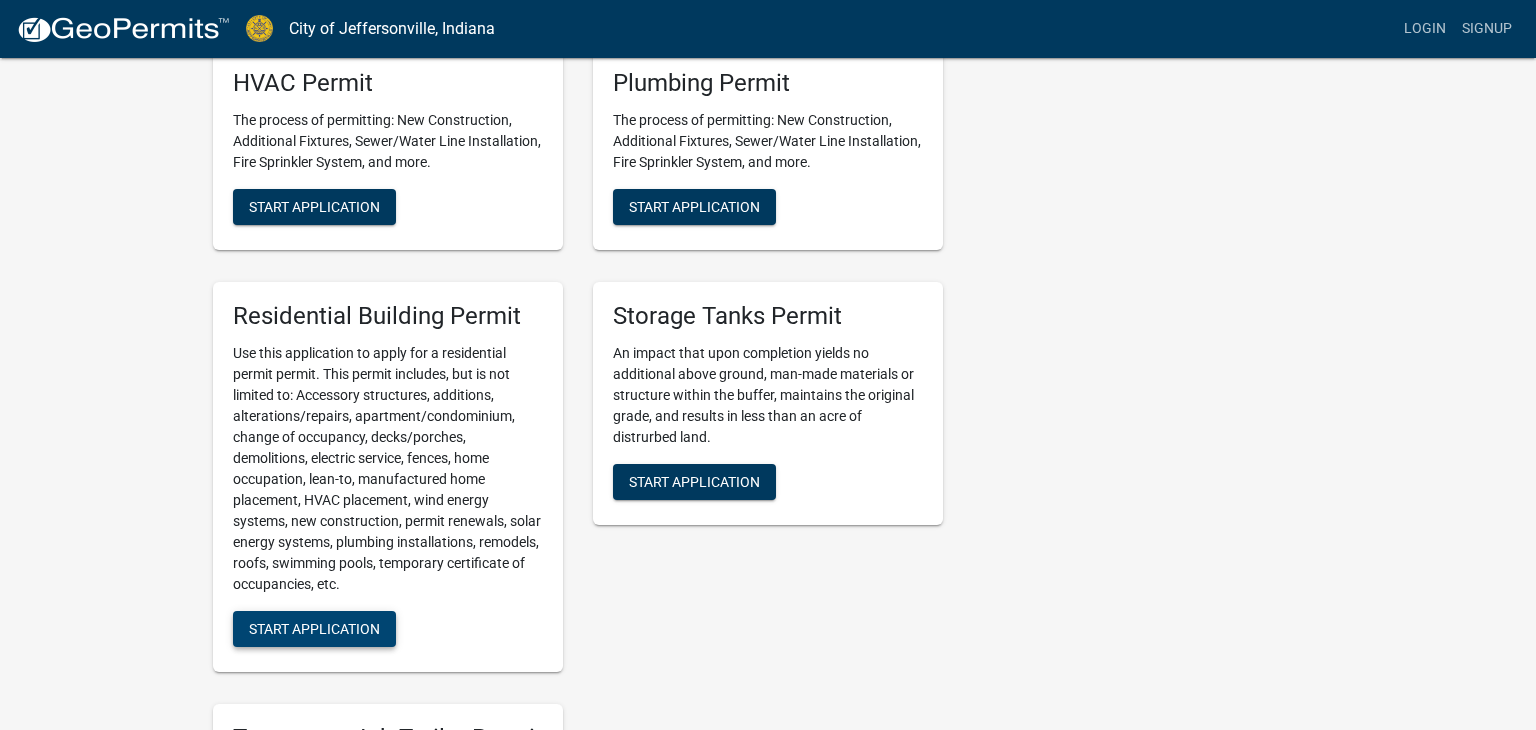click on "Start Application" at bounding box center (314, 628) 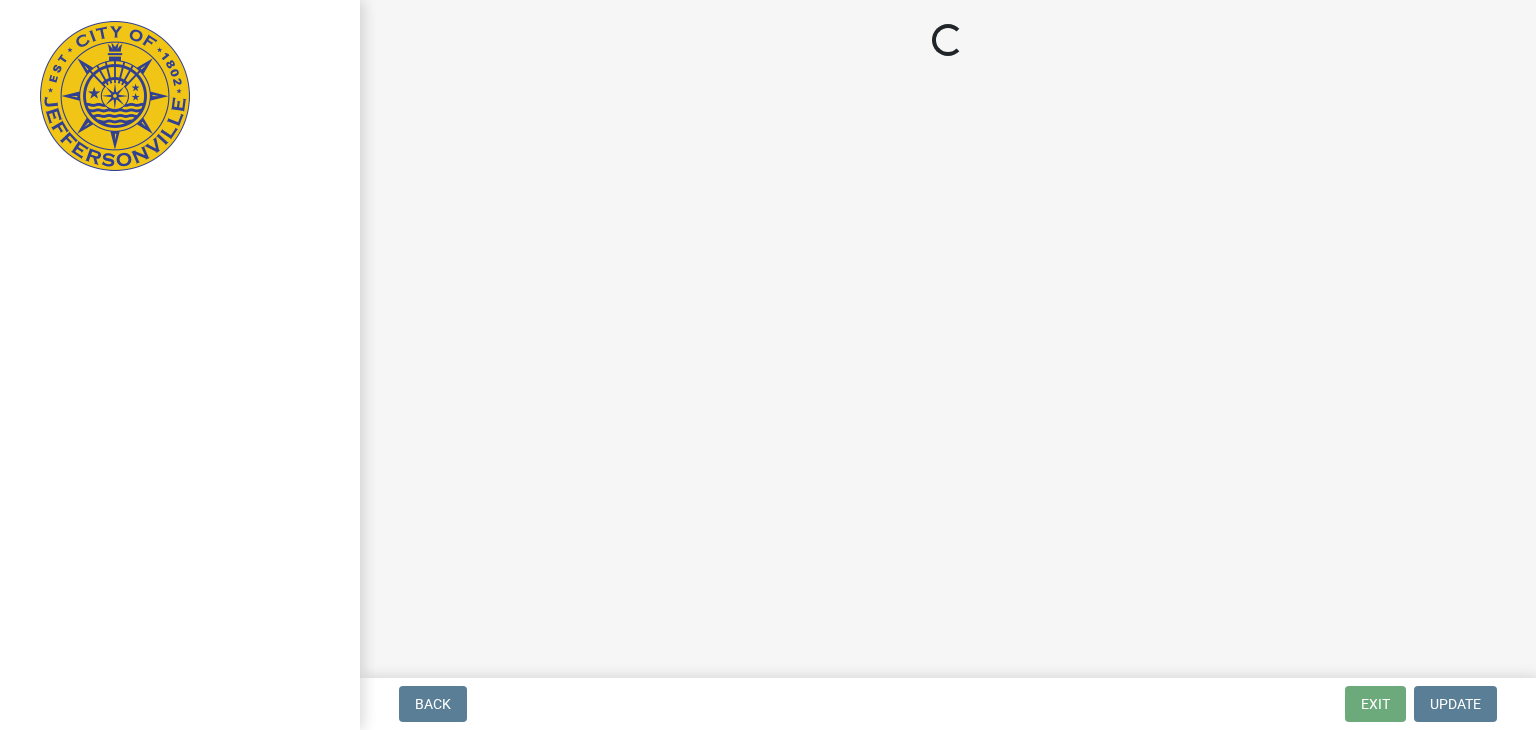 scroll, scrollTop: 0, scrollLeft: 0, axis: both 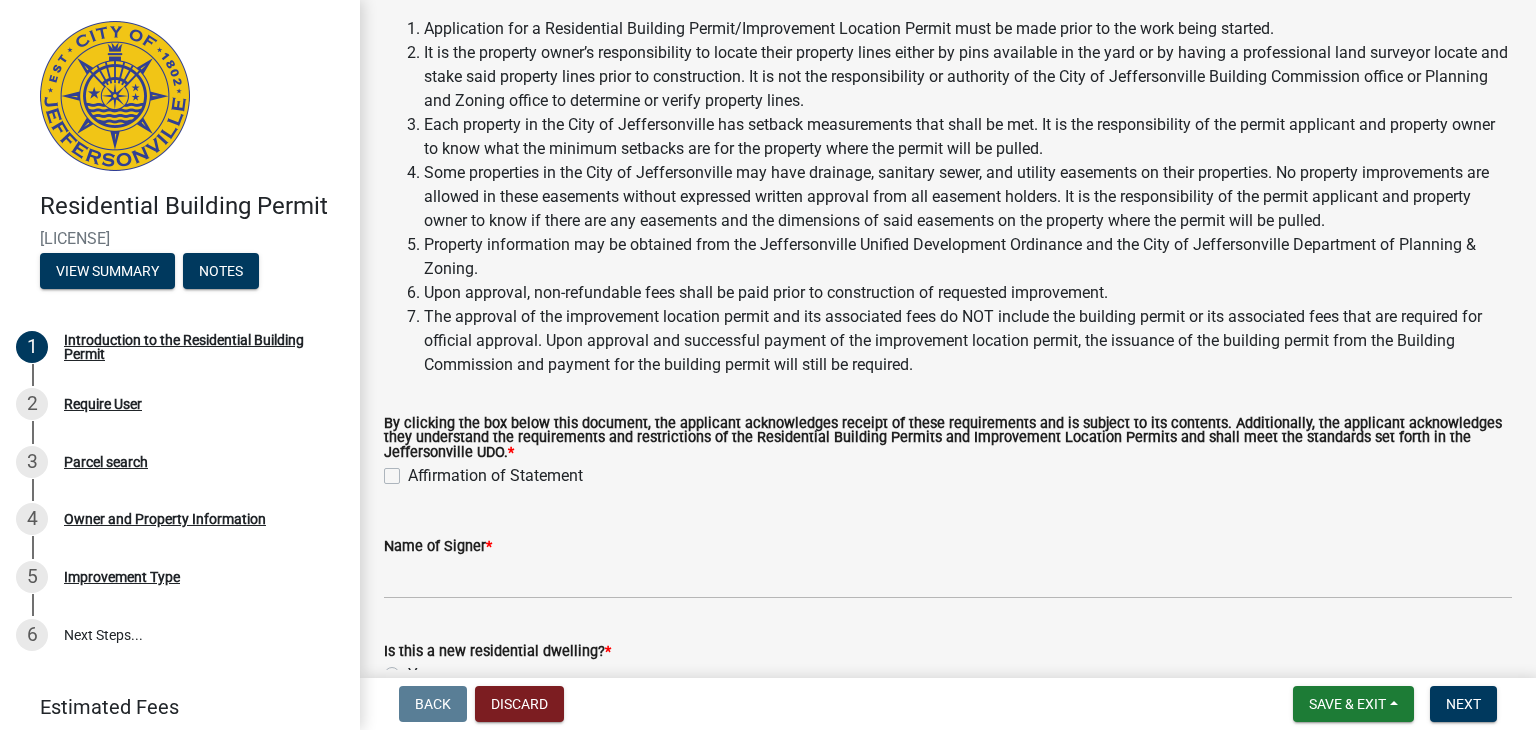 click on "Affirmation of Statement" 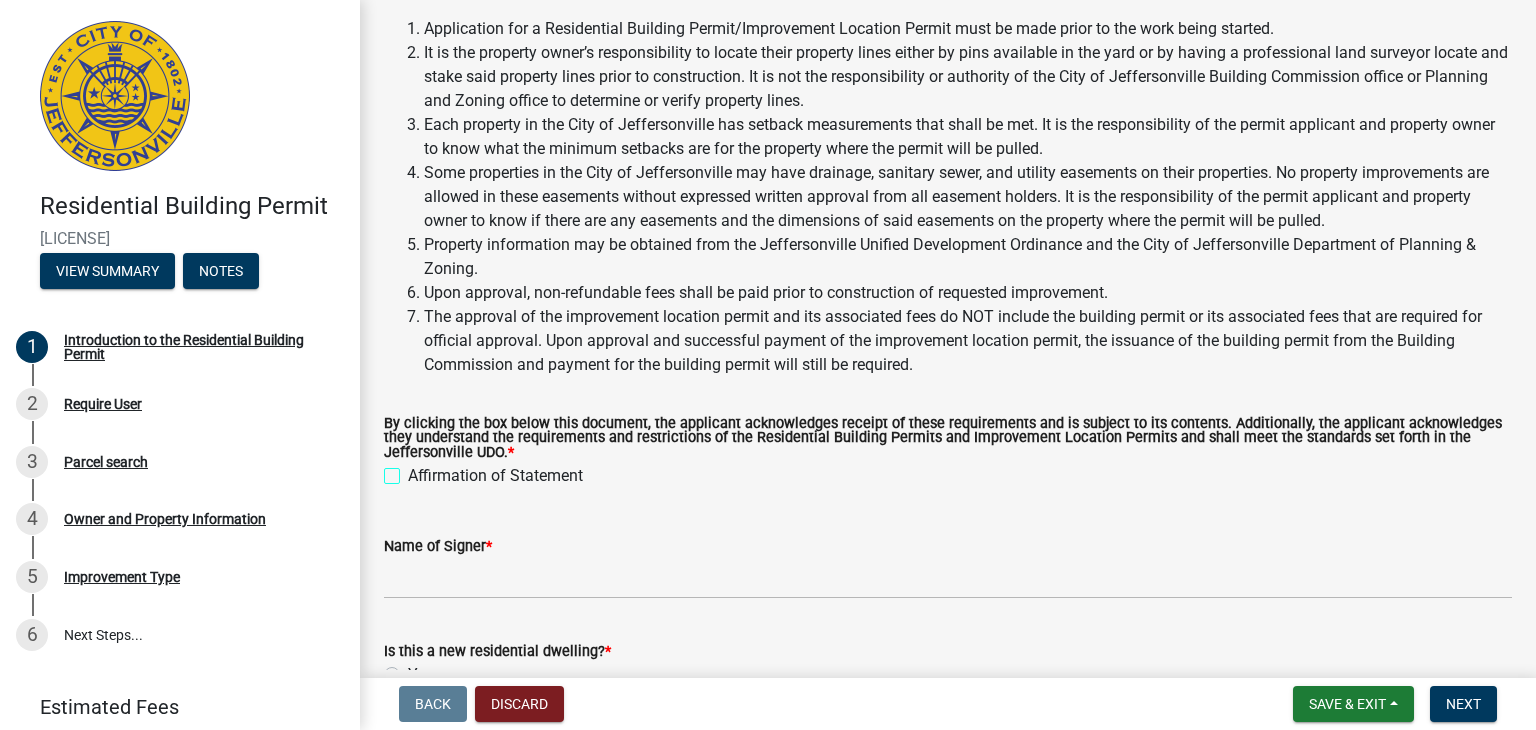 click on "Affirmation of Statement" at bounding box center (414, 470) 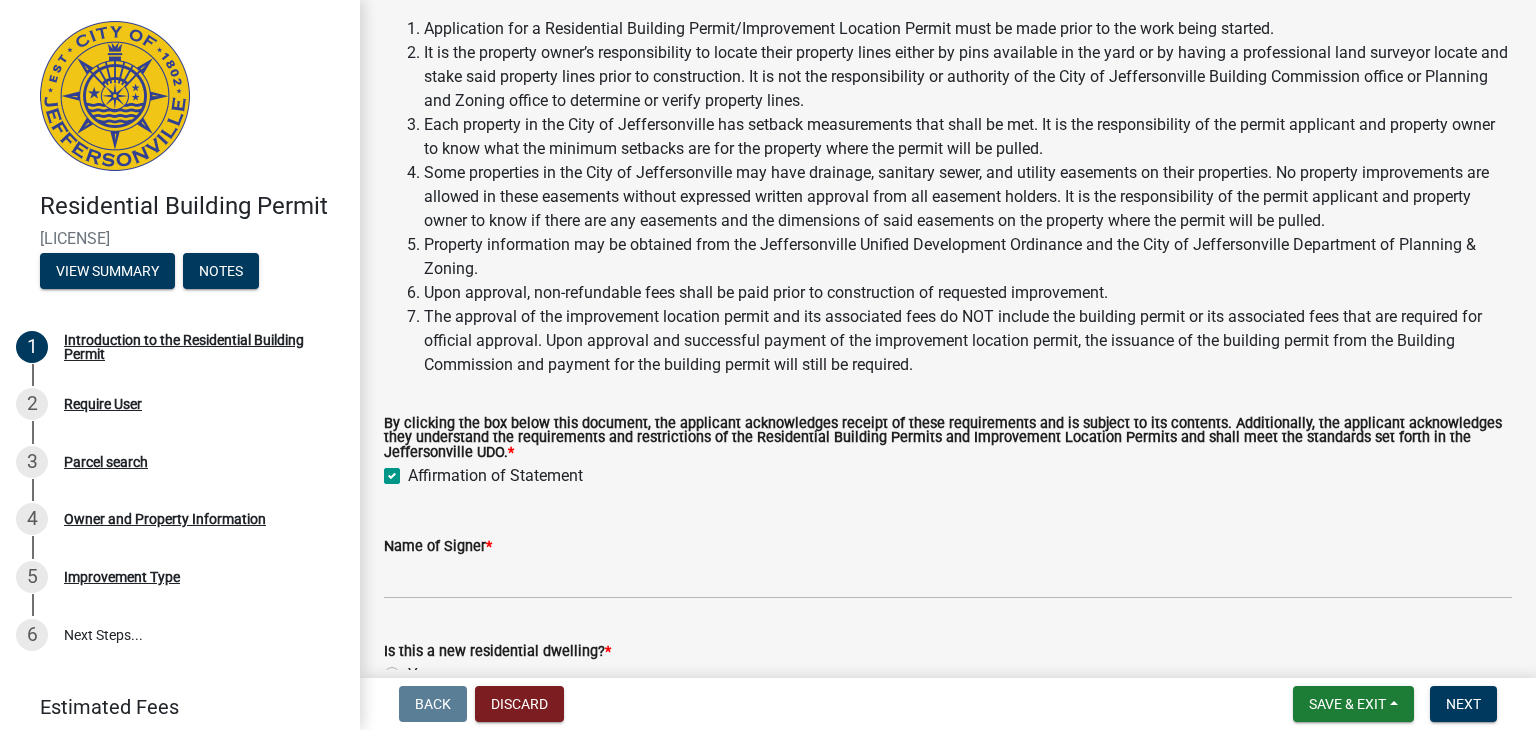 checkbox on "true" 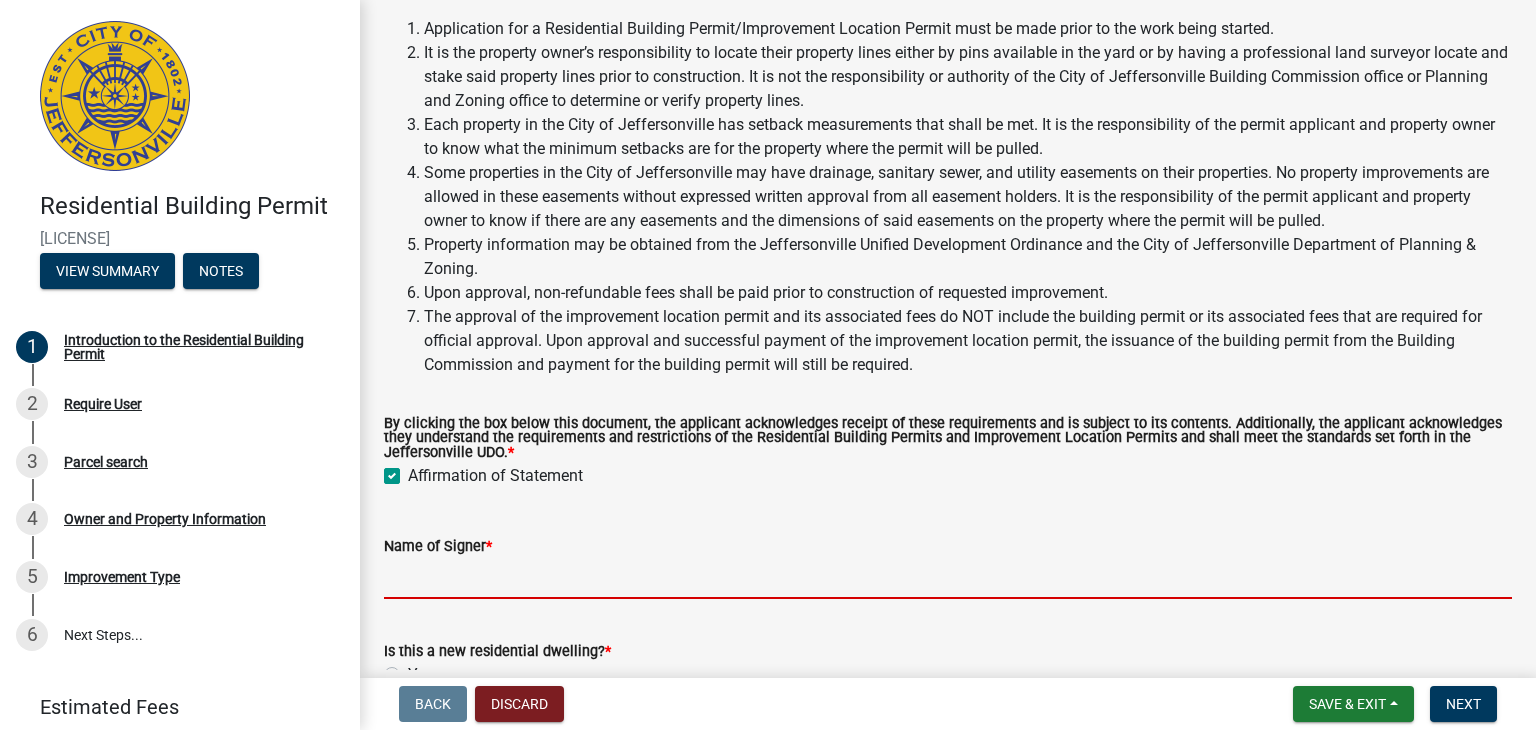 click on "Name of Signer  *" at bounding box center (948, 578) 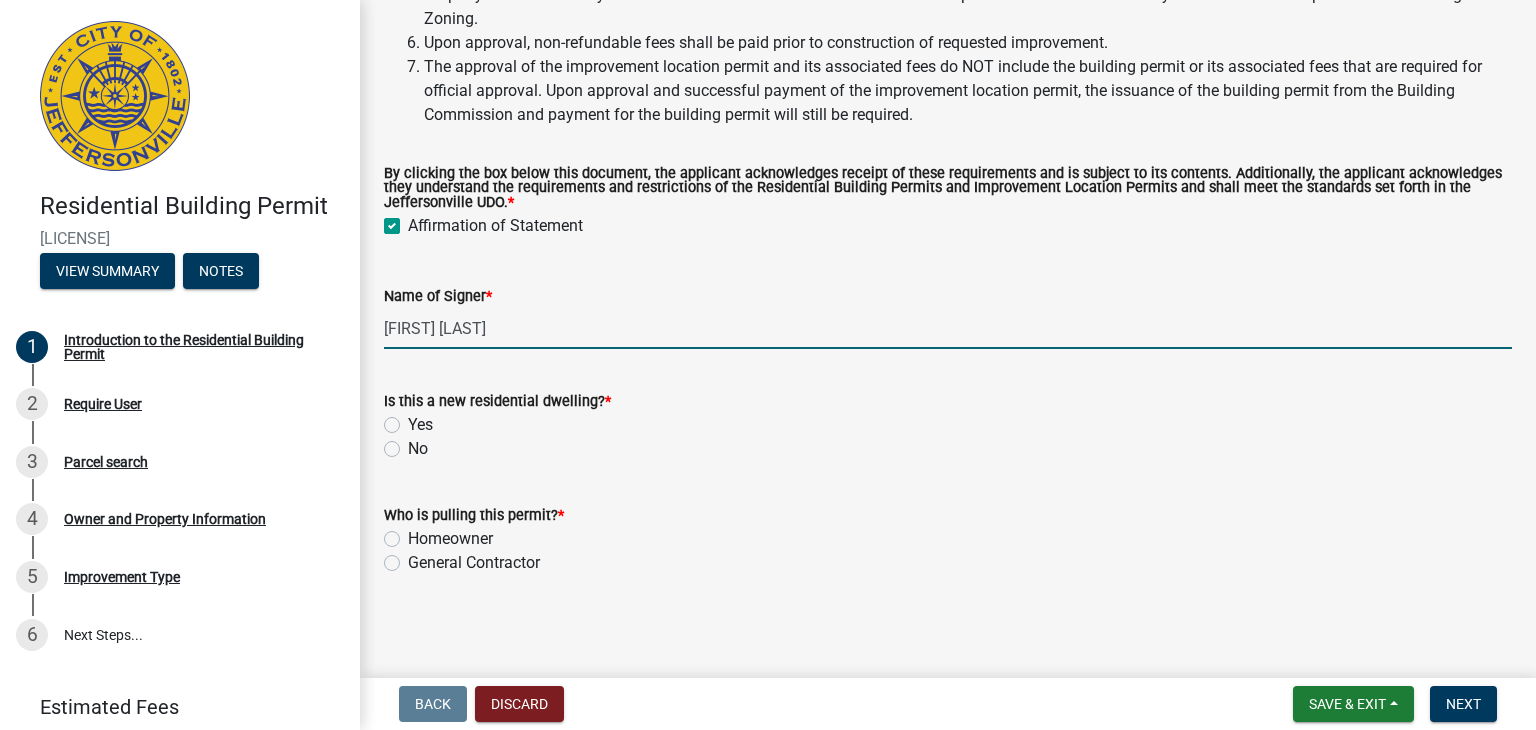 scroll, scrollTop: 384, scrollLeft: 0, axis: vertical 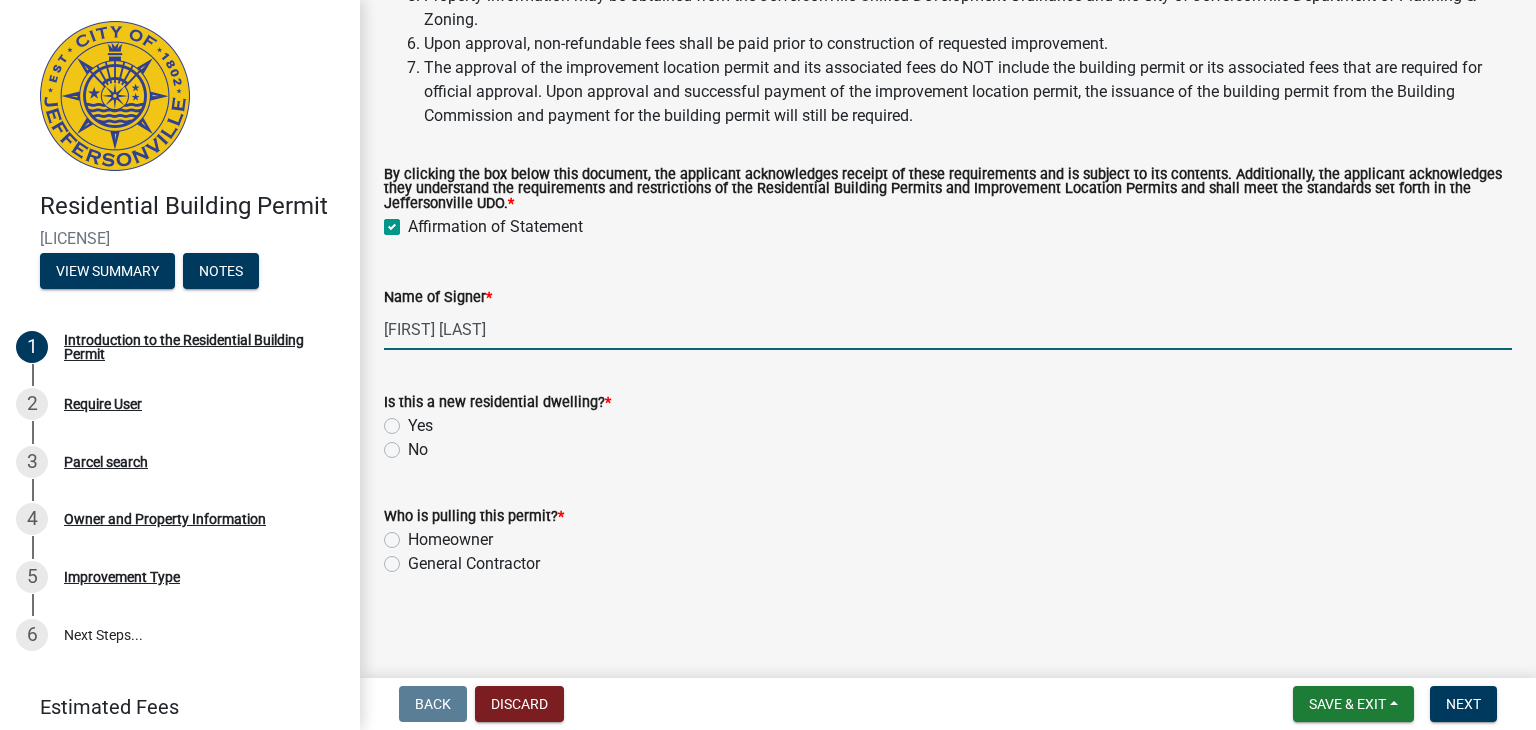 type on "[FIRST] [LAST]" 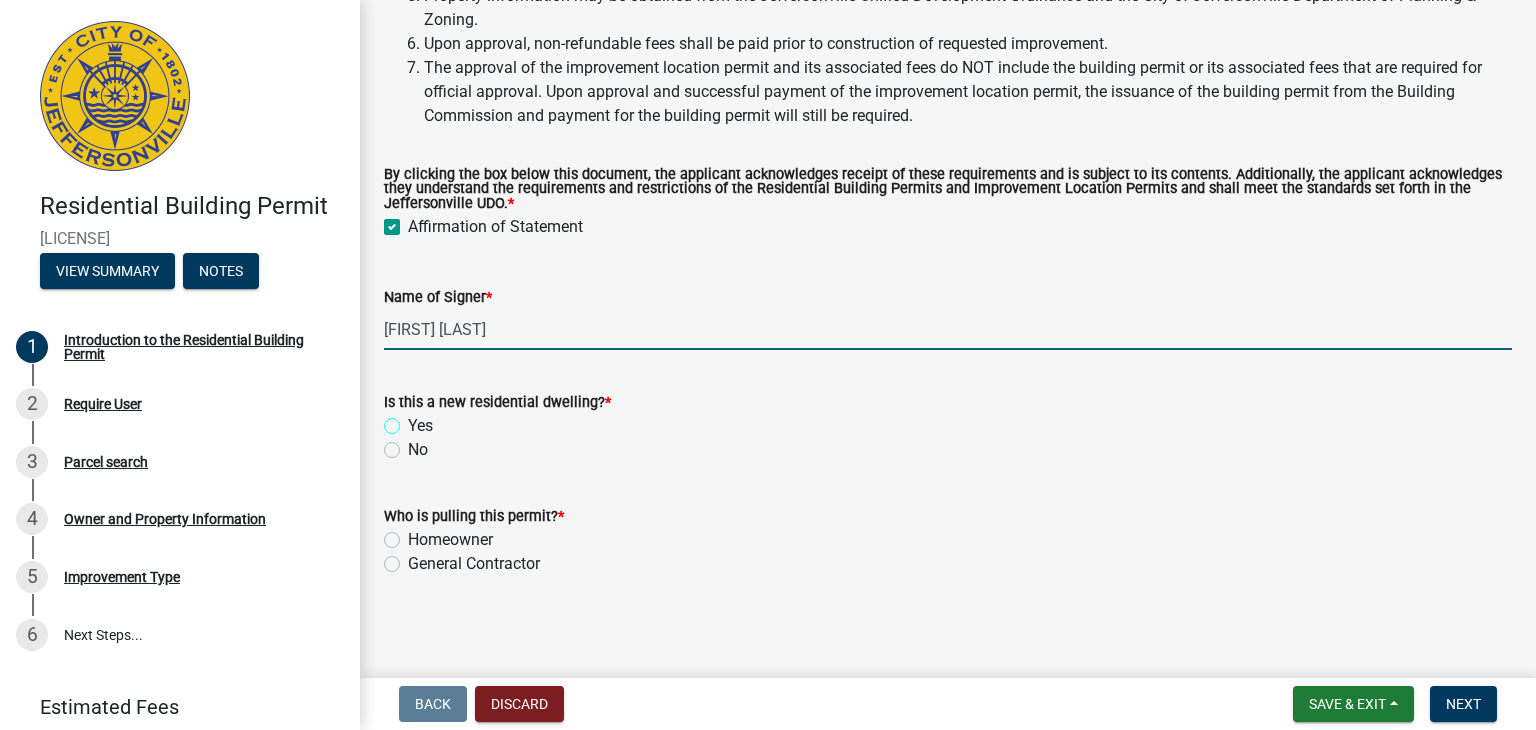 click on "Yes" at bounding box center [414, 420] 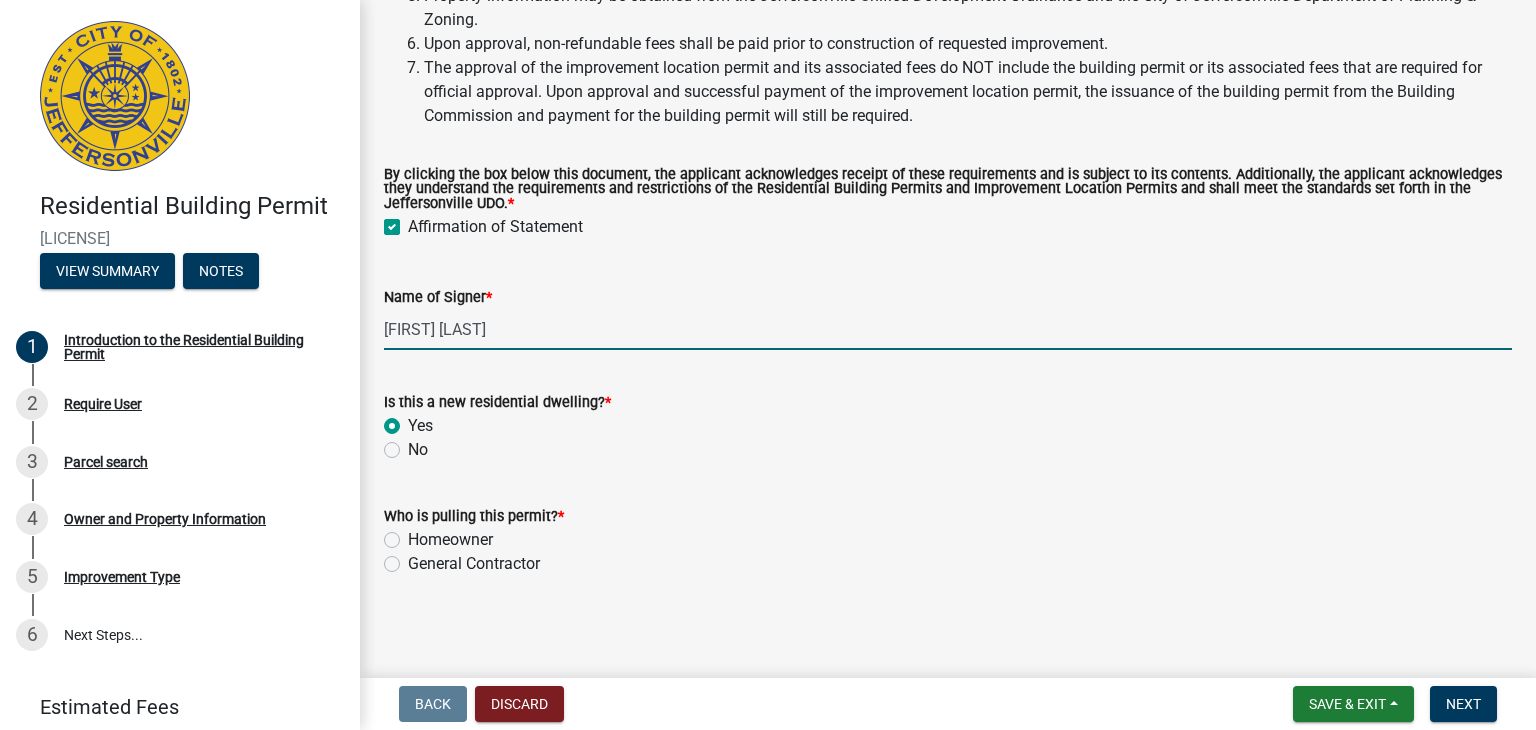 radio on "true" 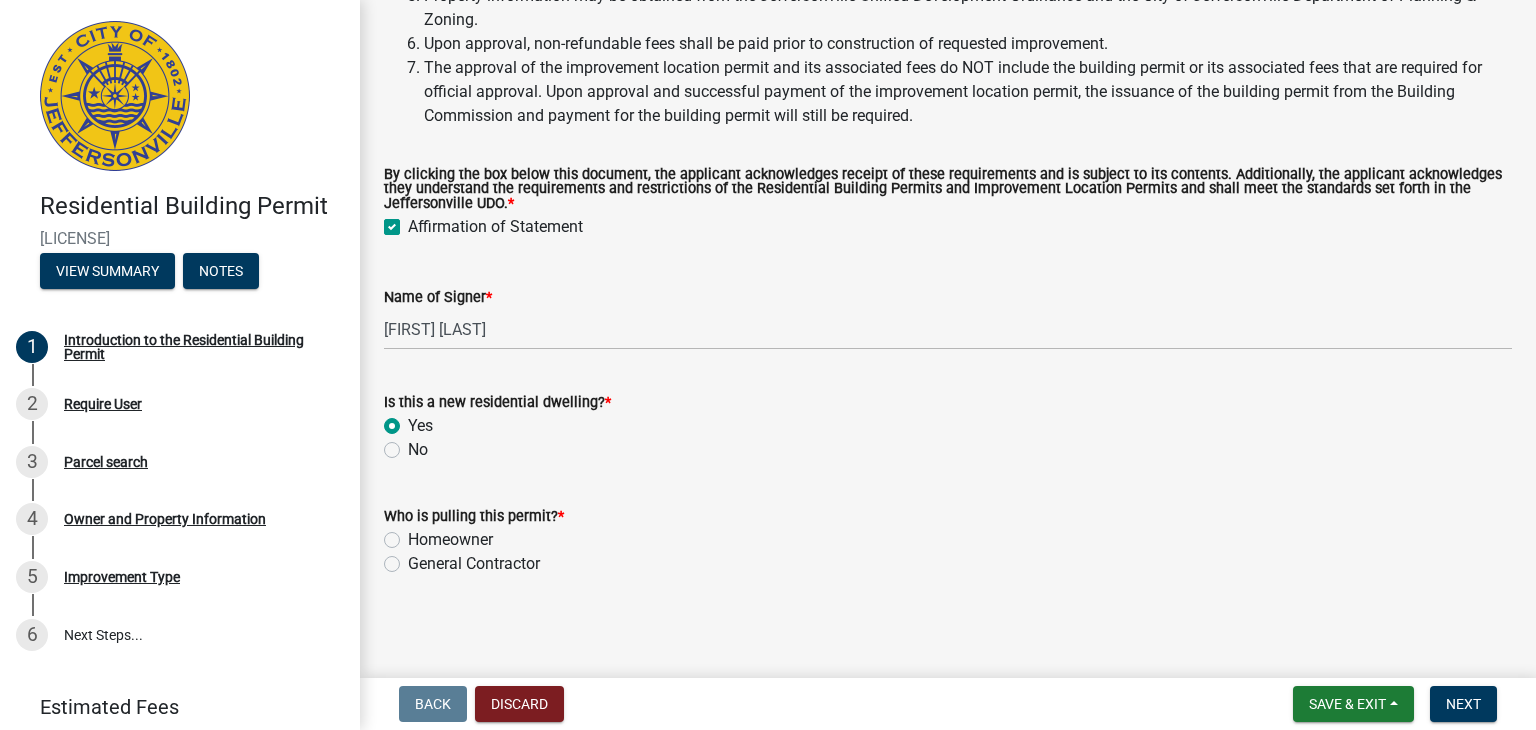 click on "Homeowner" 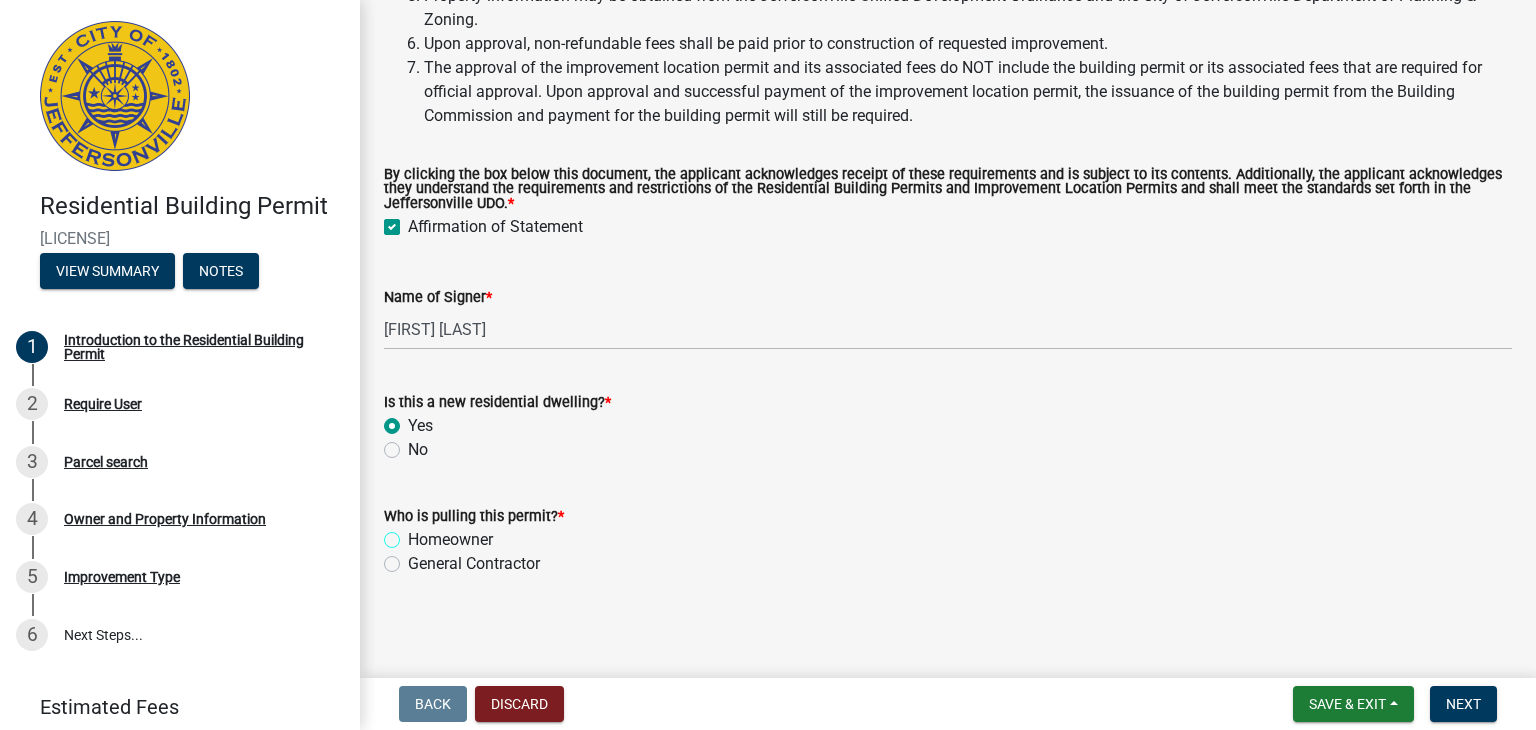 click on "Homeowner" at bounding box center (414, 534) 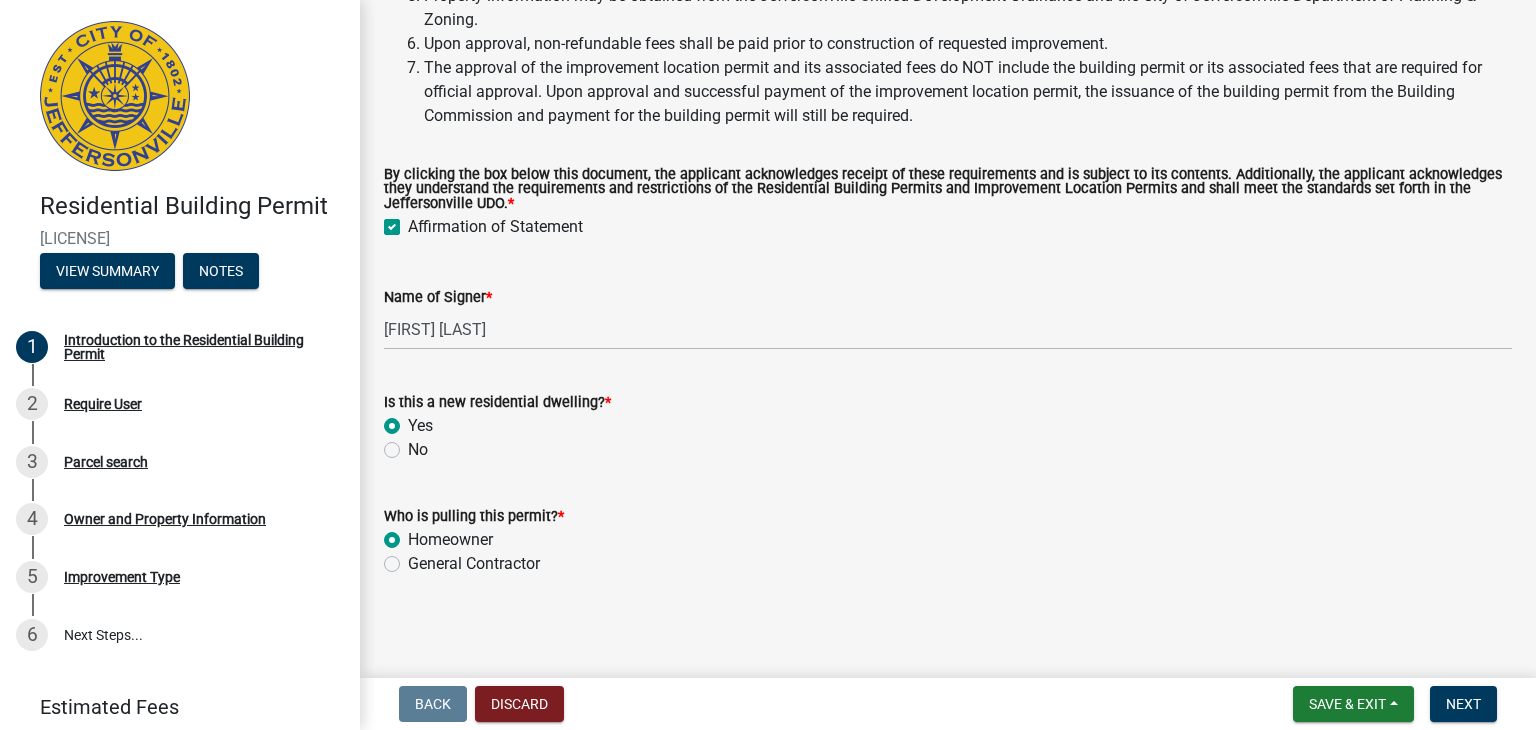radio on "true" 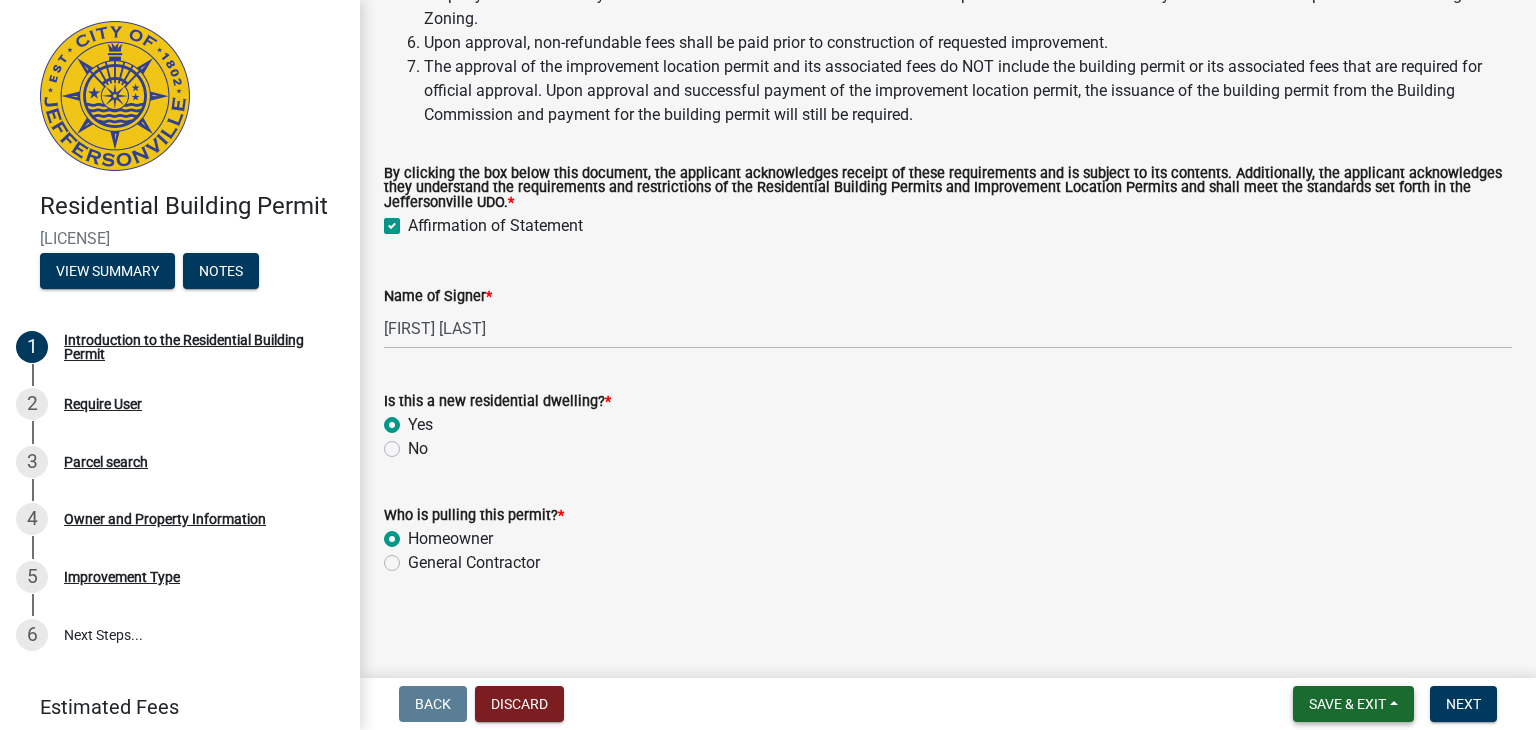 click on "Save & Exit" at bounding box center (1347, 704) 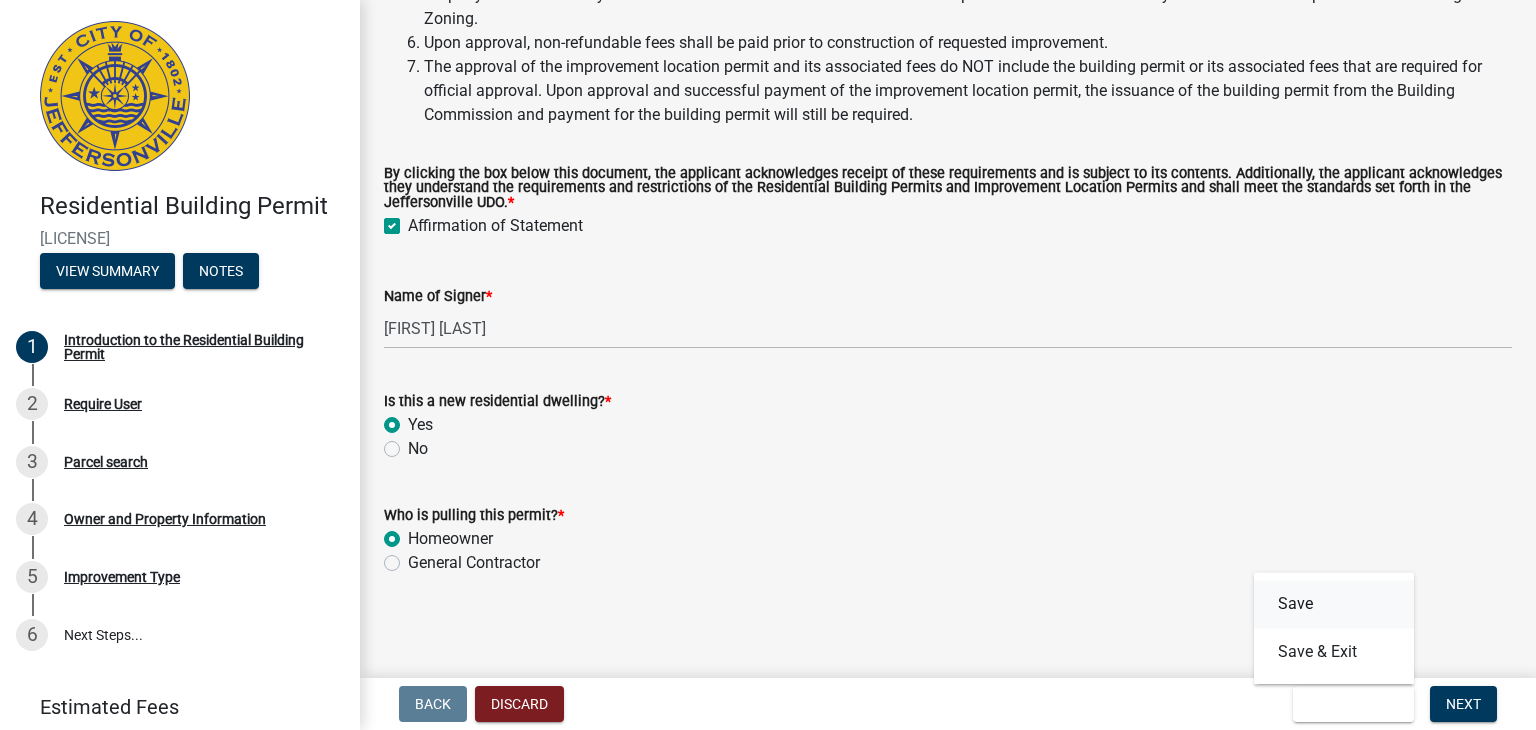 click on "Save" at bounding box center [1334, 604] 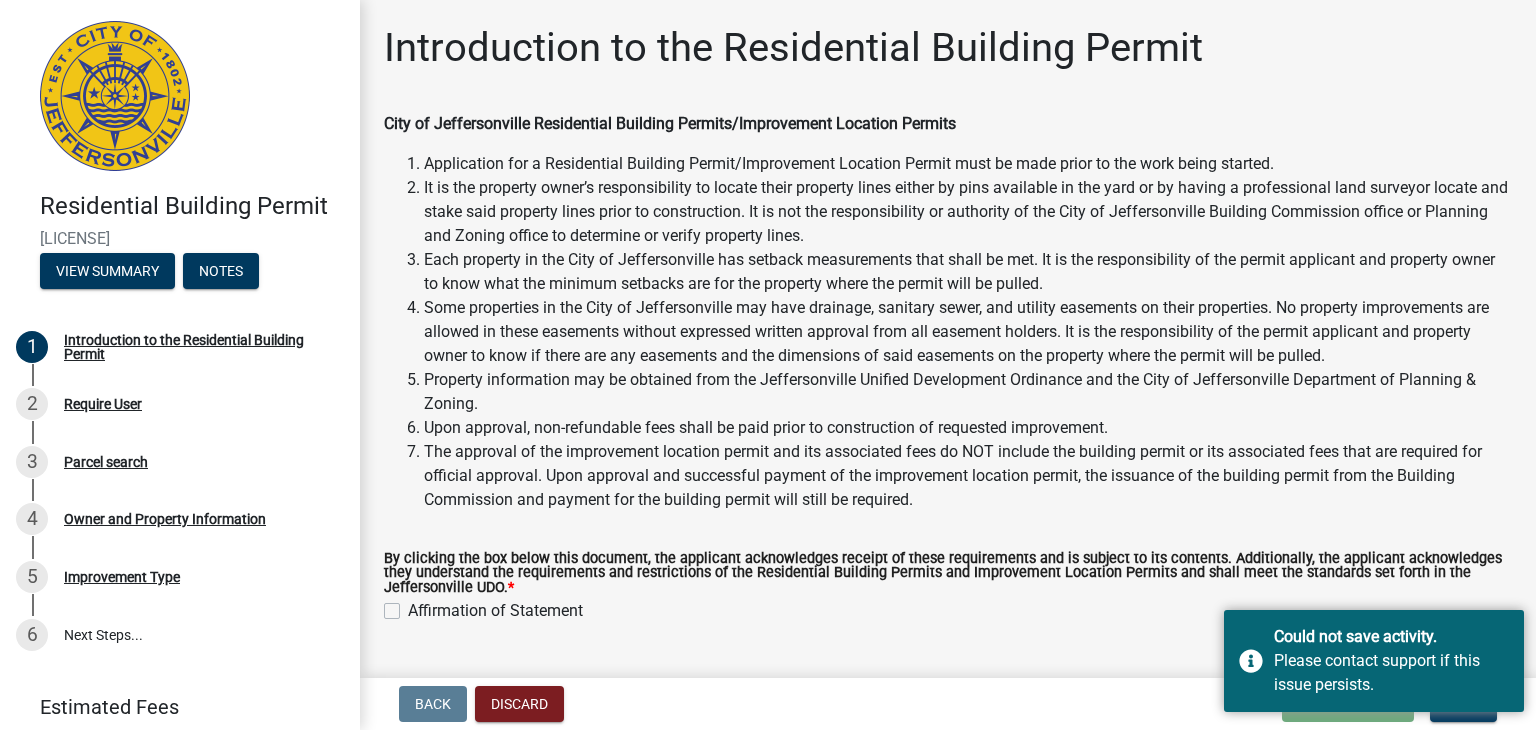 scroll, scrollTop: 385, scrollLeft: 0, axis: vertical 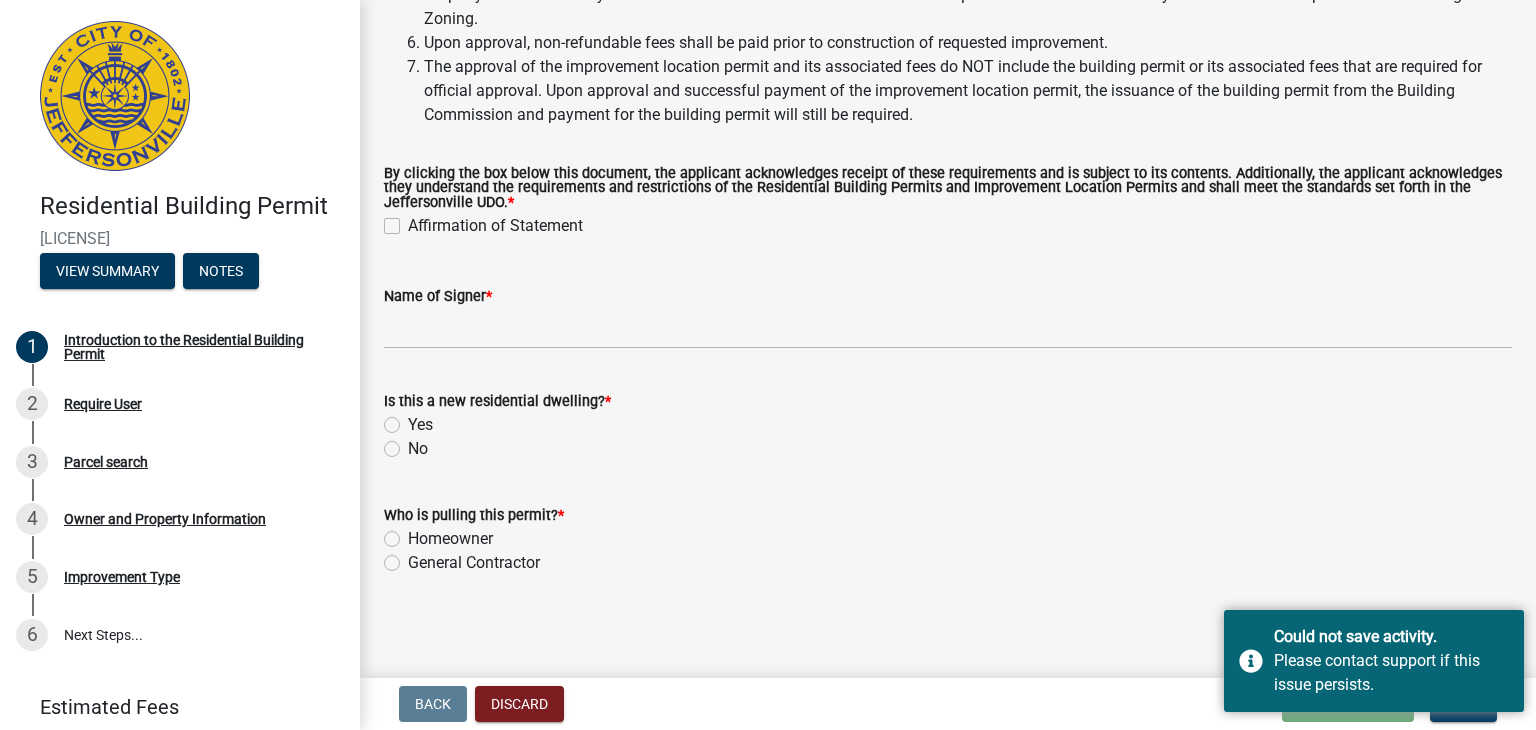 click on "Affirmation of Statement" 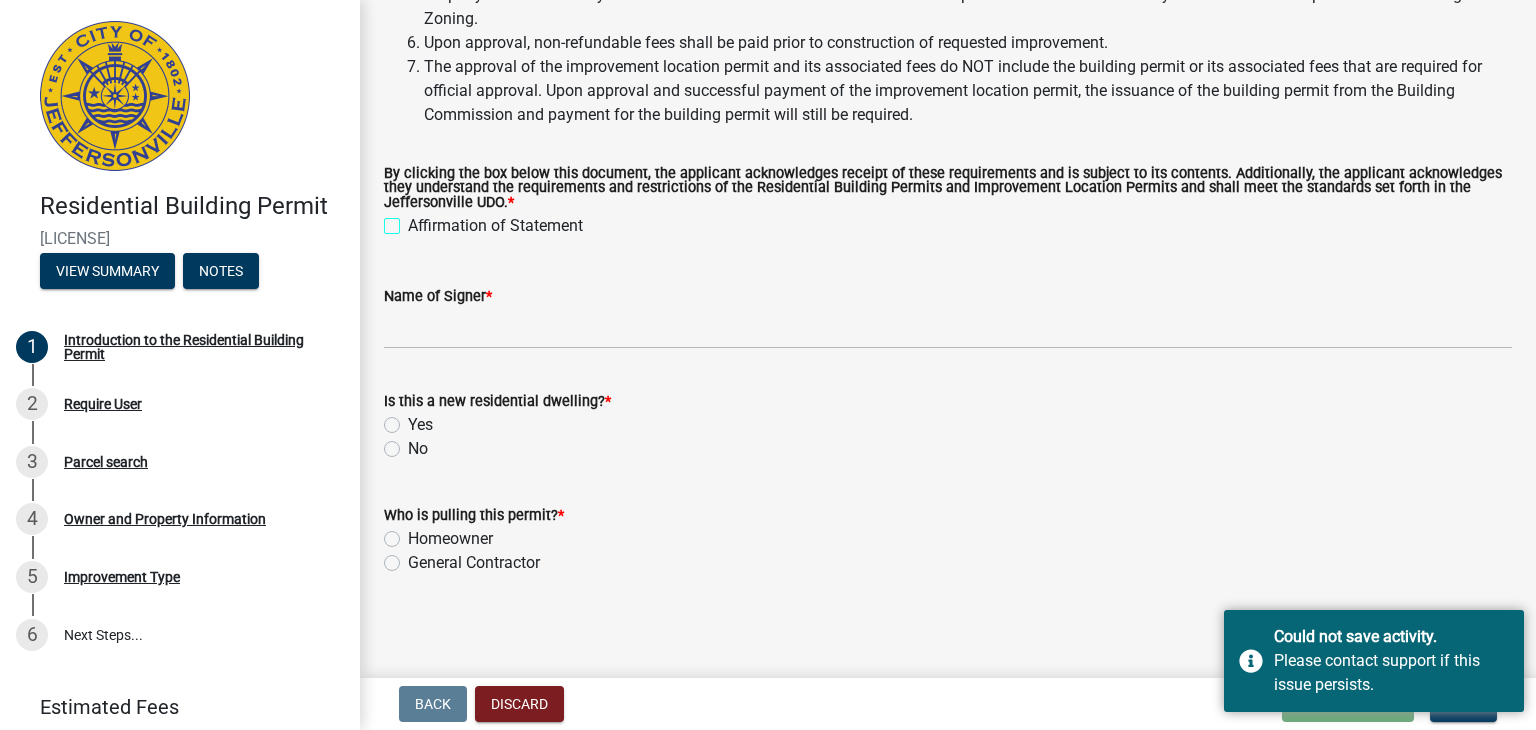 click on "Affirmation of Statement" at bounding box center (414, 220) 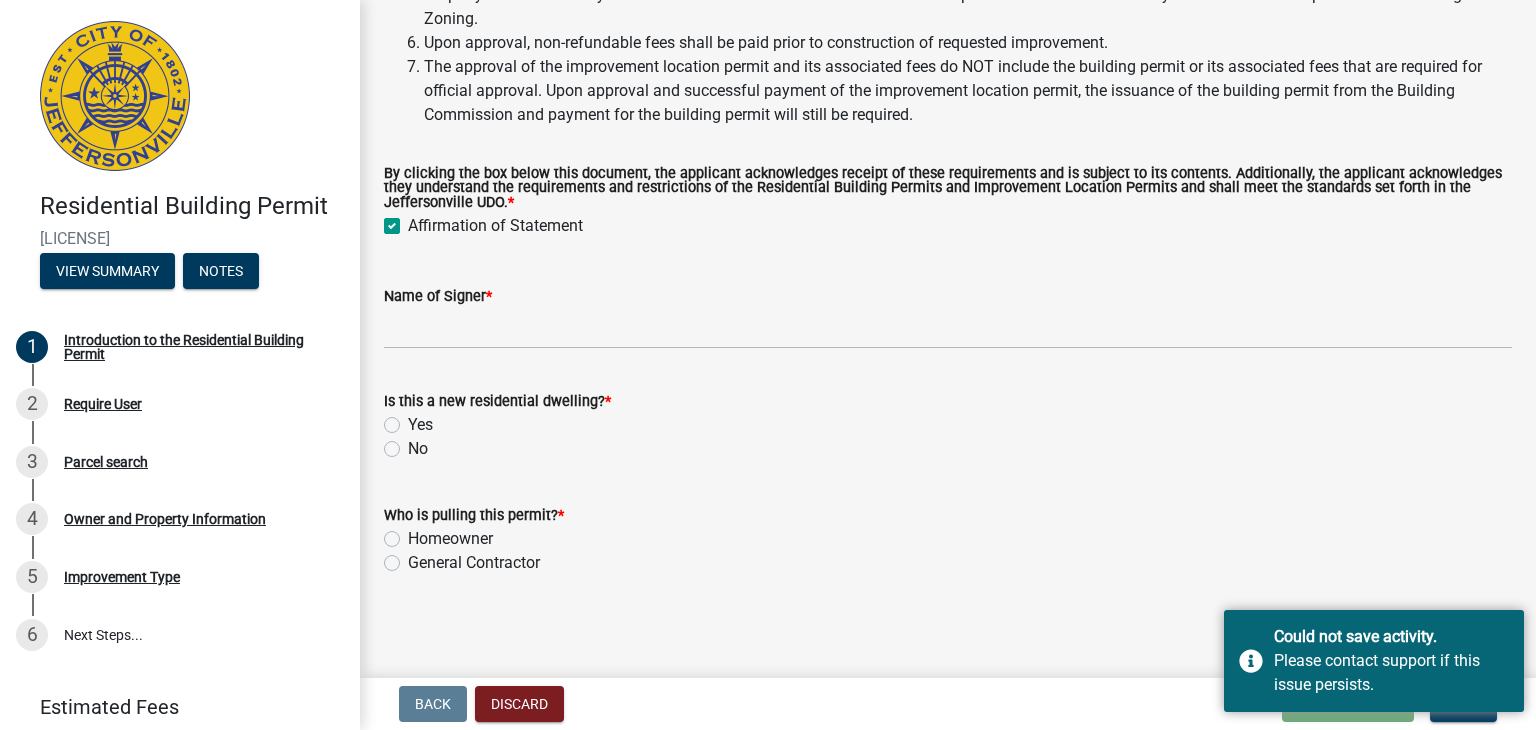 checkbox on "true" 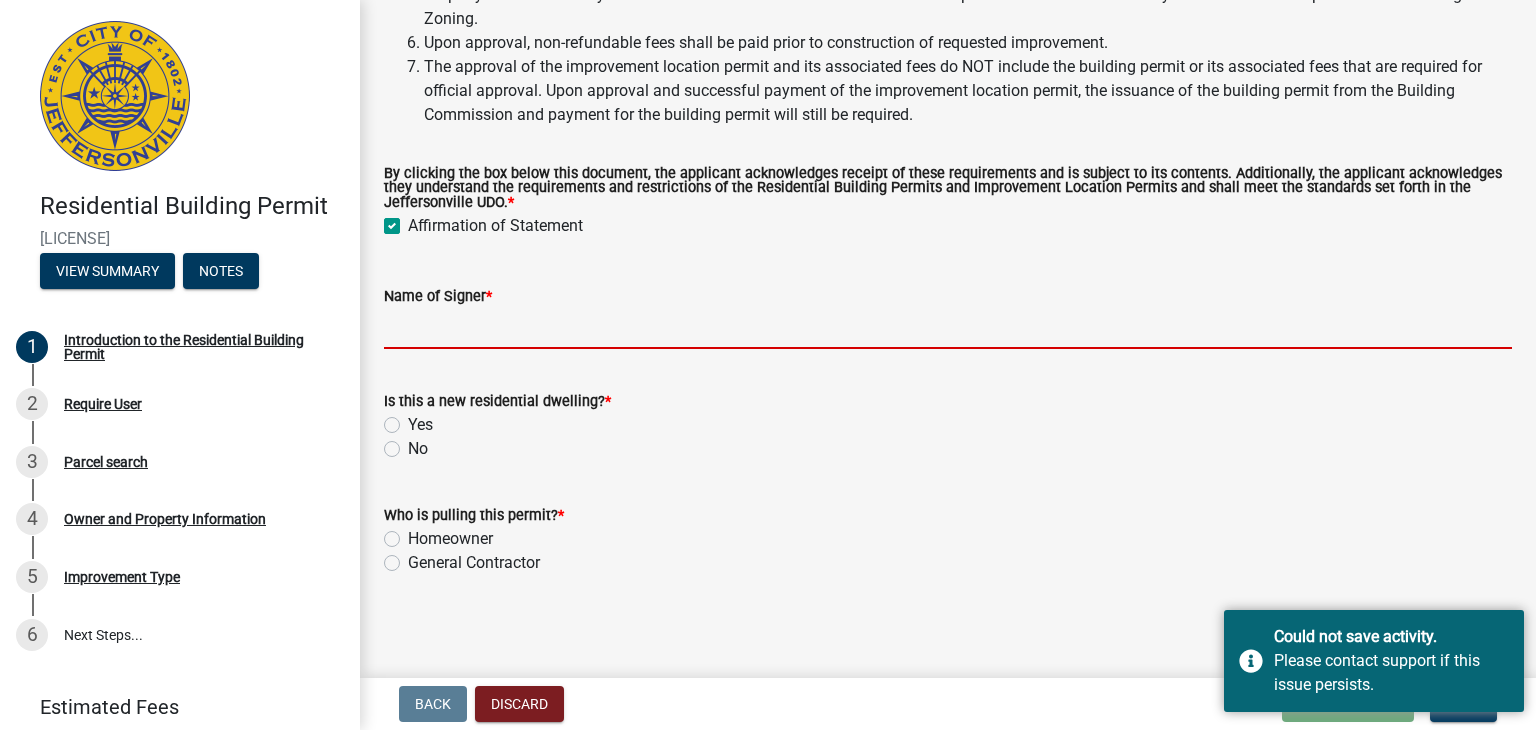 click on "Name of Signer  *" at bounding box center [948, 328] 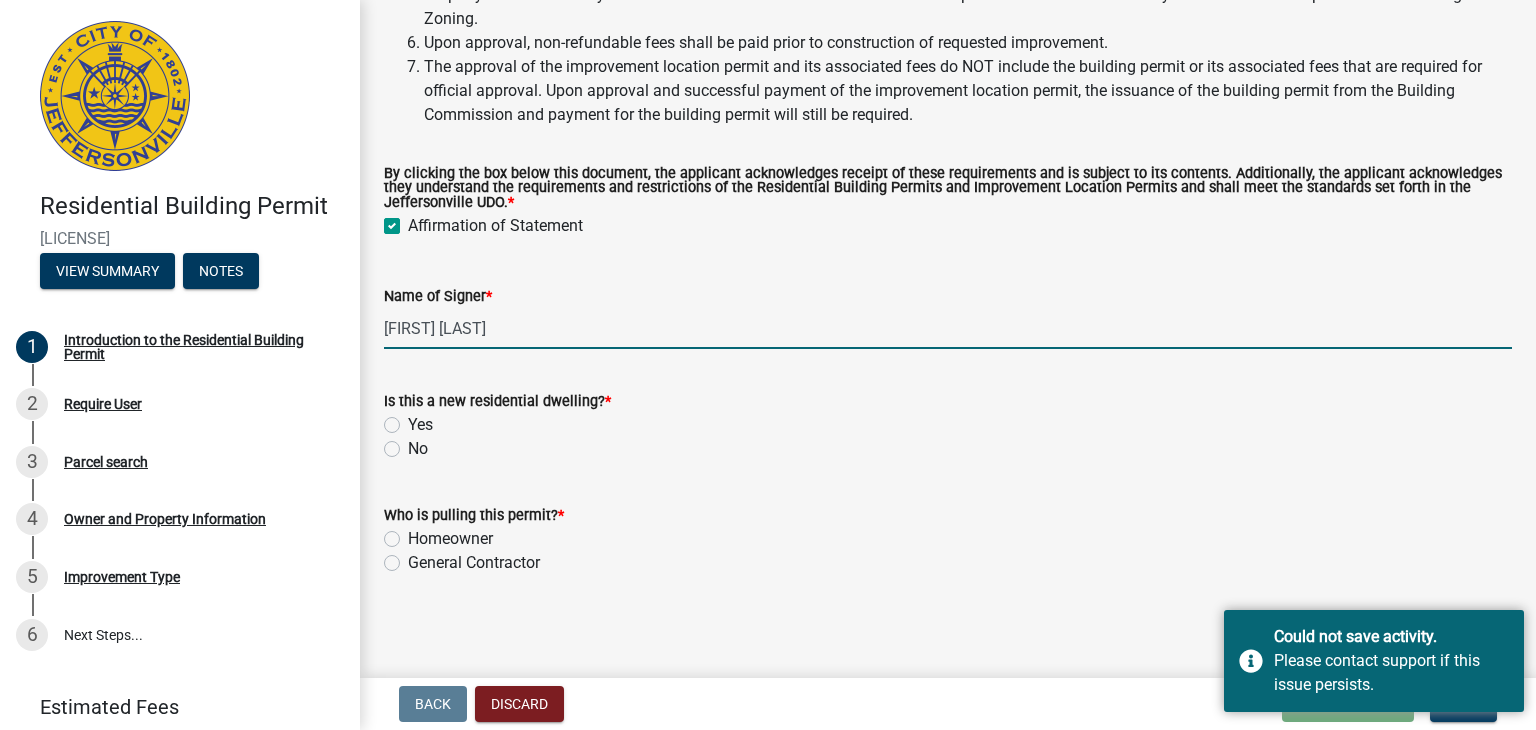 type on "[FIRST] [LAST]" 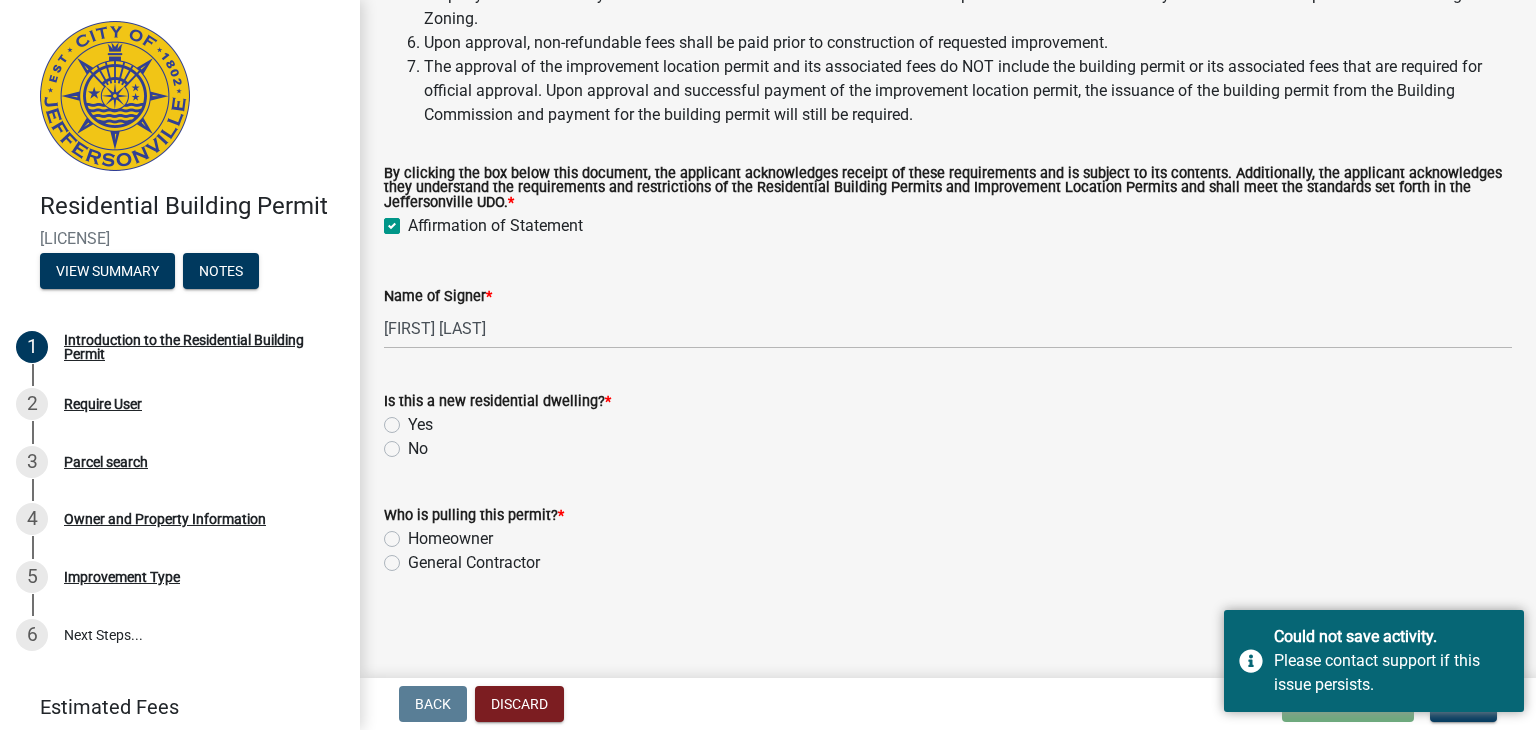click on "Yes" 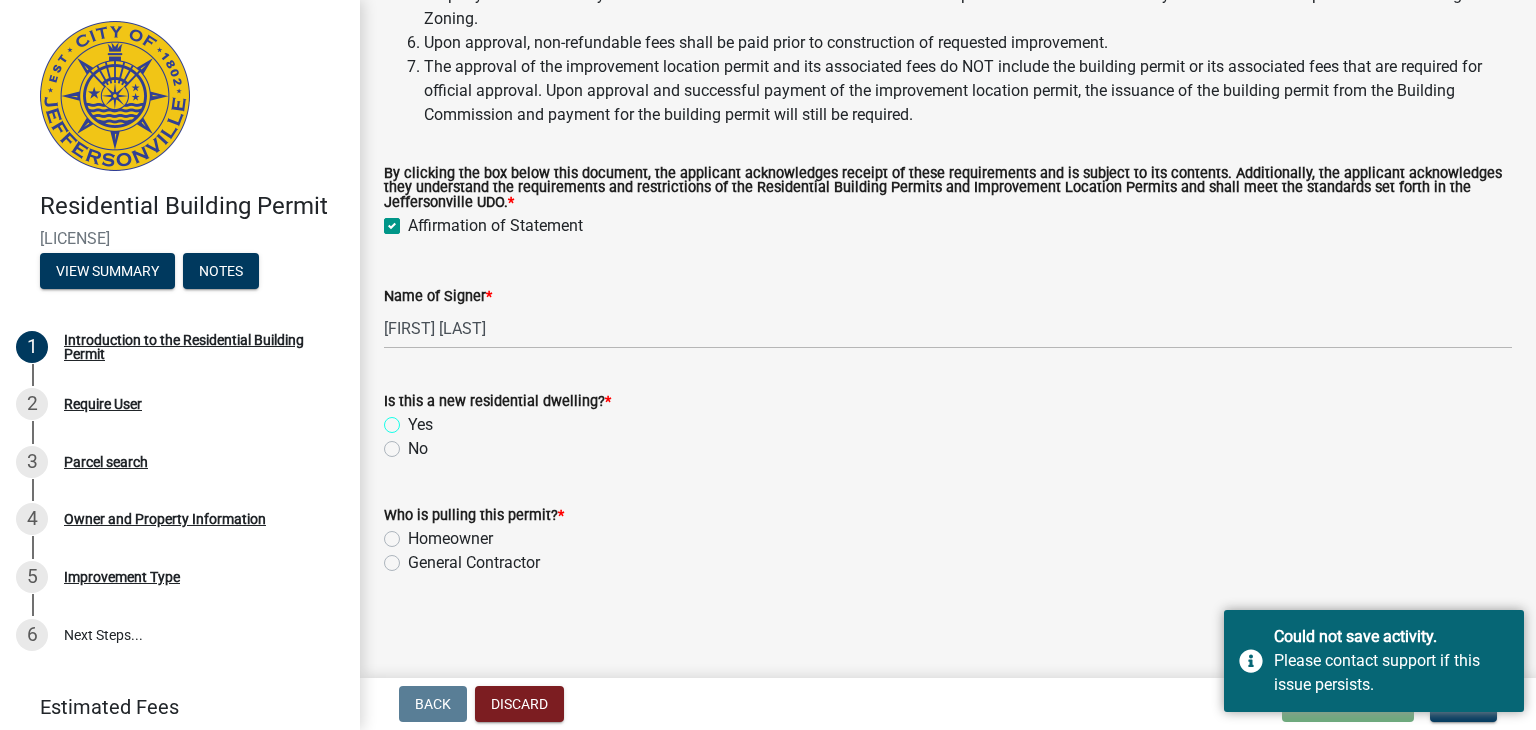 click on "Yes" at bounding box center [414, 419] 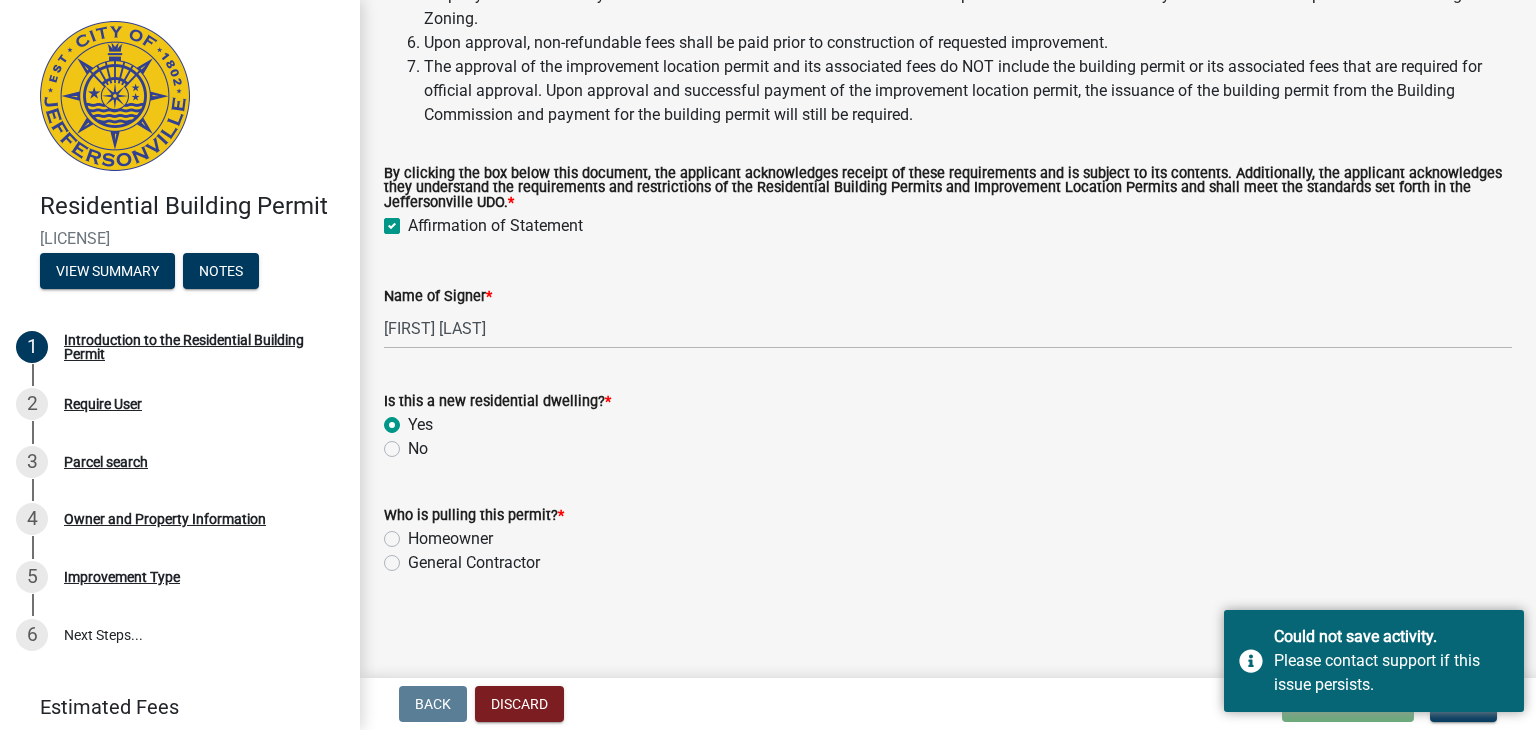 radio on "true" 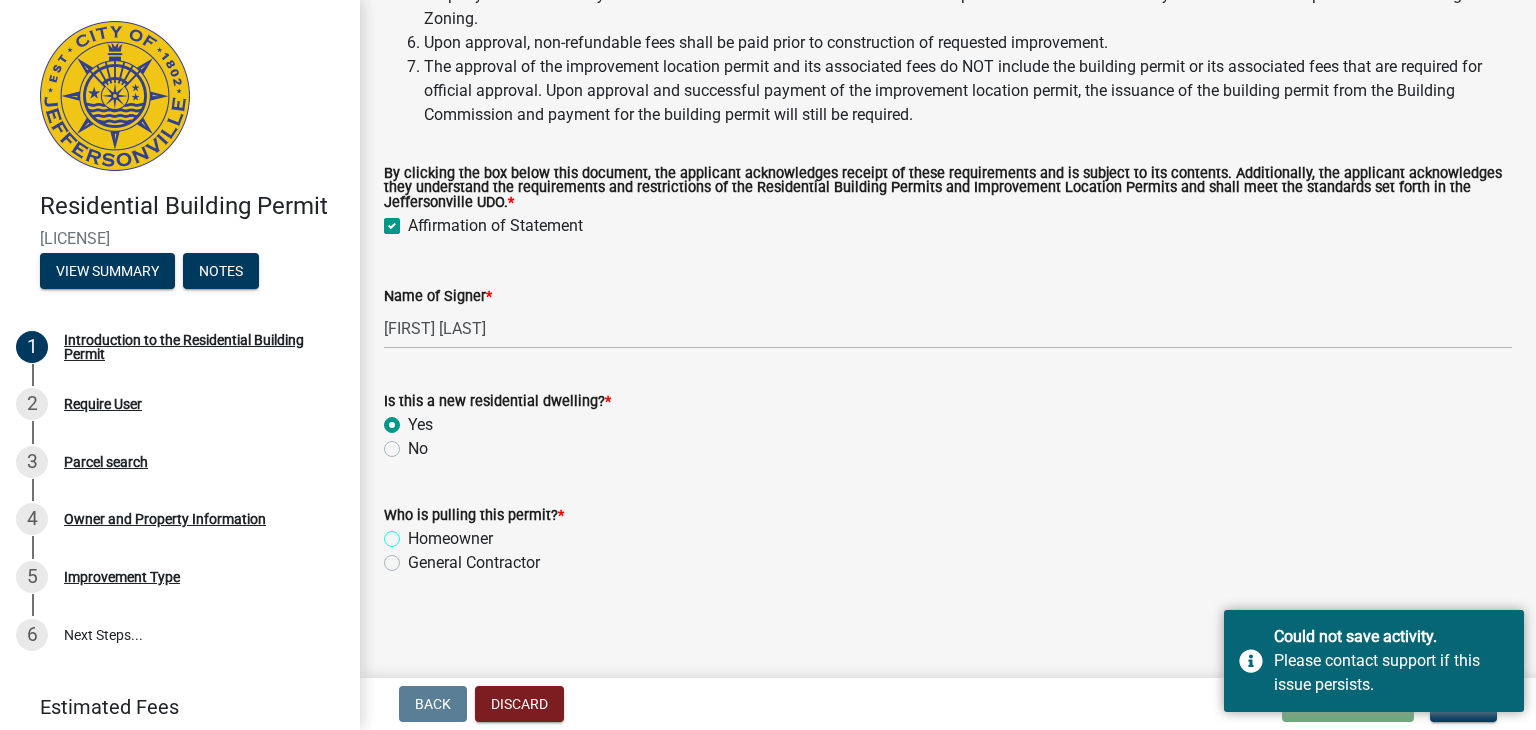 click on "Homeowner" at bounding box center (414, 533) 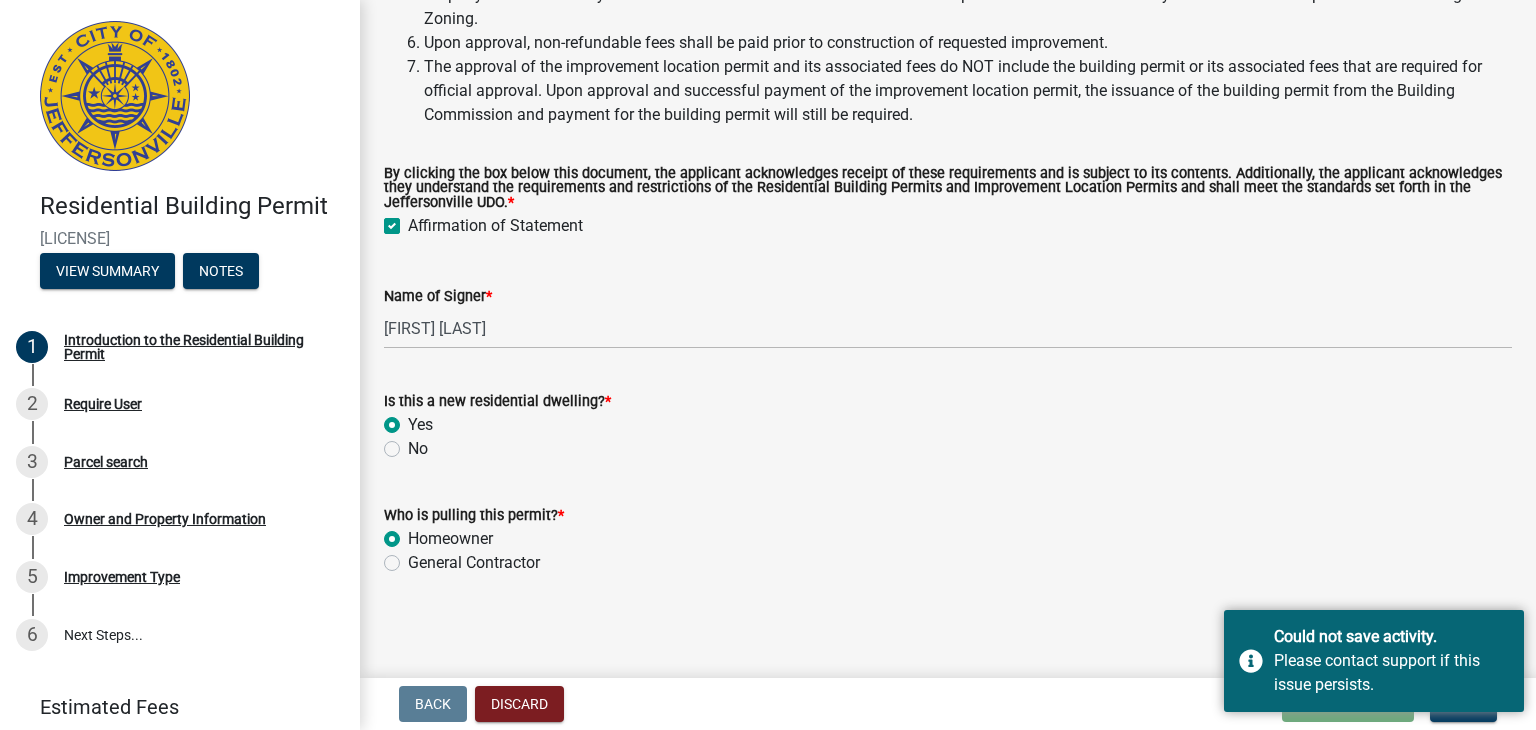 radio on "true" 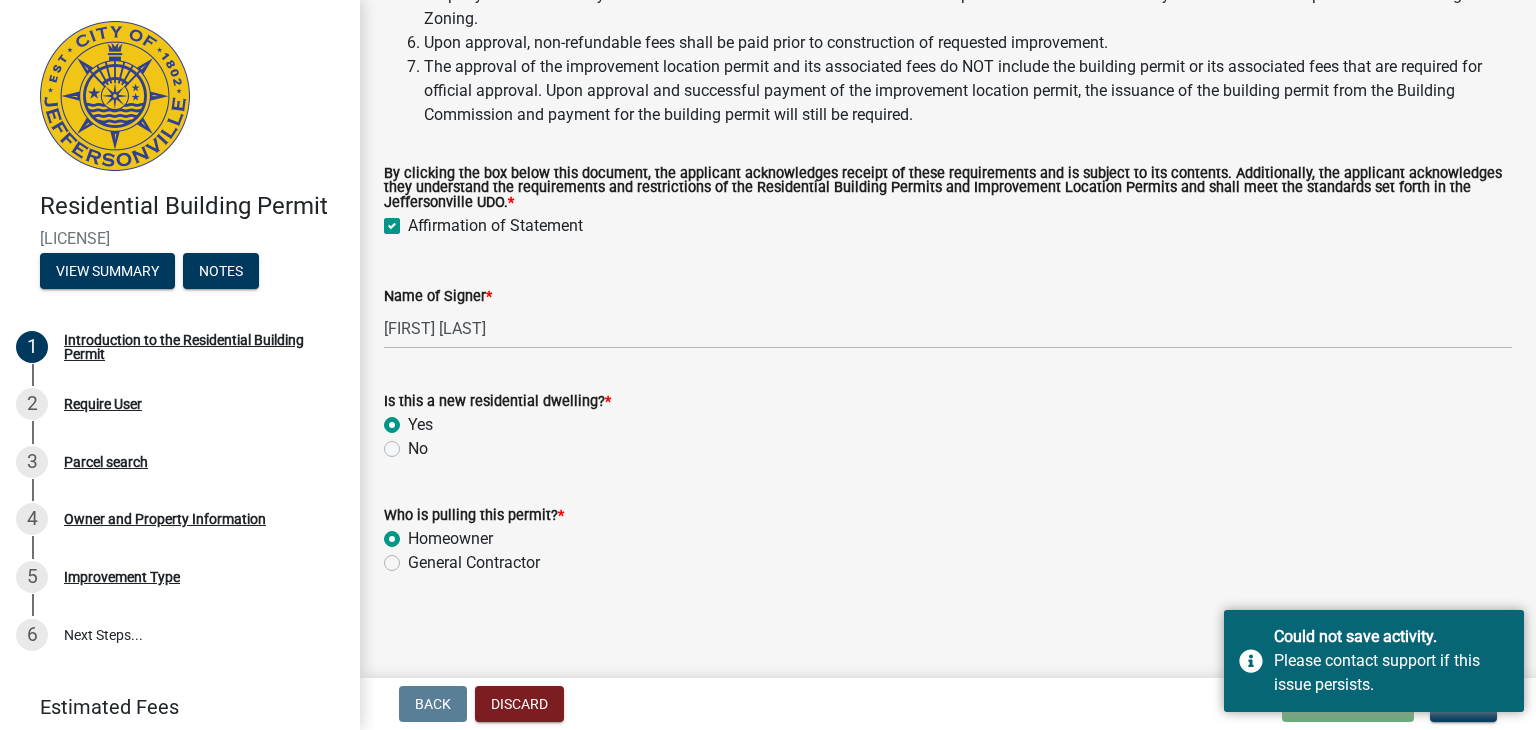 click on "Name of Signer  * Shallon Pait" 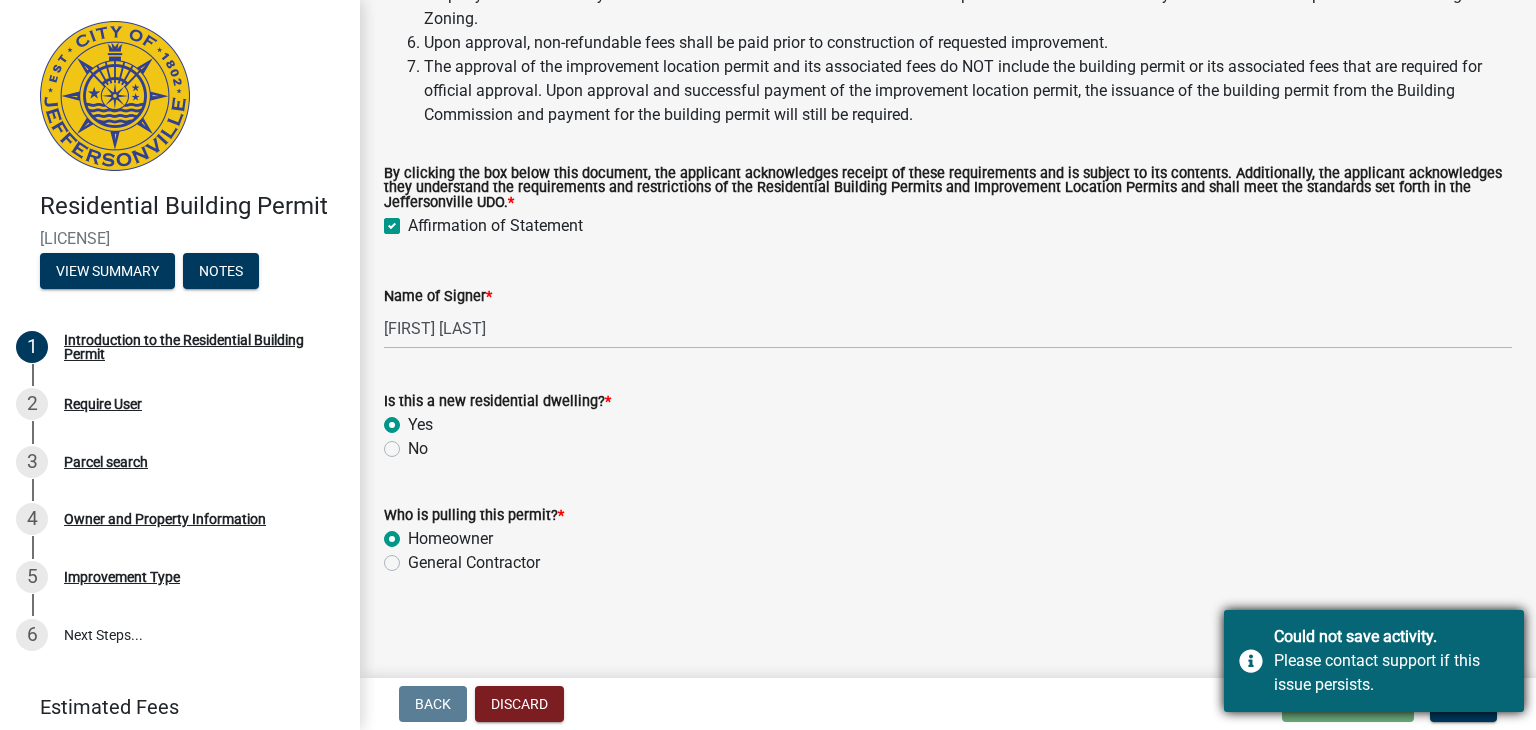 click on "Please contact support if this issue persists." at bounding box center [1391, 673] 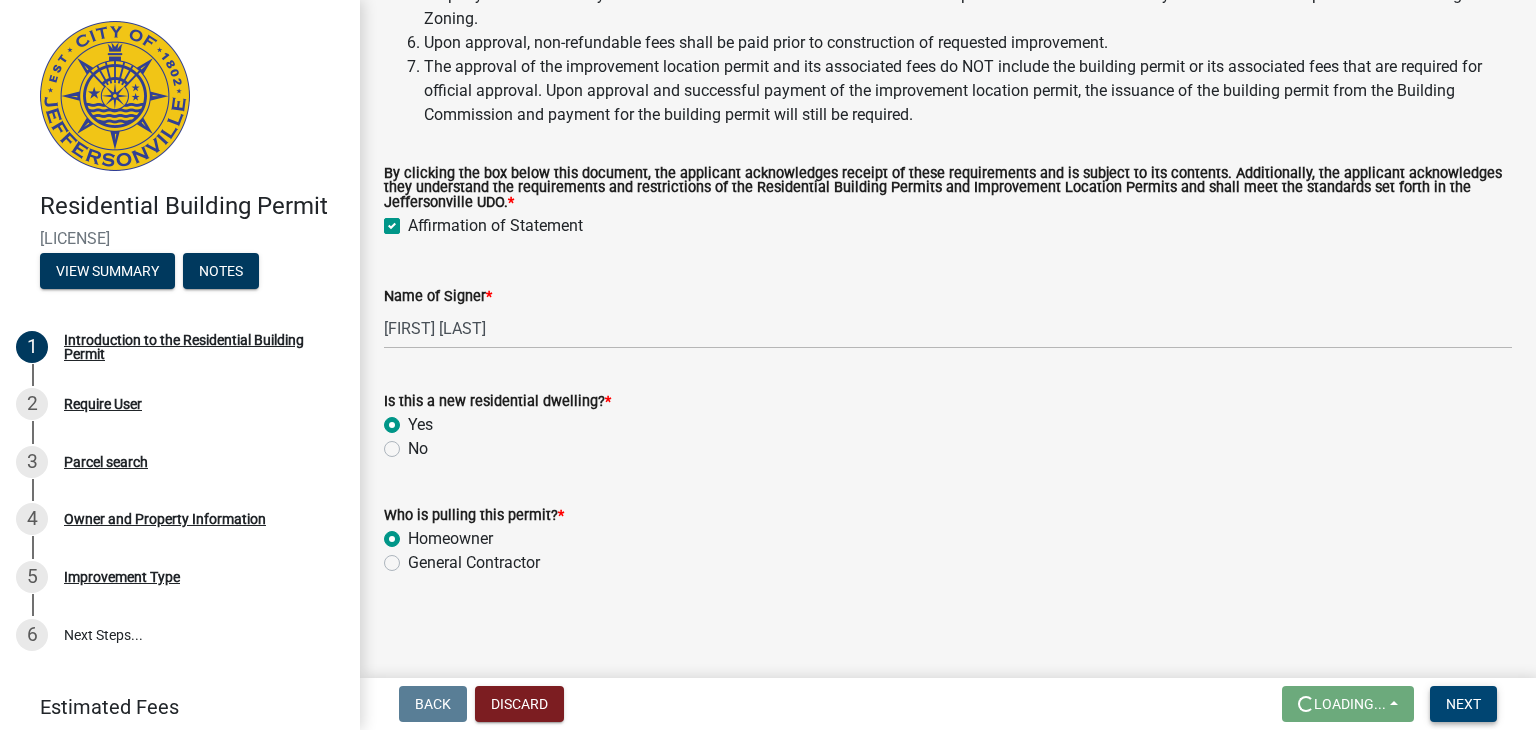 click on "Next" at bounding box center (1463, 704) 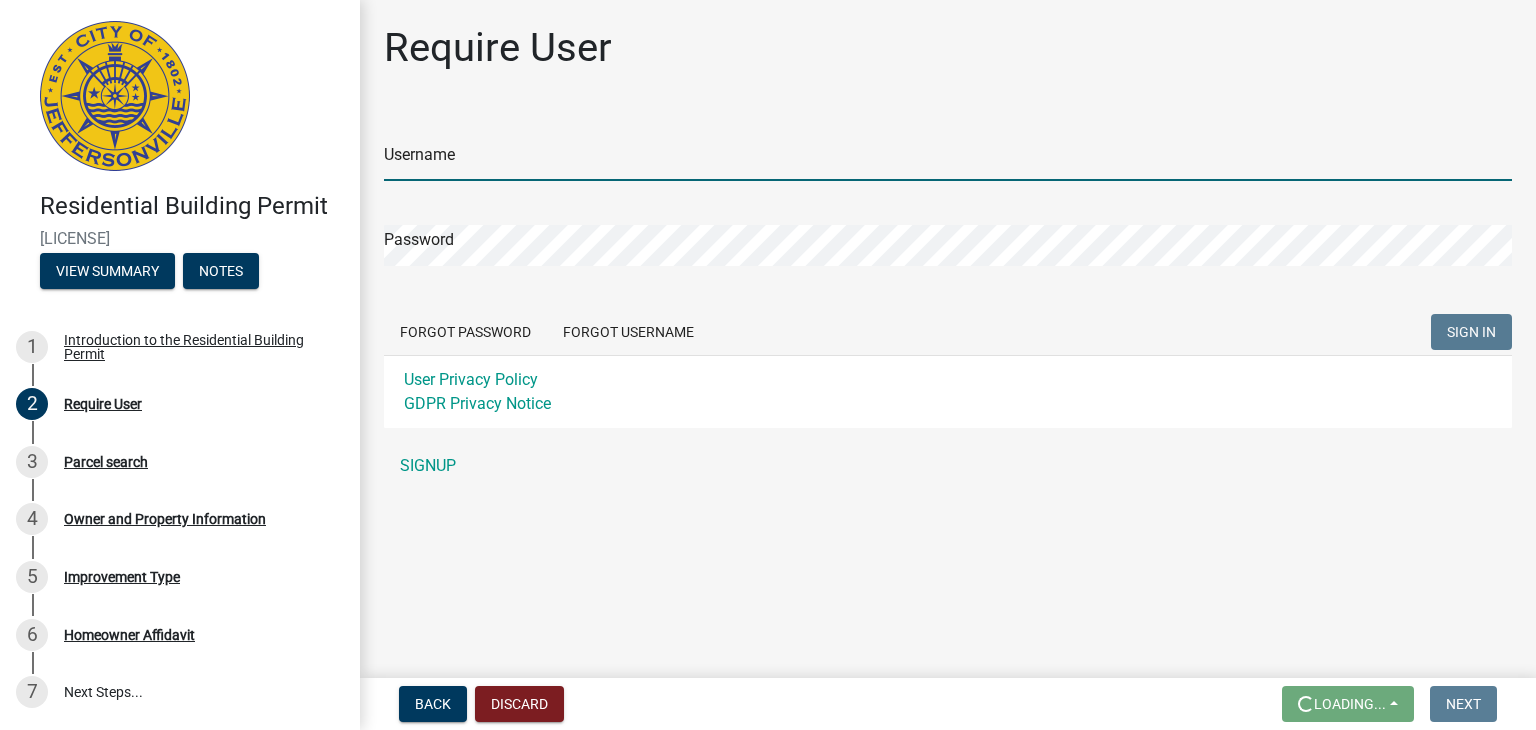 click on "Username" at bounding box center (948, 160) 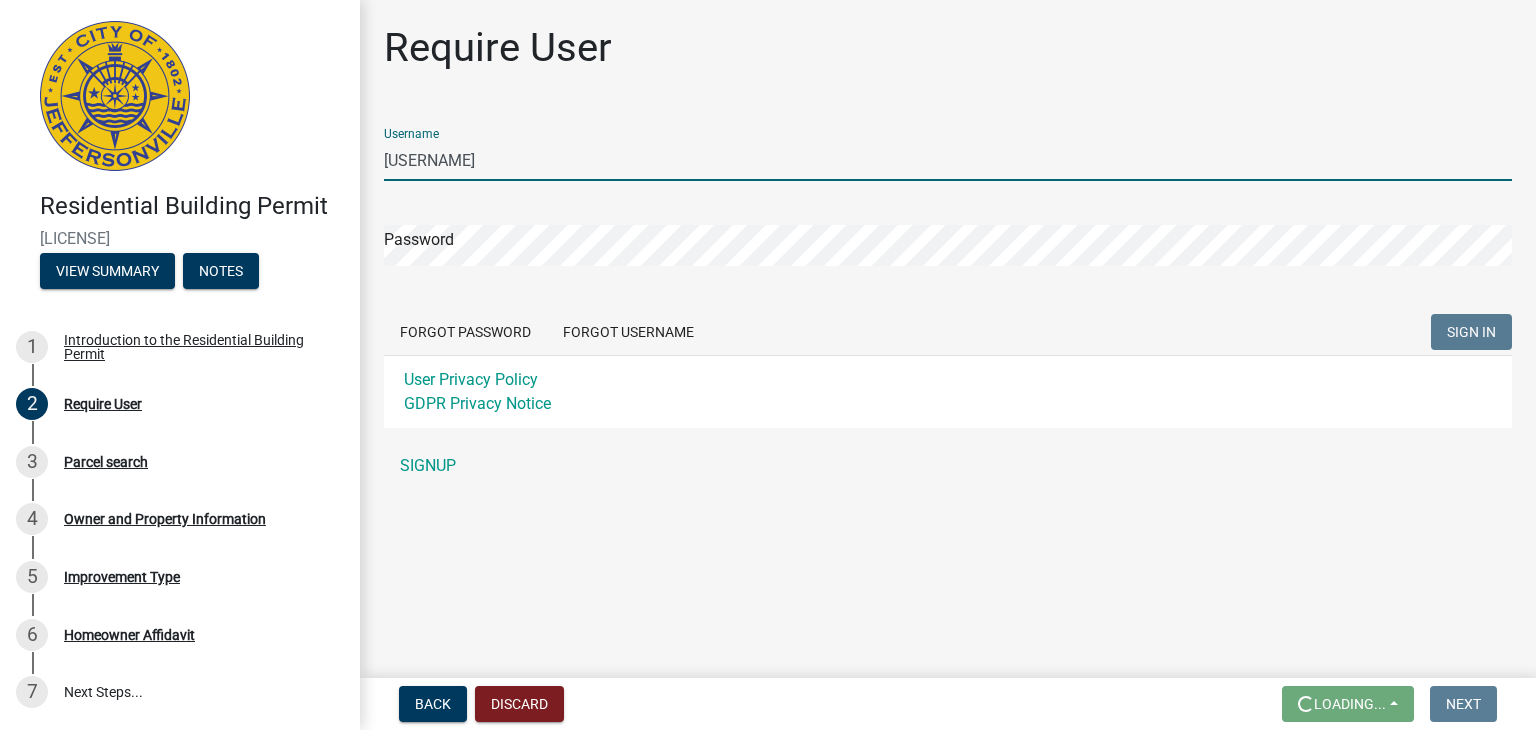 type on "shallonpait" 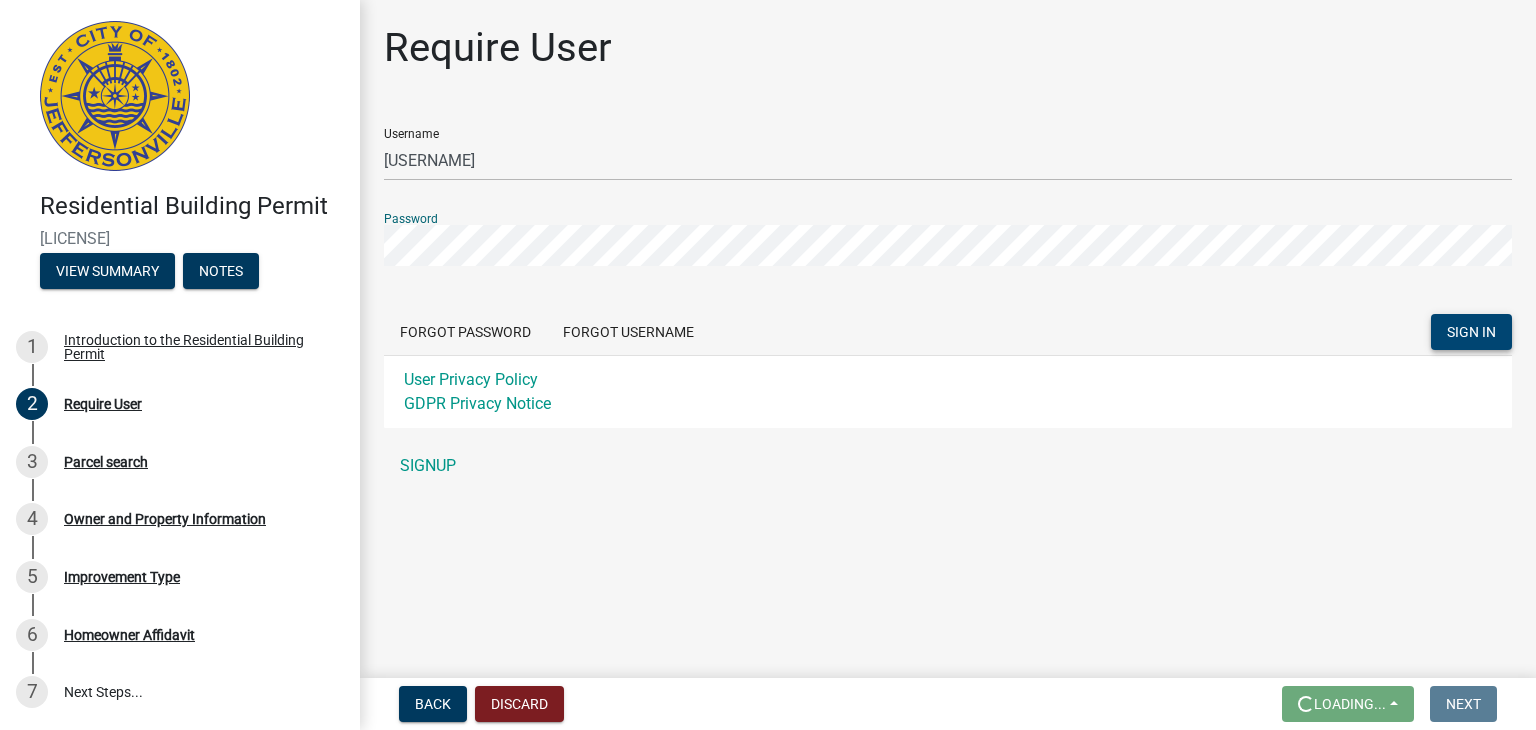 click on "SIGN IN" 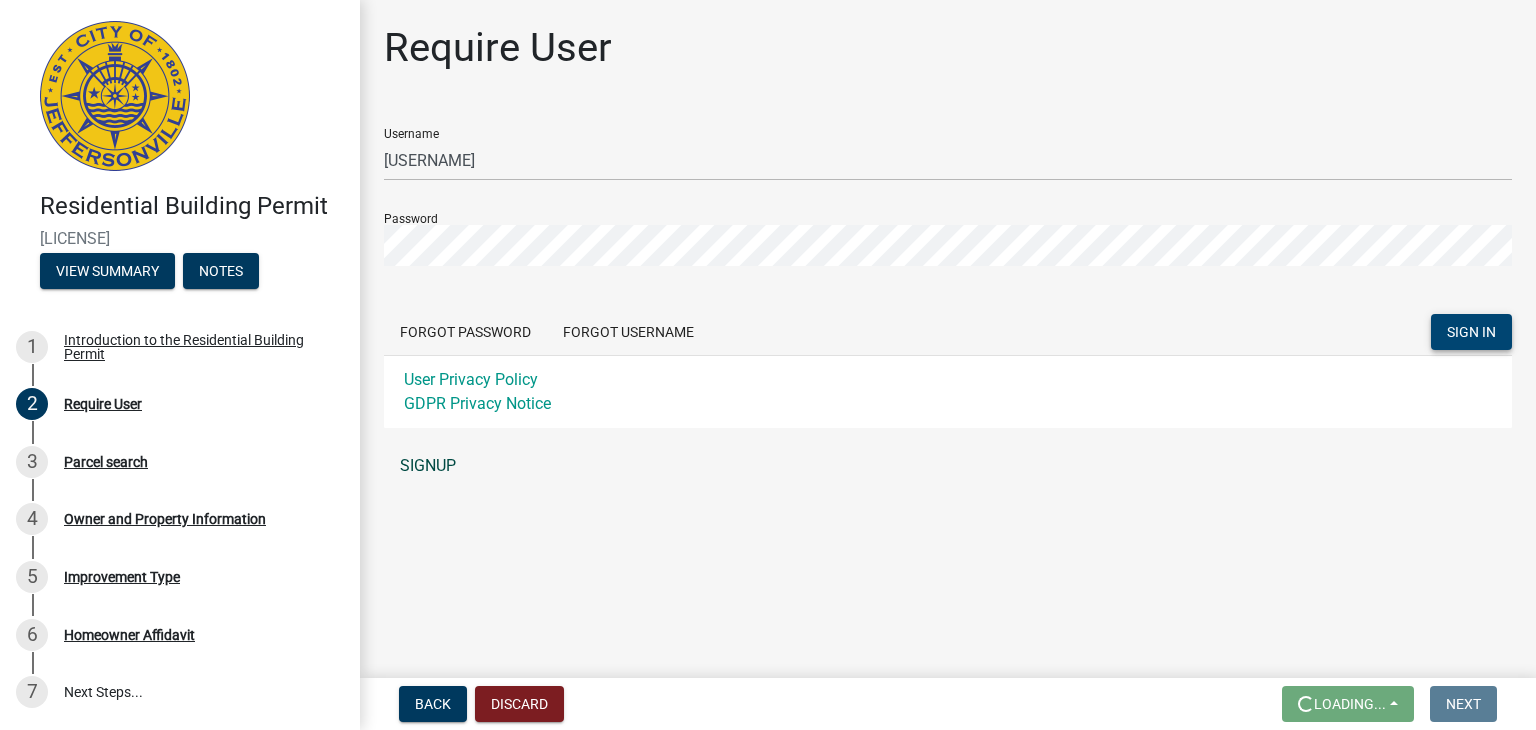 click on "SIGNUP" 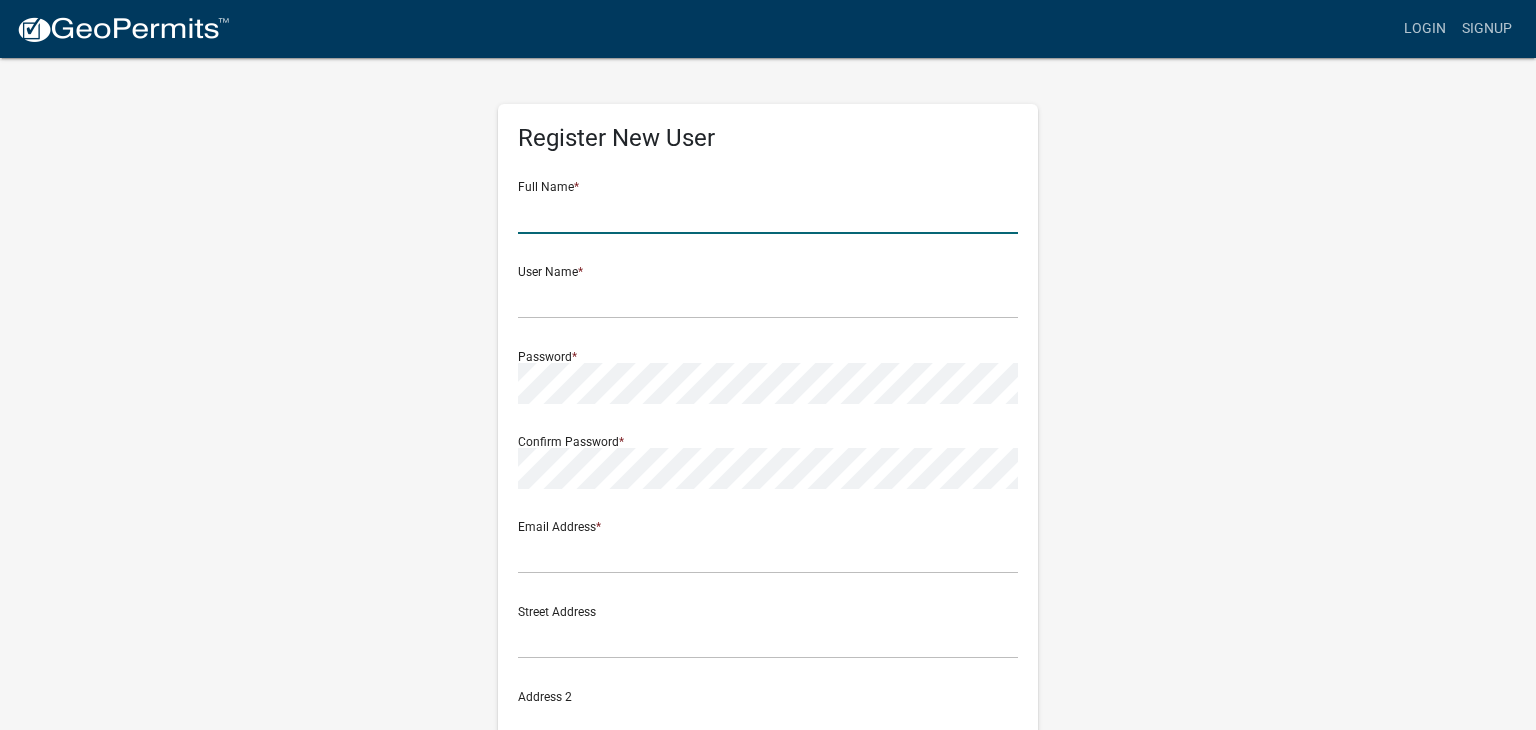 click 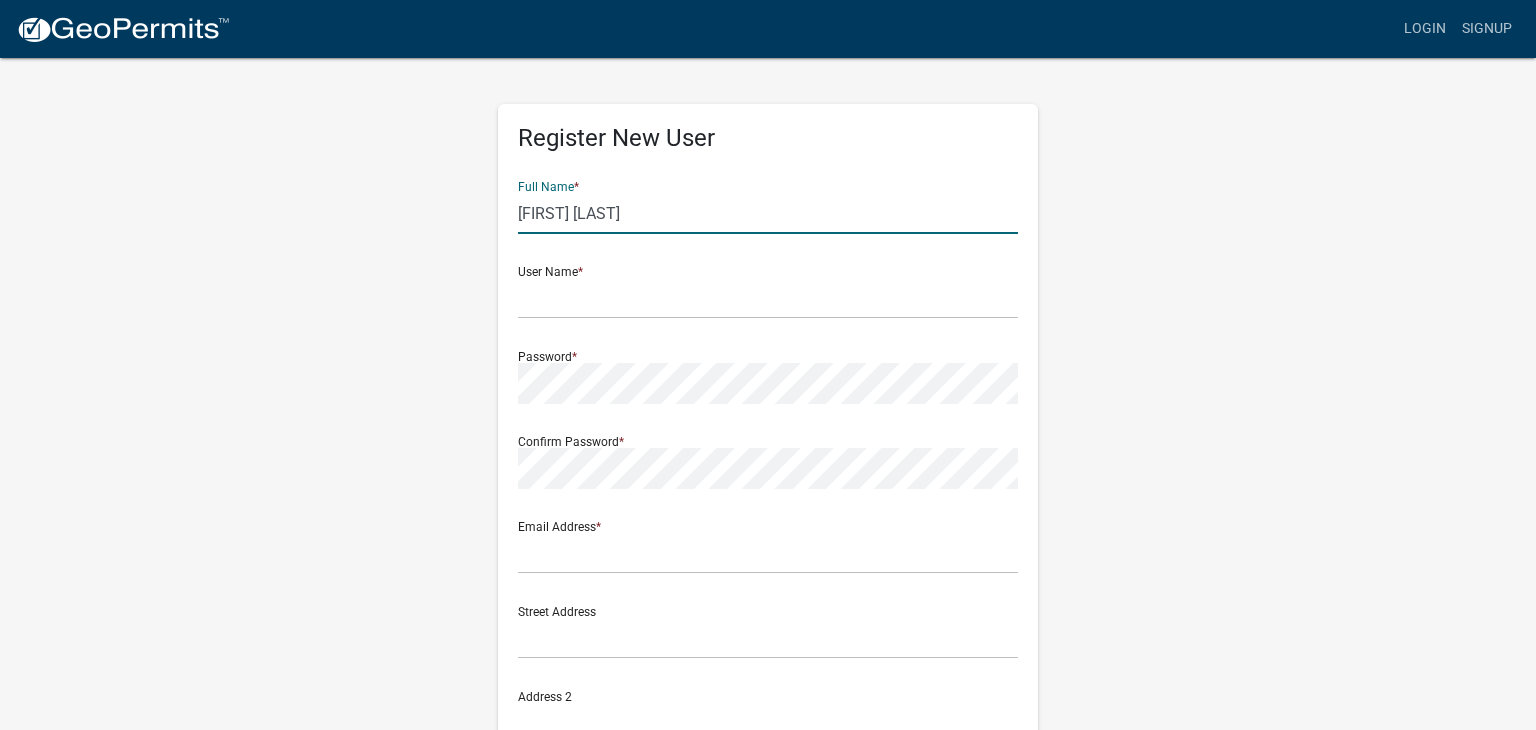 type on "[FIRST] [LAST]" 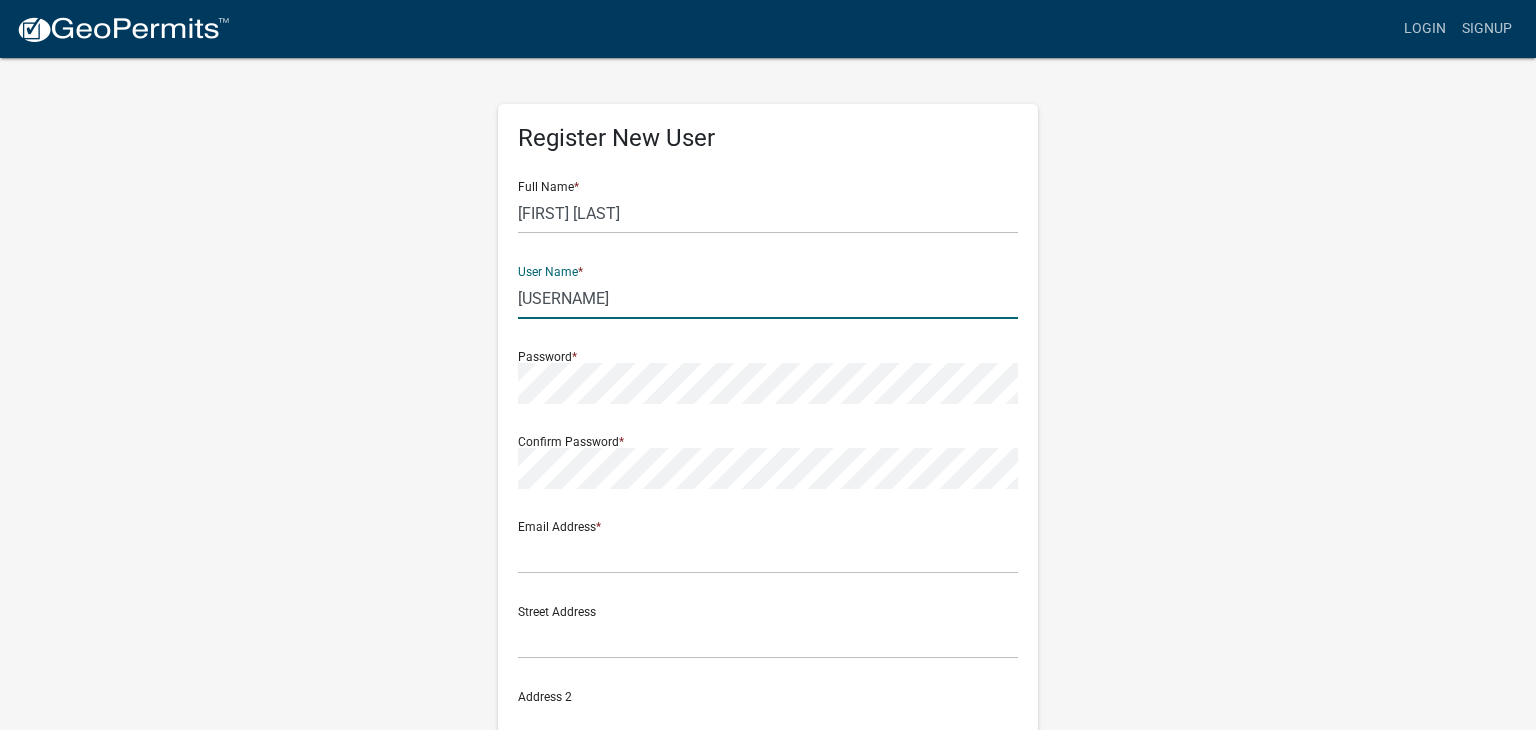 type on "shallonpait" 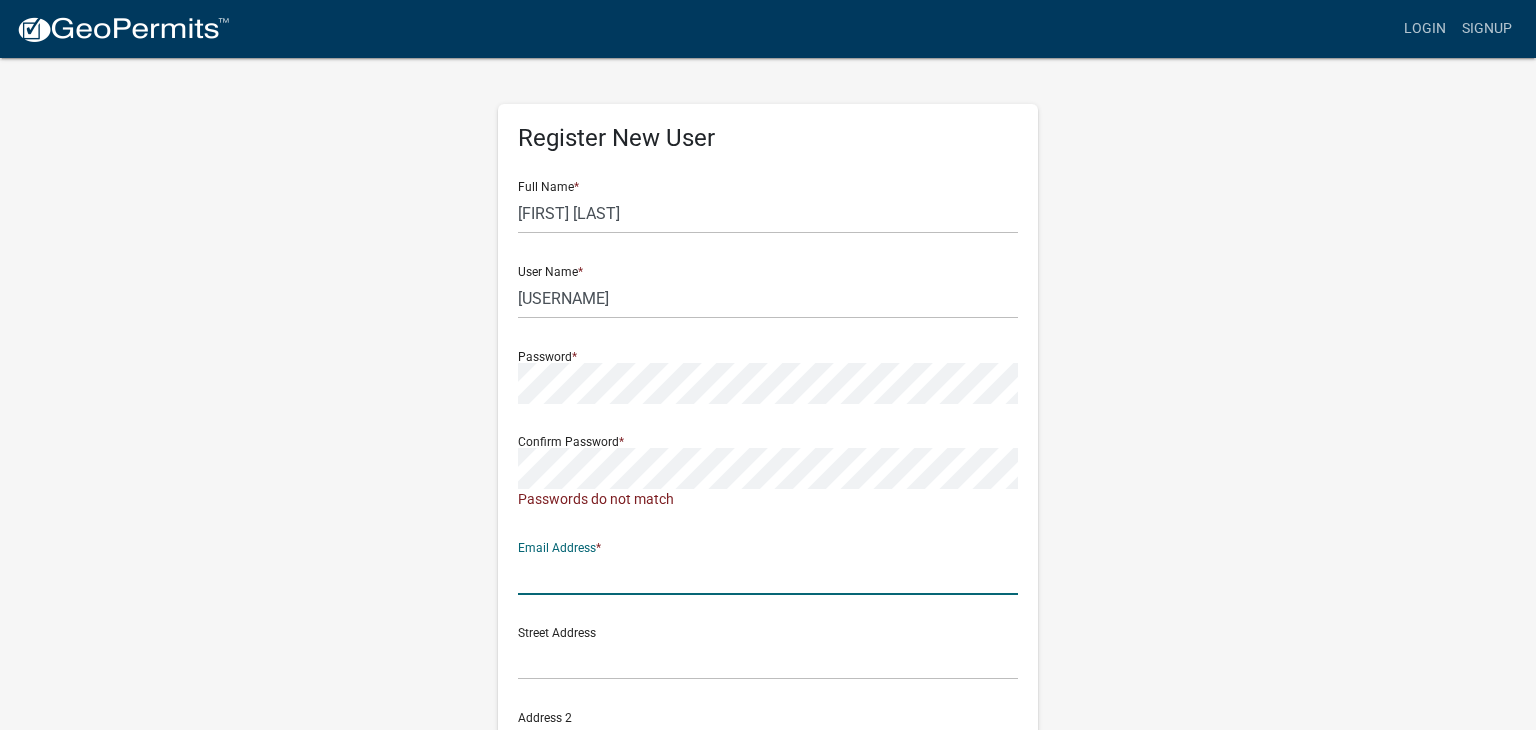 click on "Email Address  *" 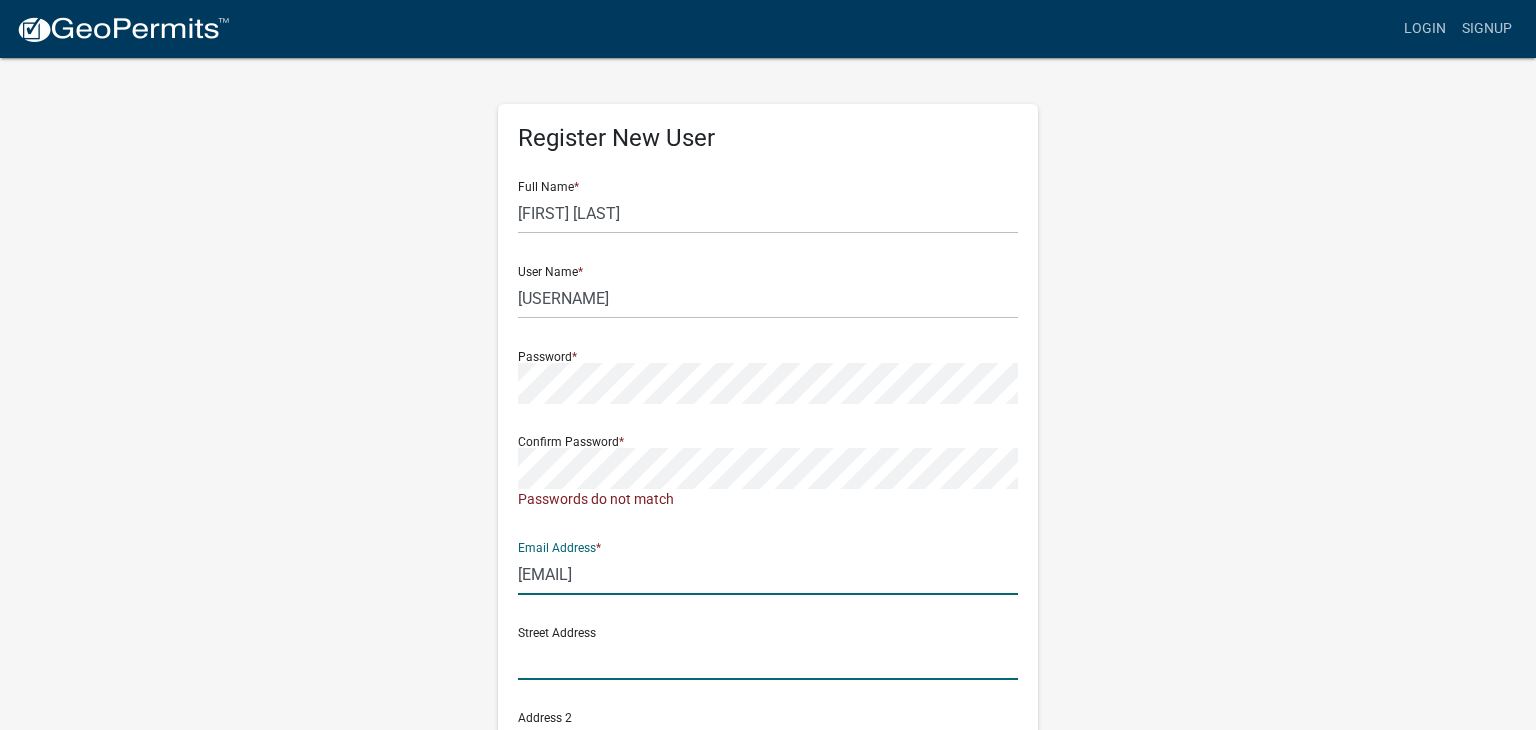 click 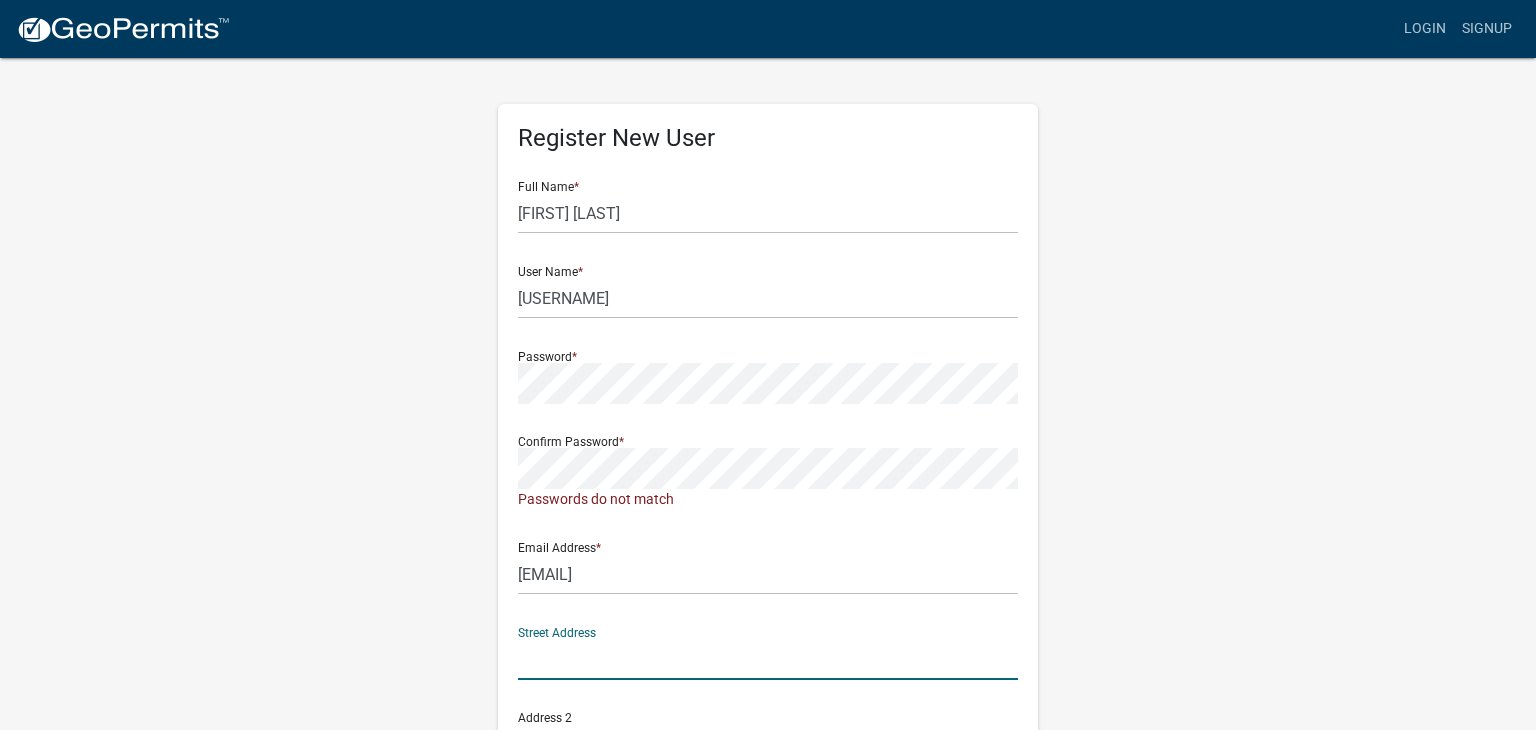 type on "[NUMBER] [STREET]" 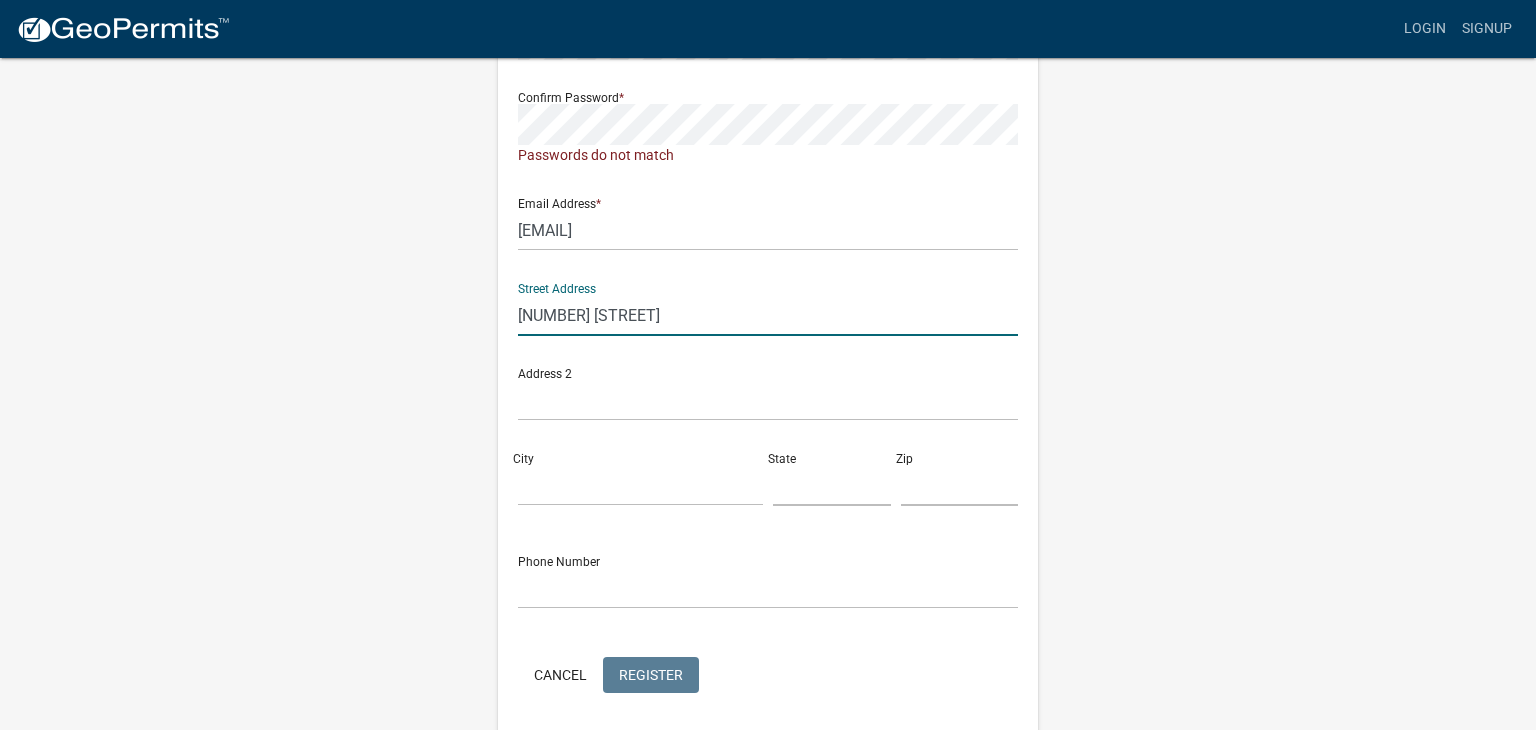 scroll, scrollTop: 345, scrollLeft: 0, axis: vertical 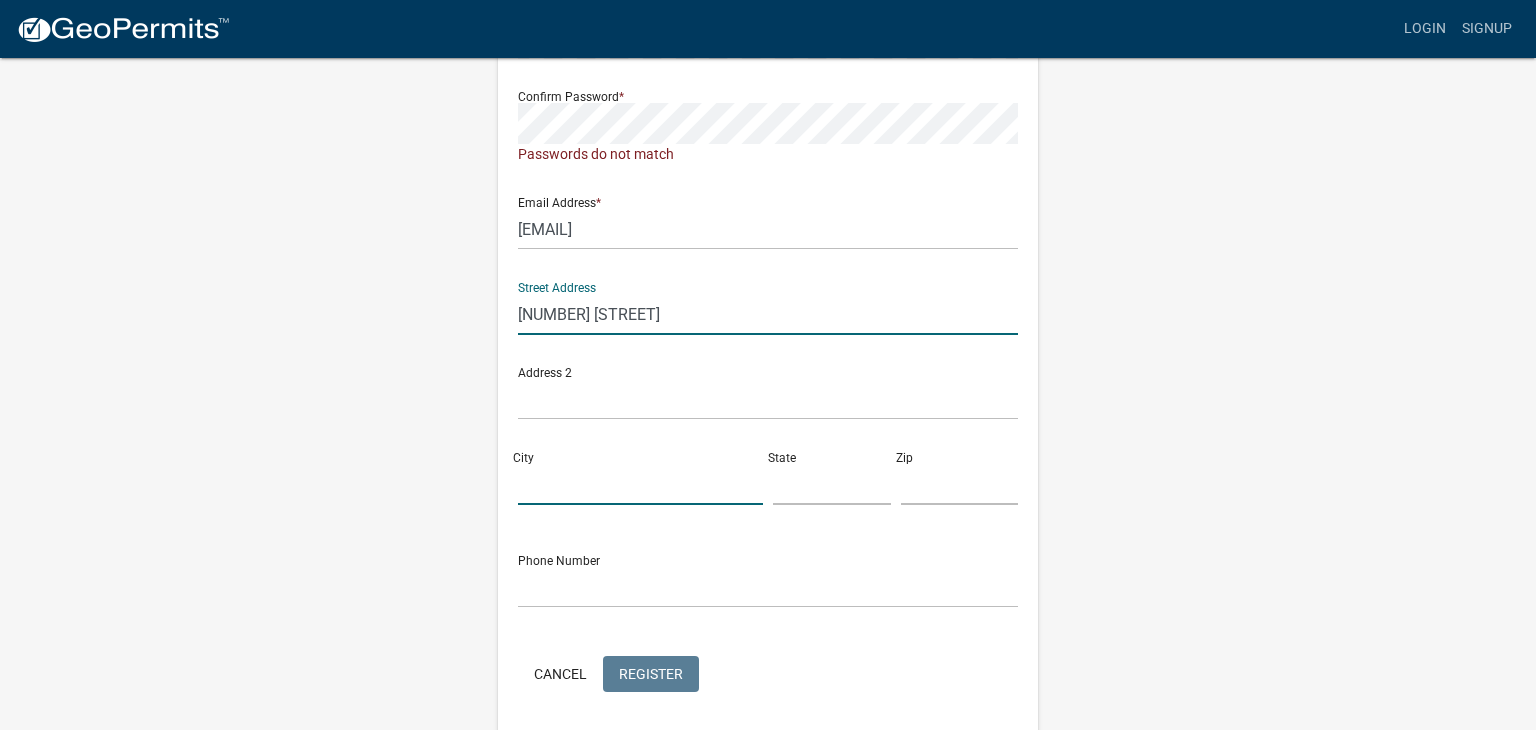 click on "City" at bounding box center (640, 484) 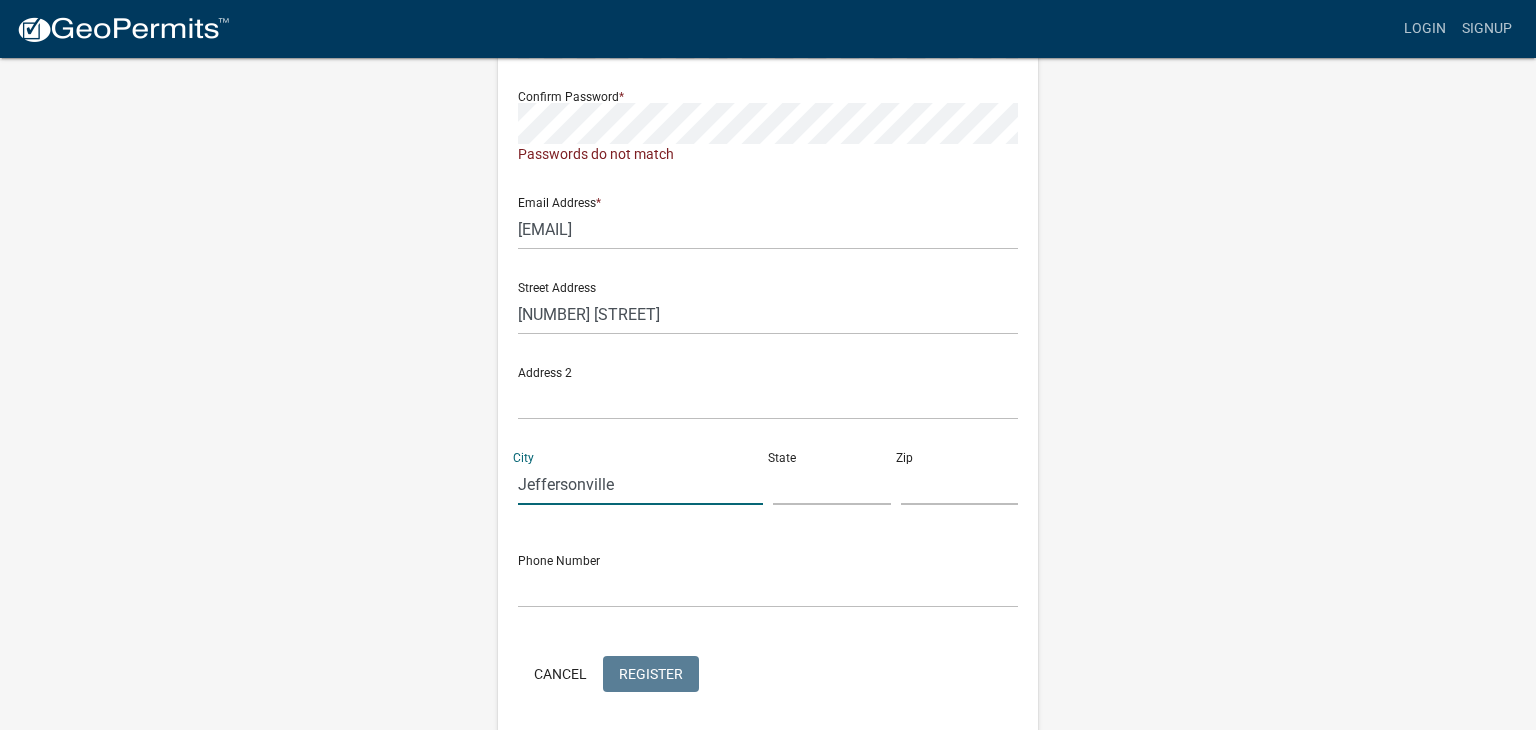 type on "Jeffersonville" 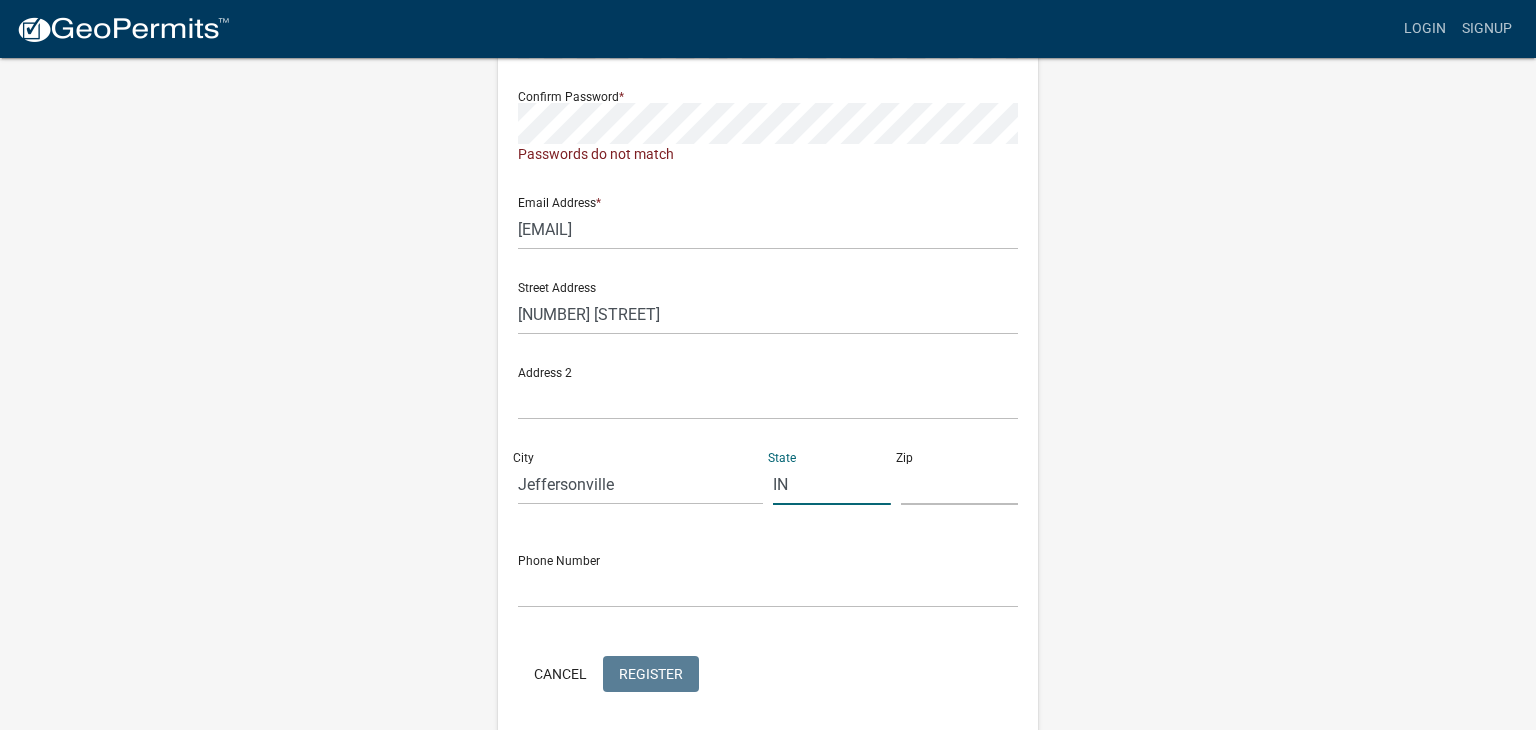 type on "IN" 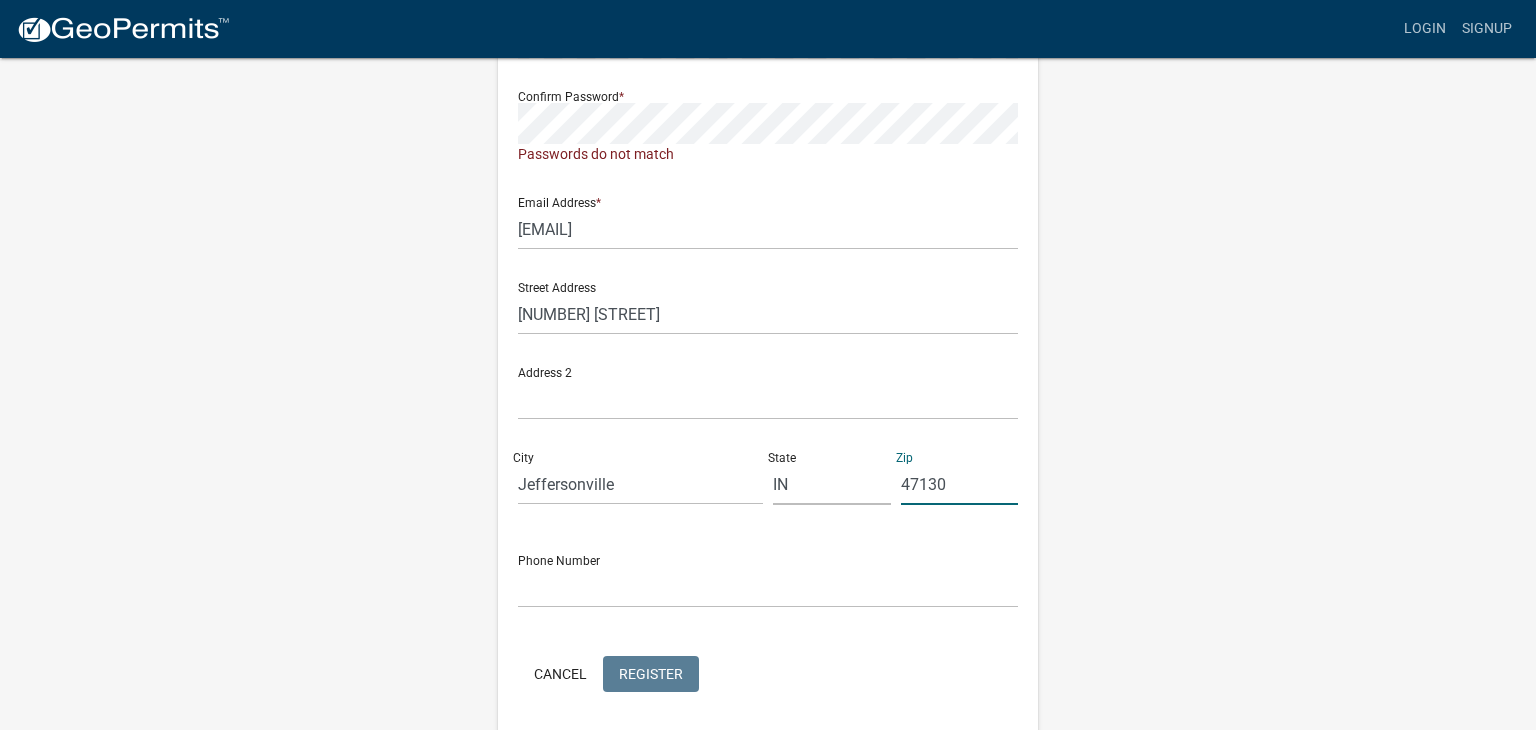 type on "47130" 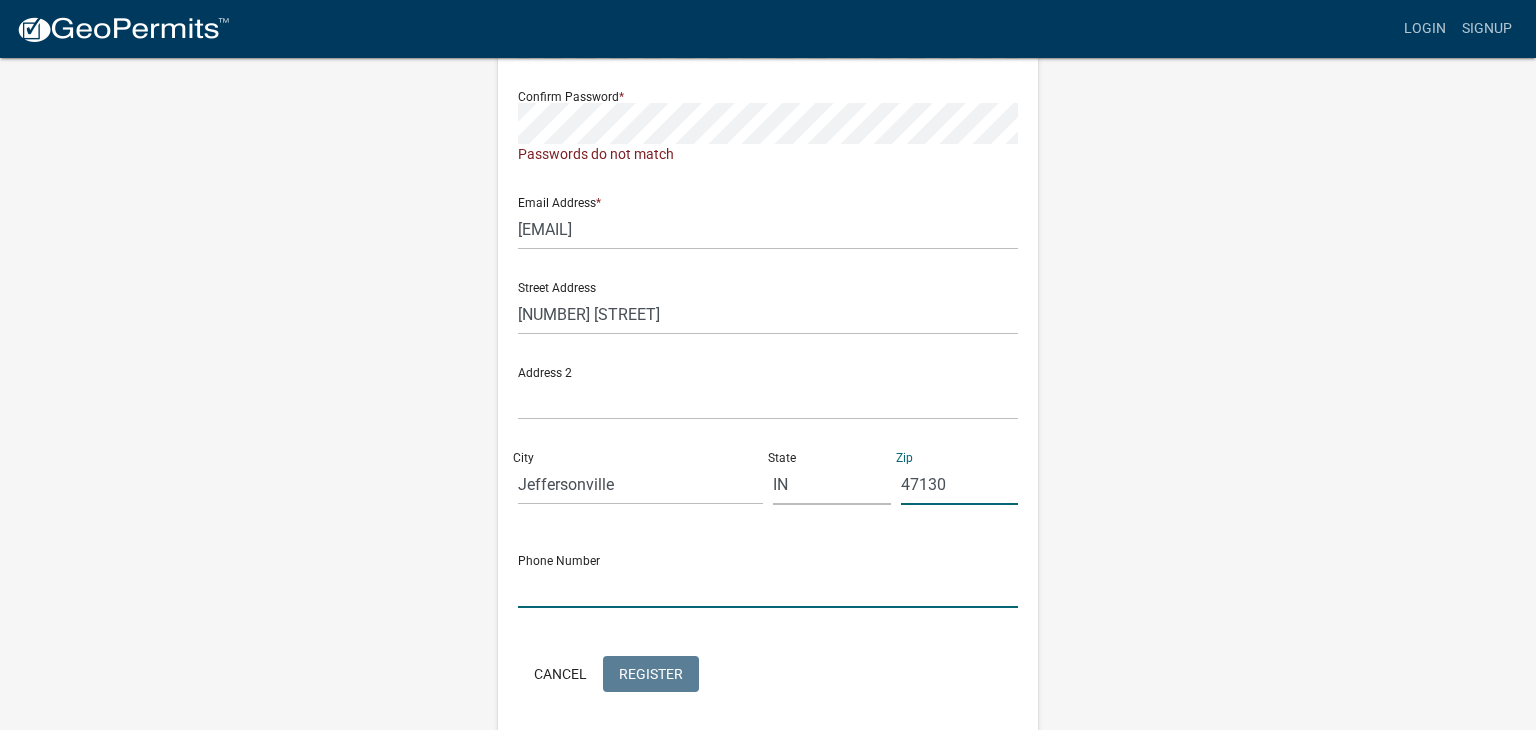 click 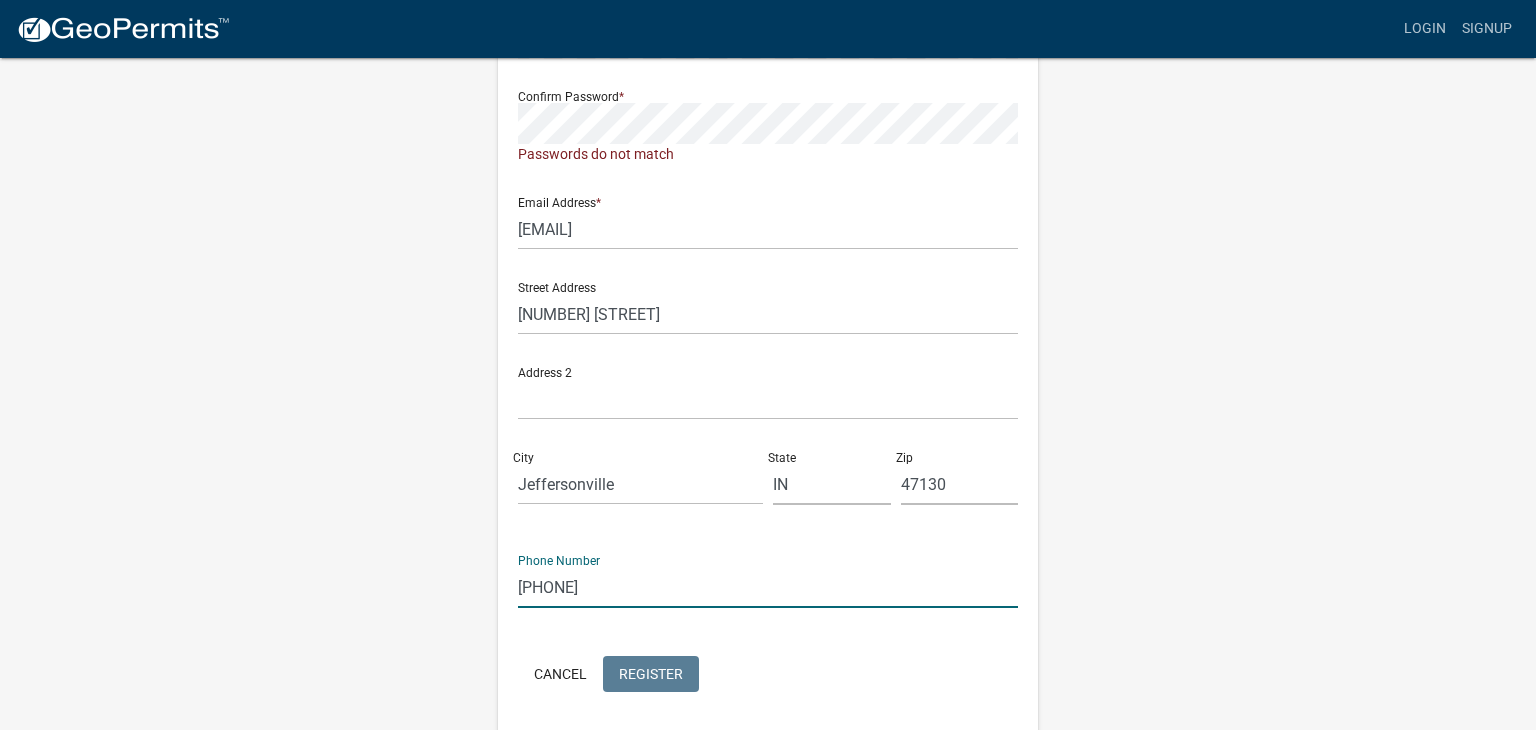type on "[PHONE]-[ID]" 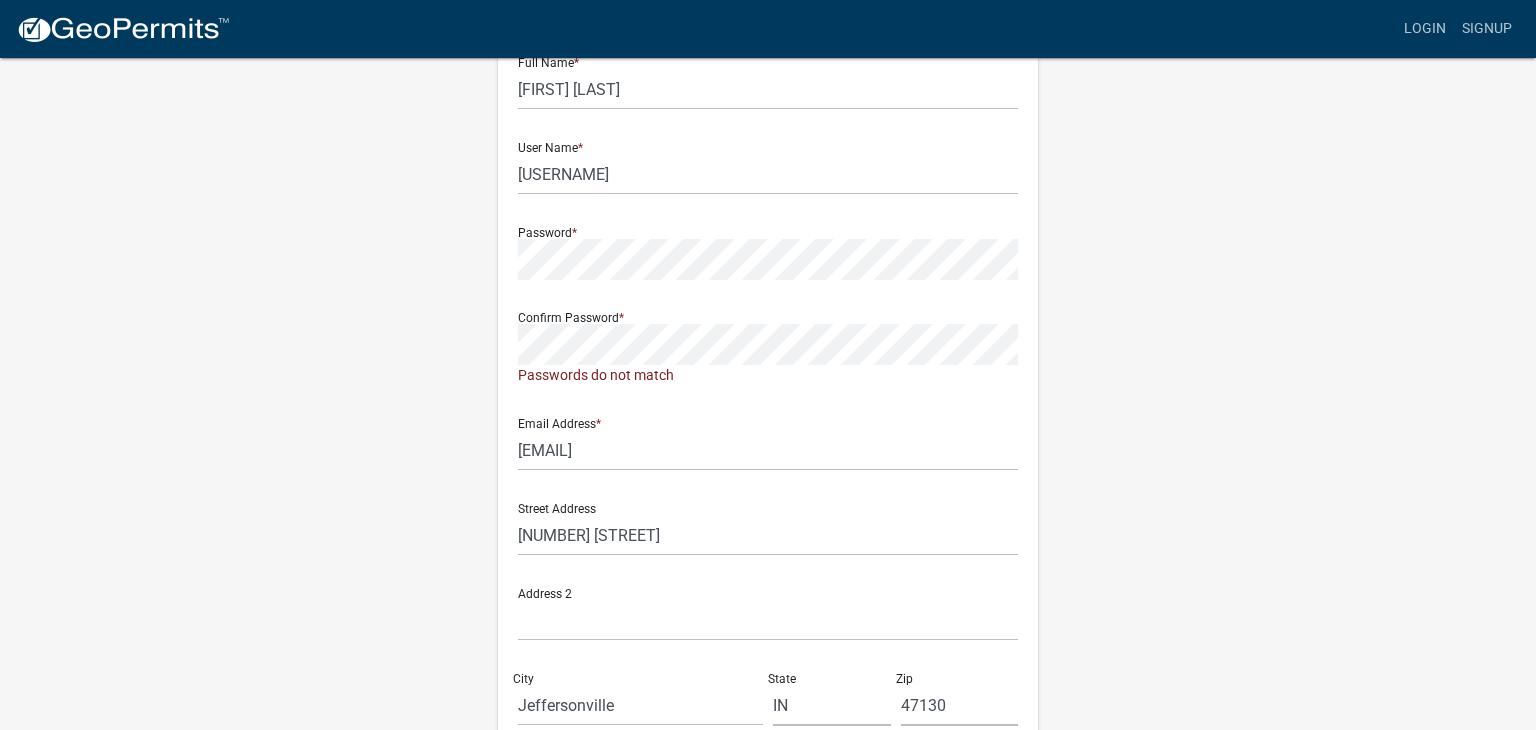 scroll, scrollTop: 113, scrollLeft: 0, axis: vertical 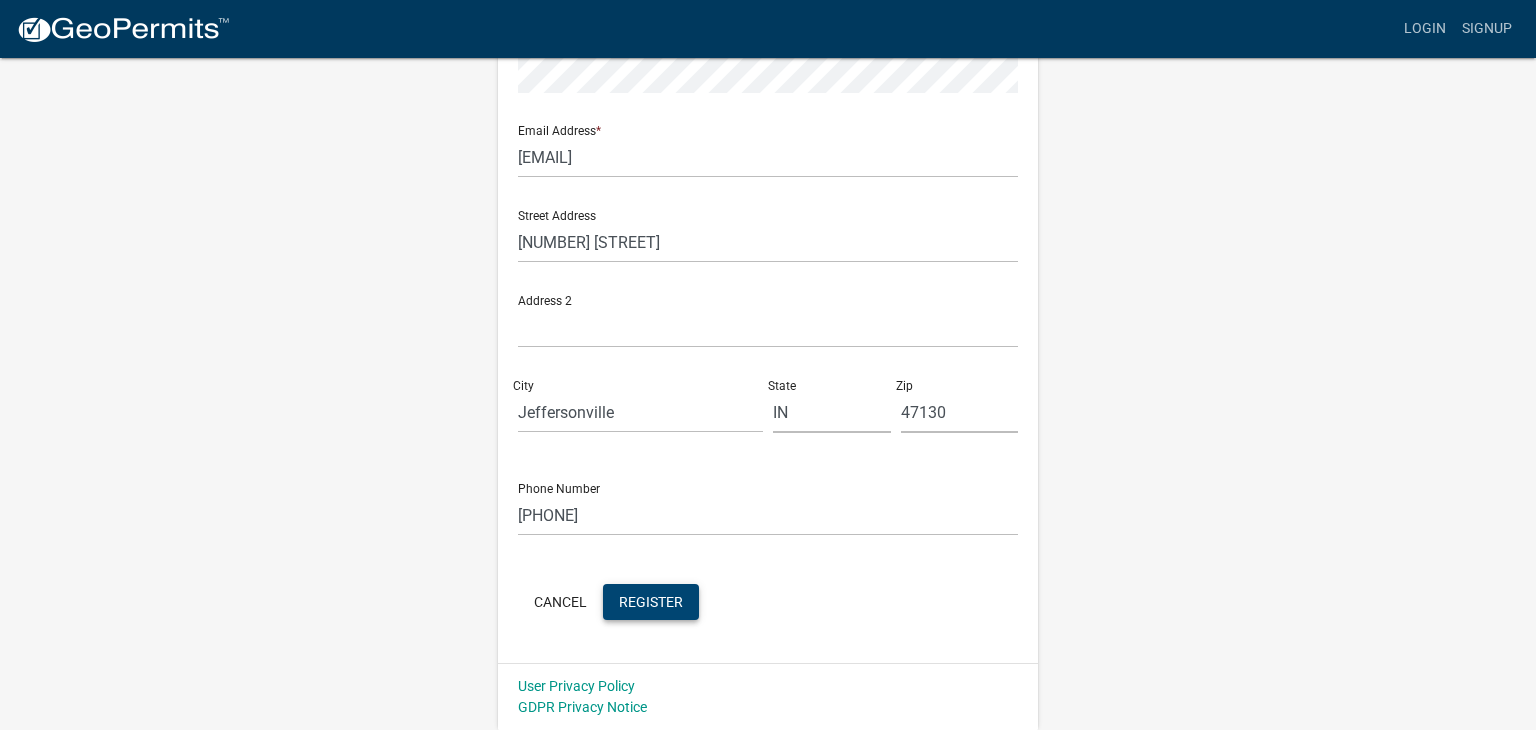 click on "Register" 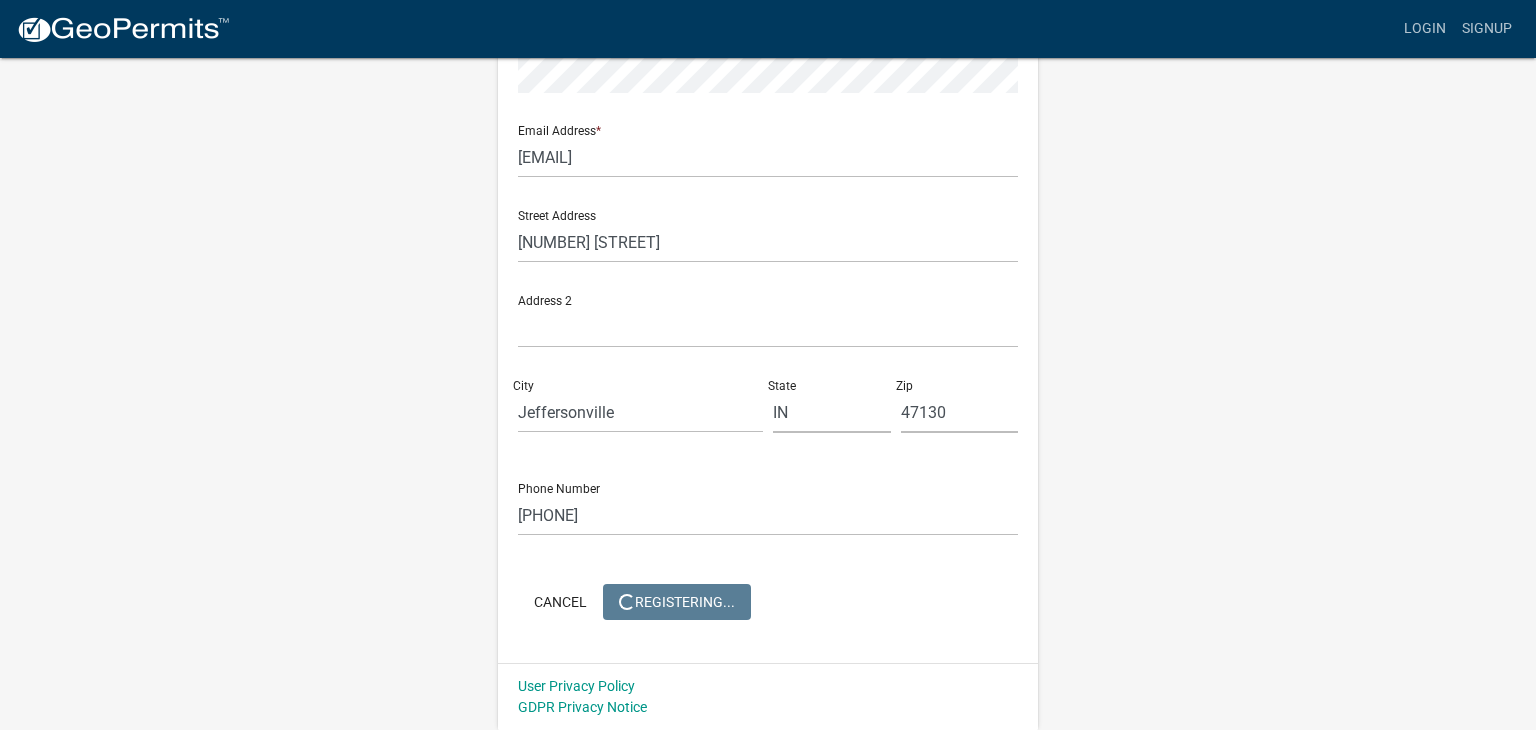 scroll, scrollTop: 0, scrollLeft: 0, axis: both 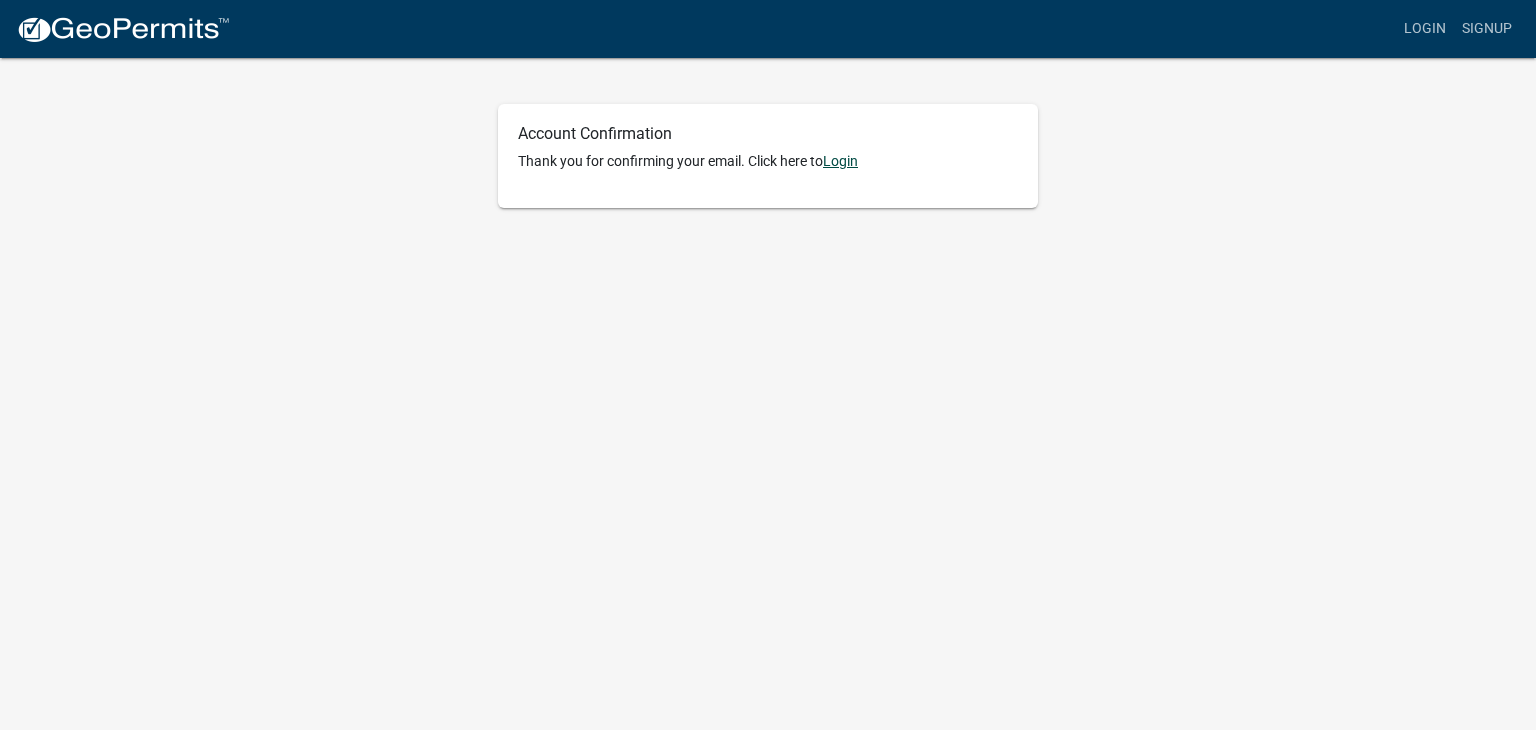 click on "Login" 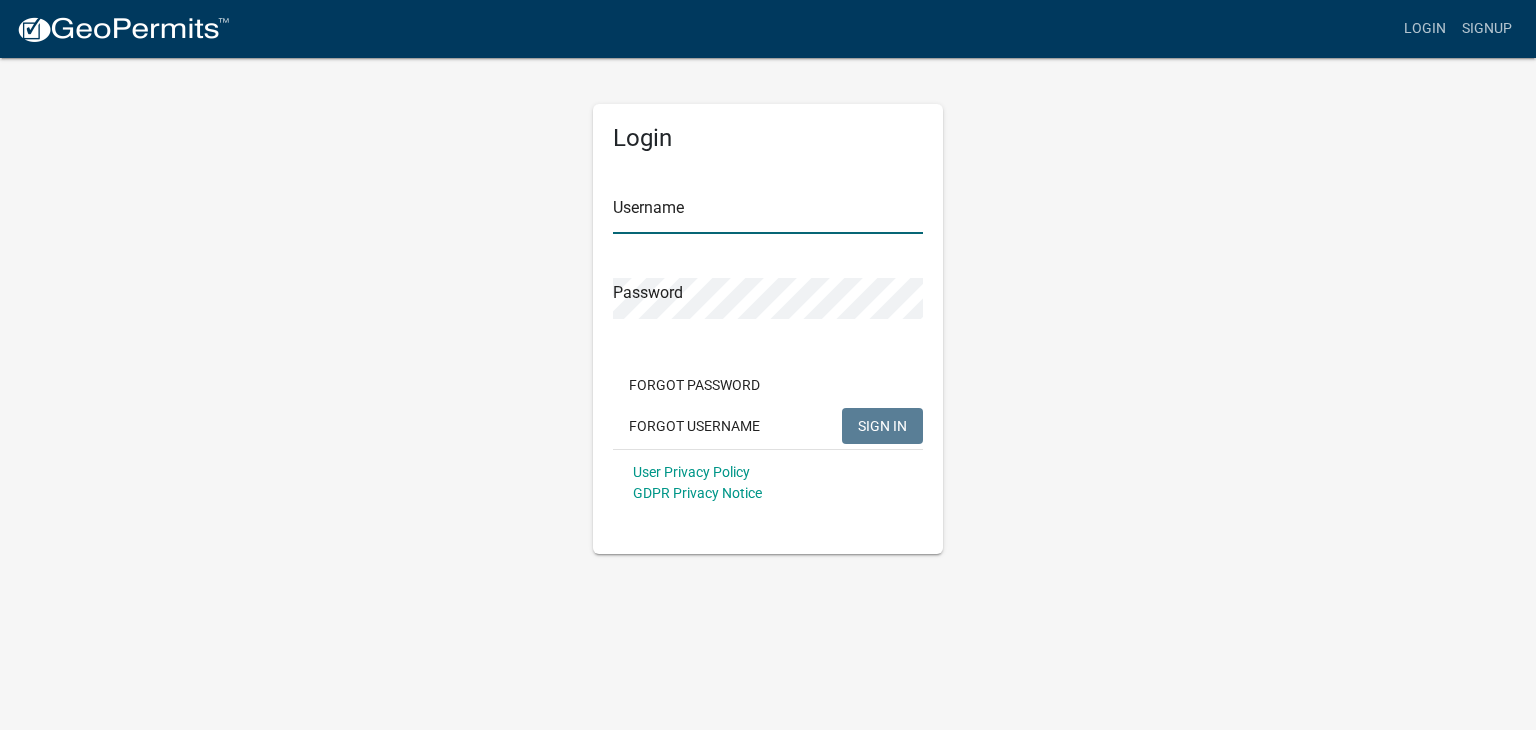type on "[USERNAME]" 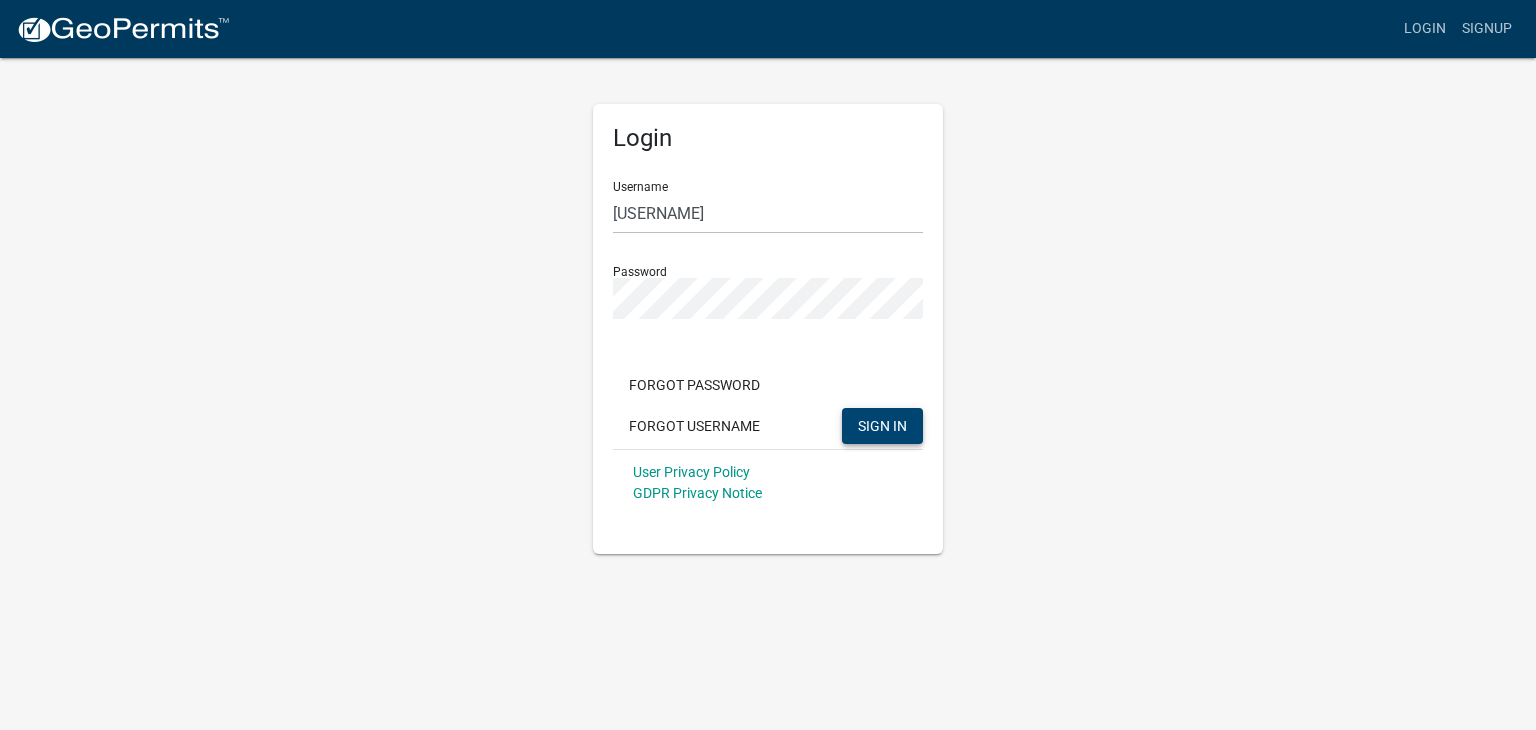 click on "SIGN IN" 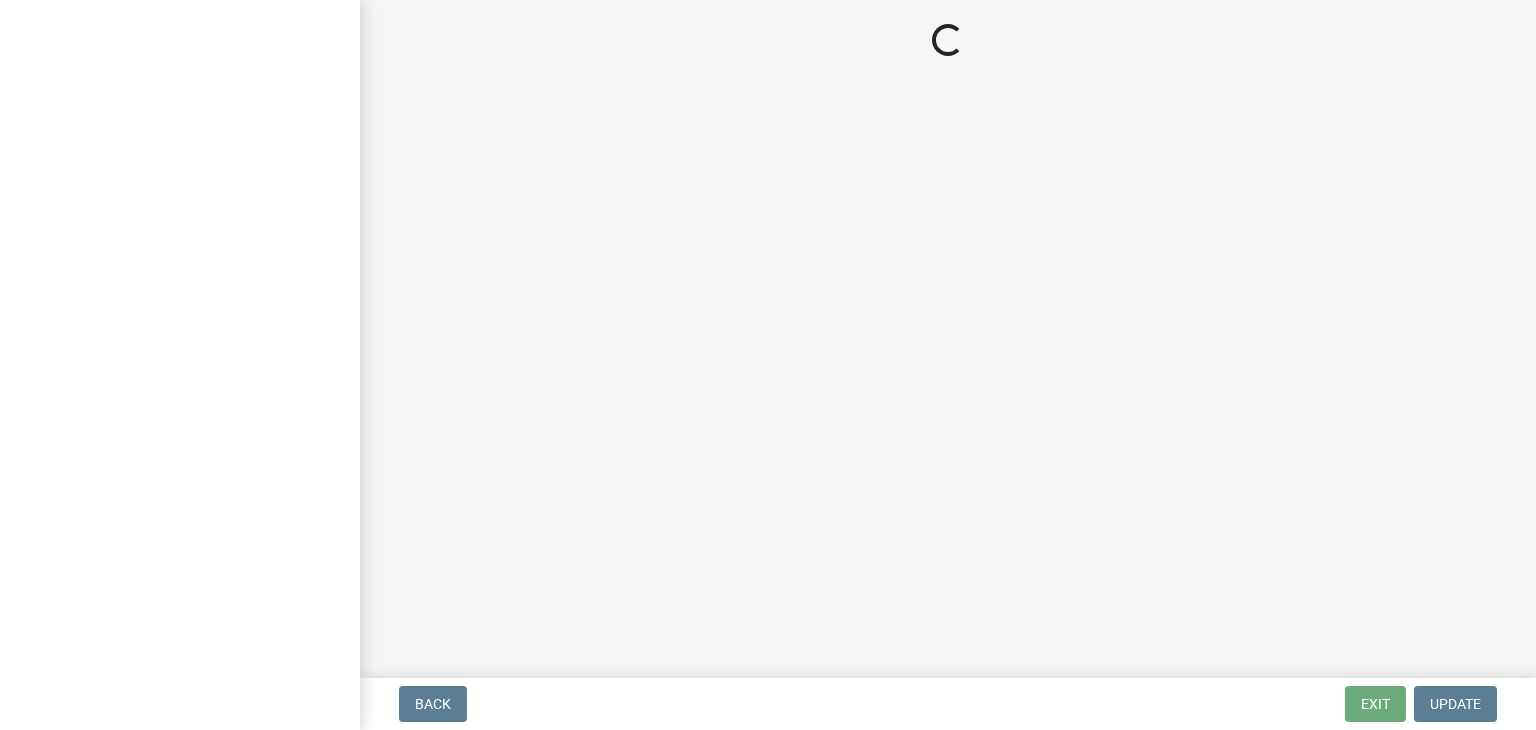 scroll, scrollTop: 0, scrollLeft: 0, axis: both 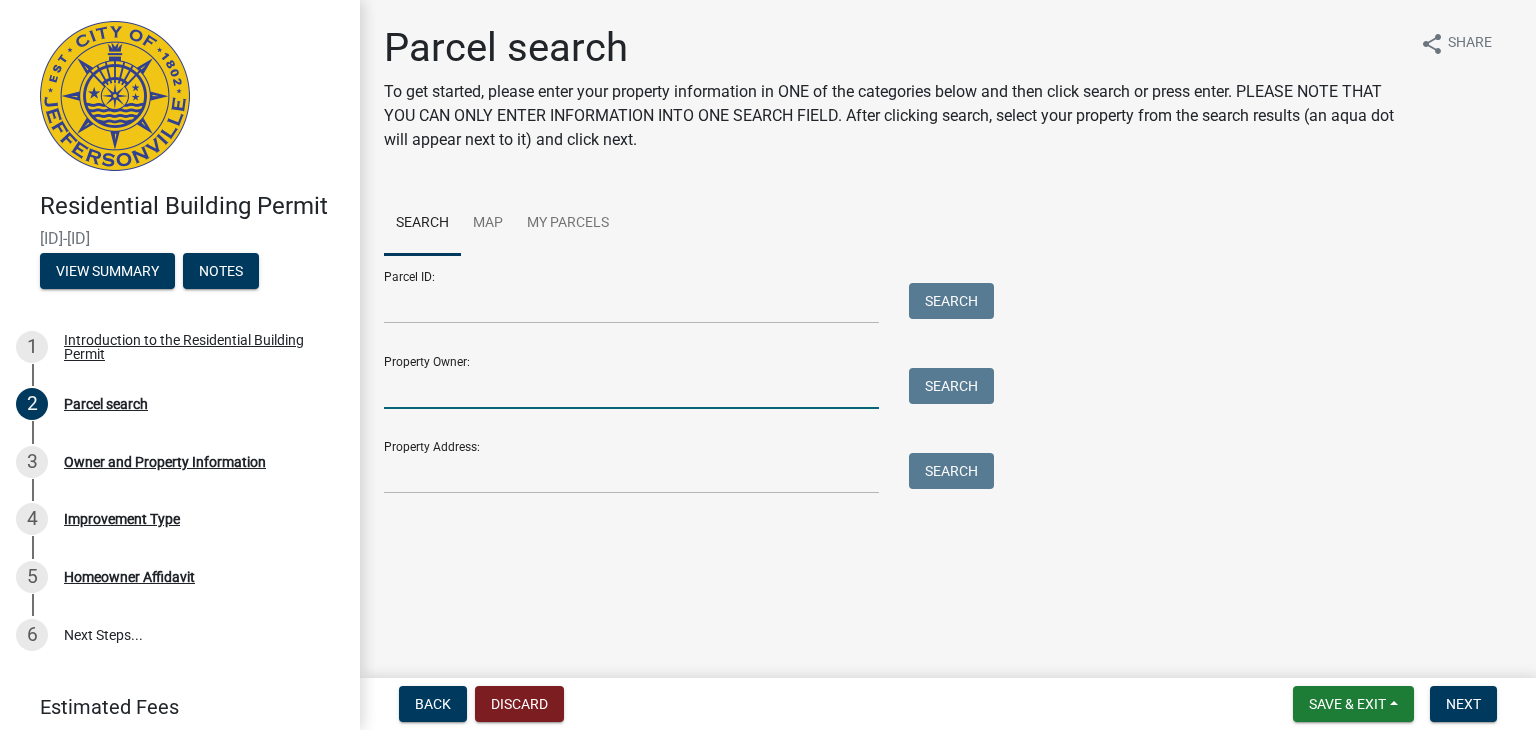 click on "Property Owner:" at bounding box center (631, 388) 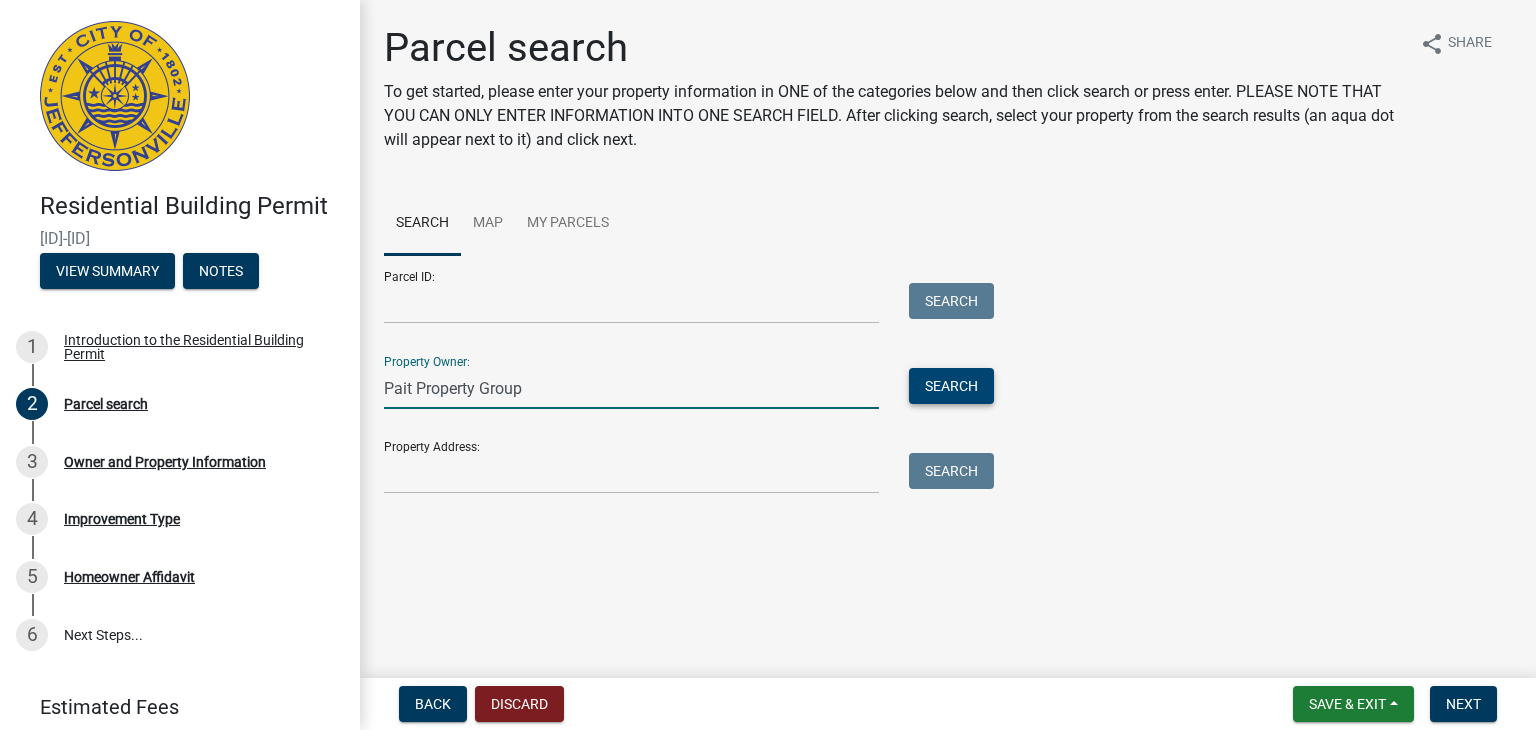 type on "Pait Property Group" 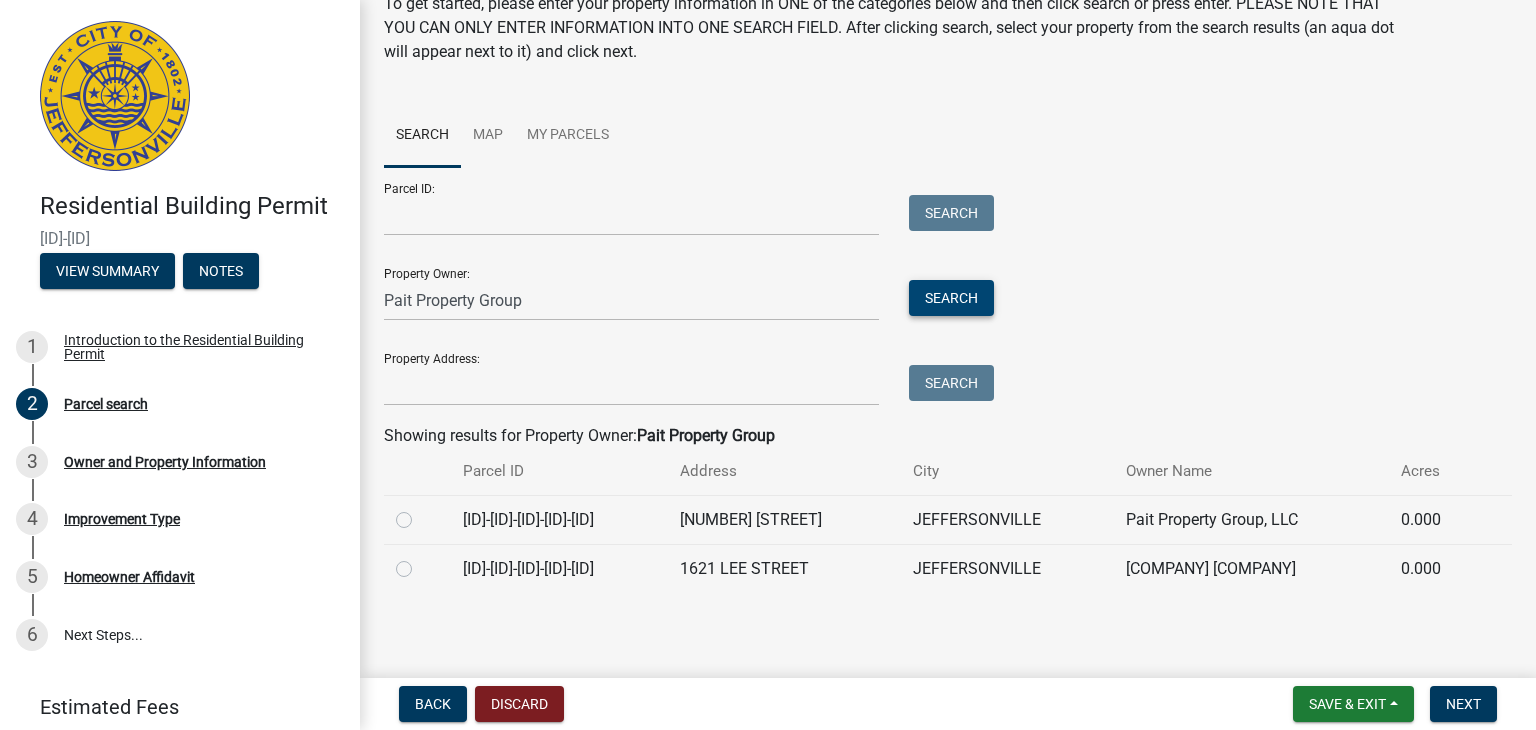 scroll, scrollTop: 88, scrollLeft: 0, axis: vertical 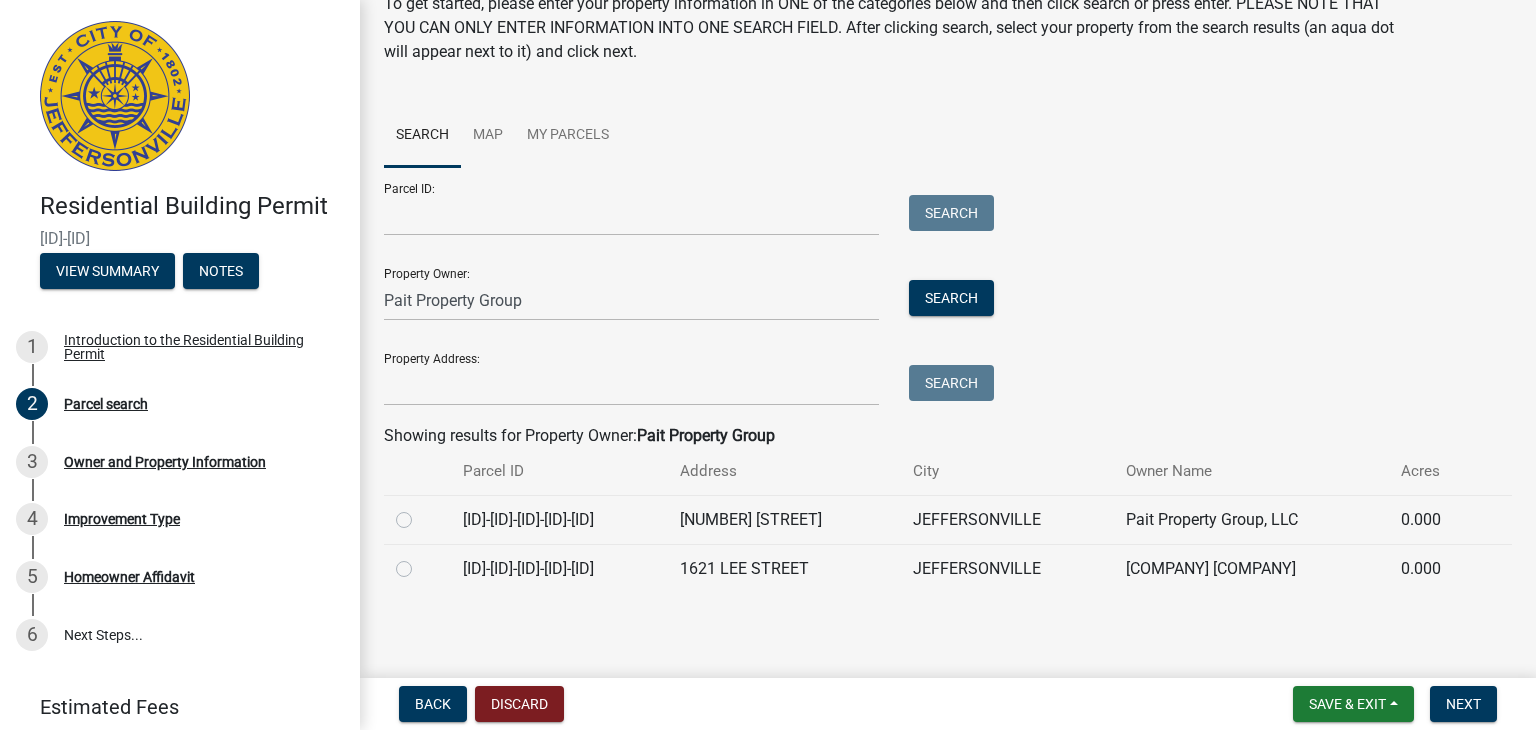 click 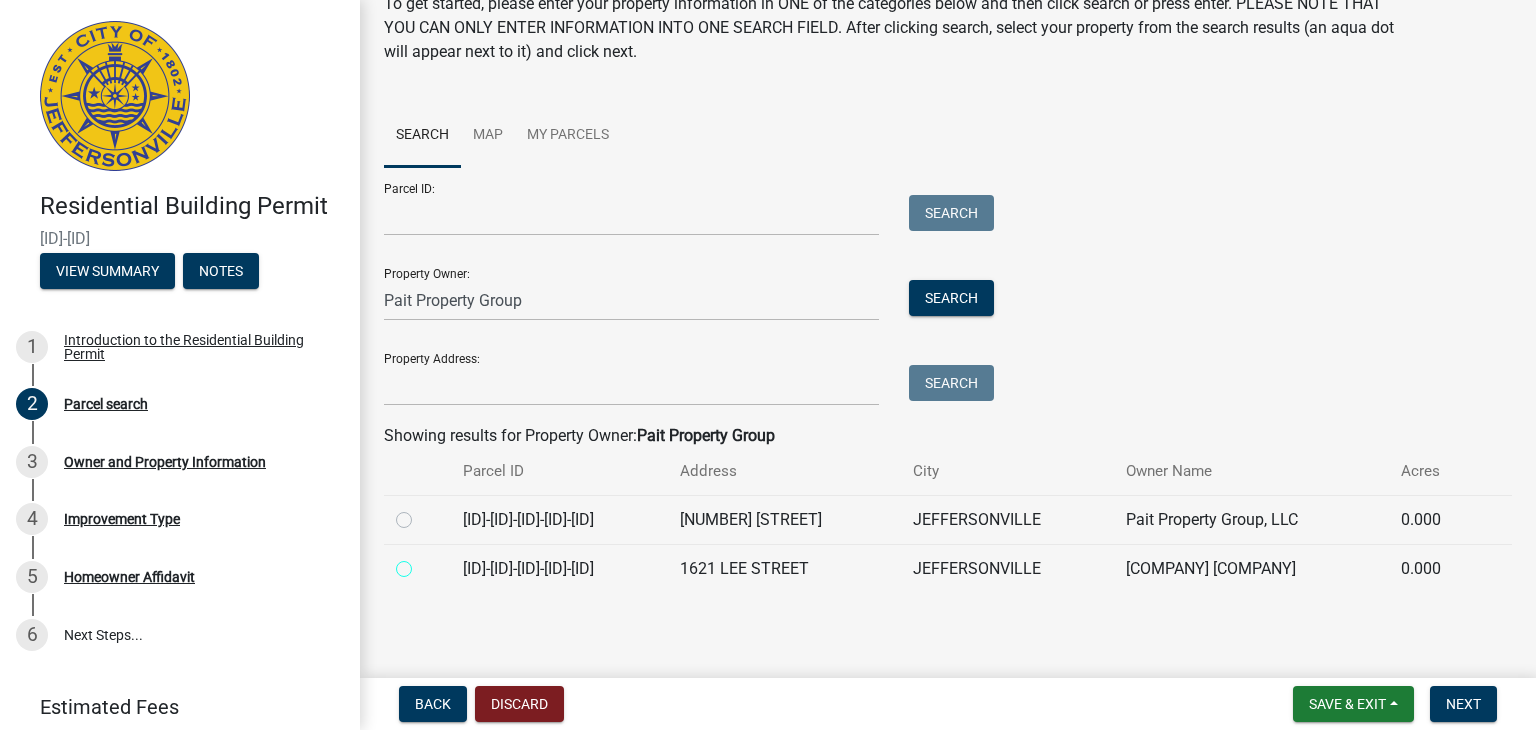 click at bounding box center (426, 563) 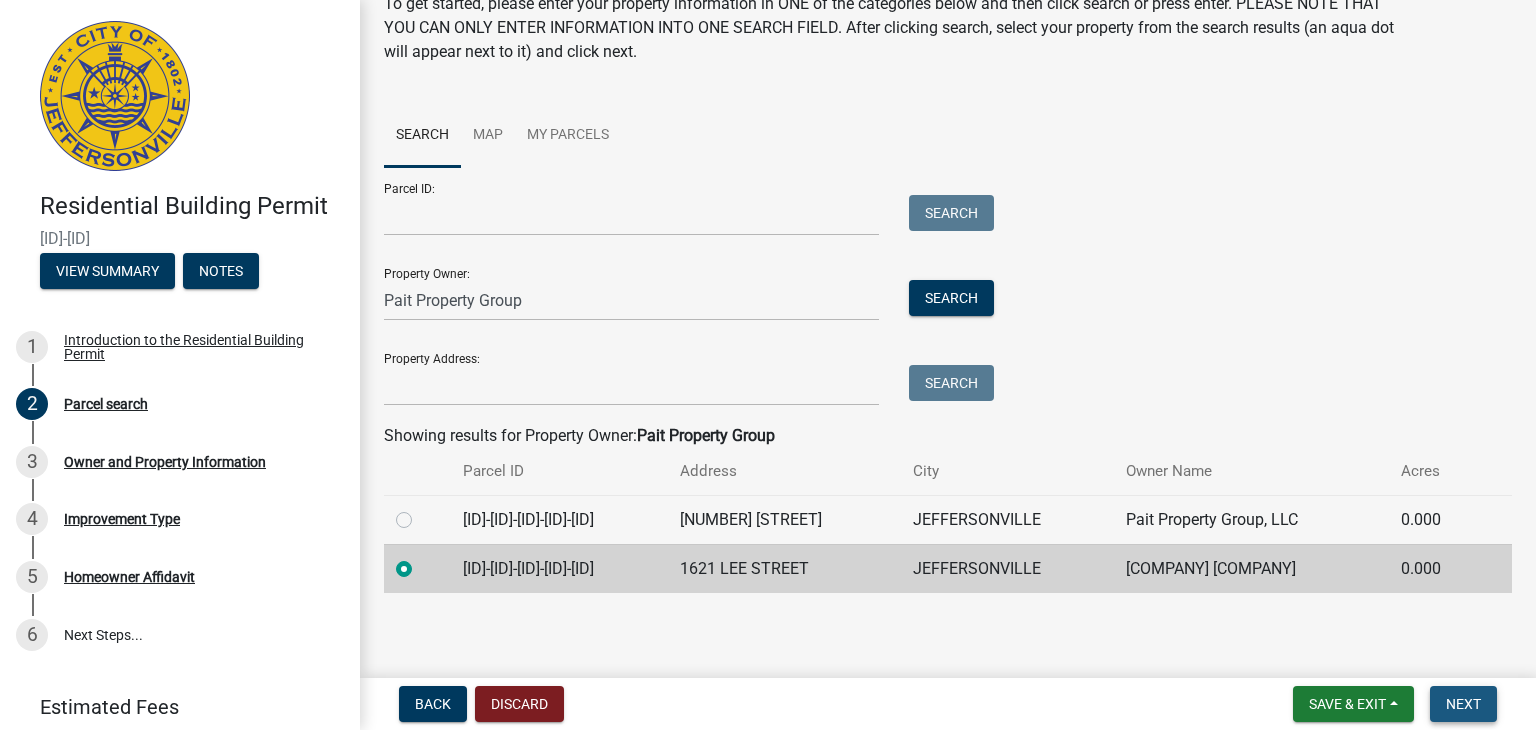 click on "Next" at bounding box center (1463, 704) 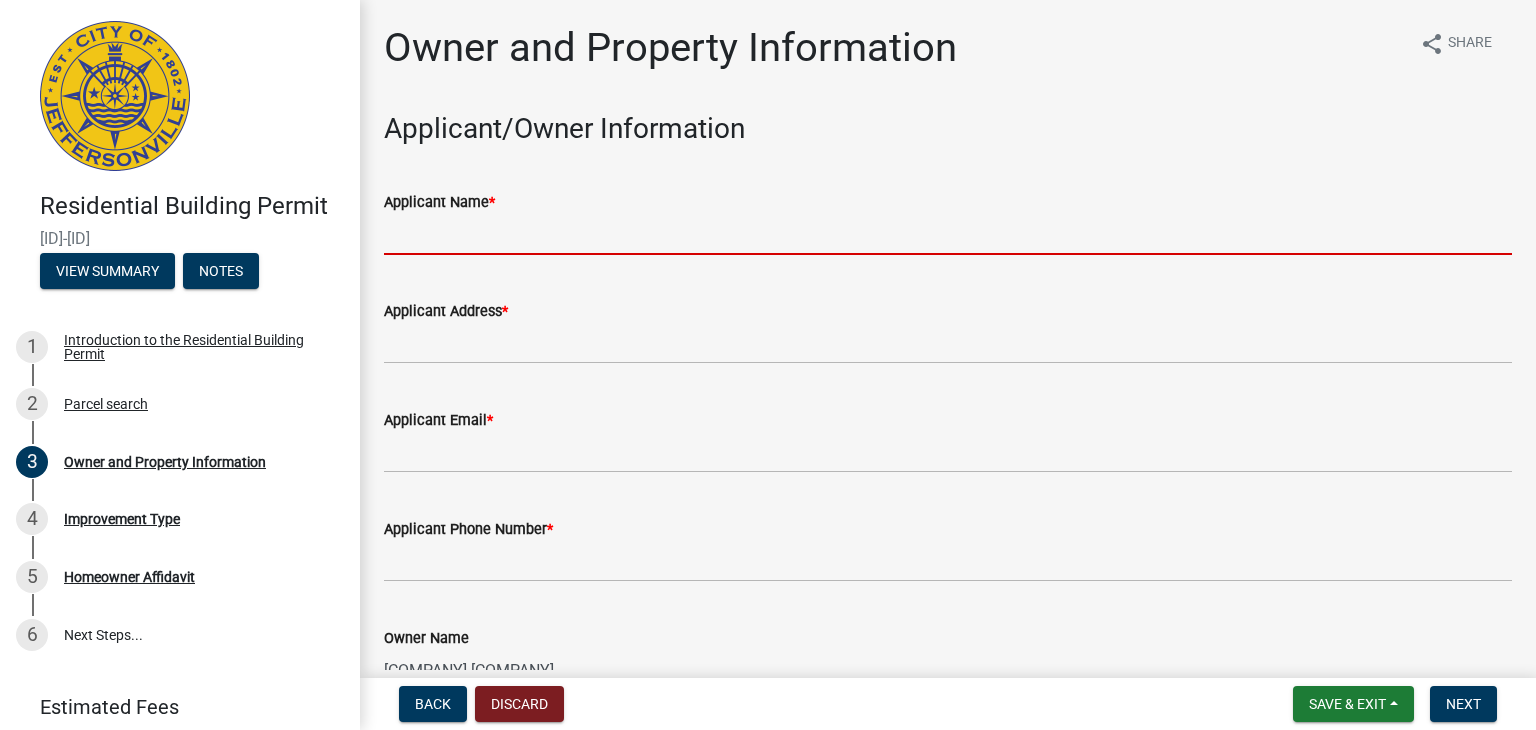 click on "Applicant Name  *" at bounding box center [948, 234] 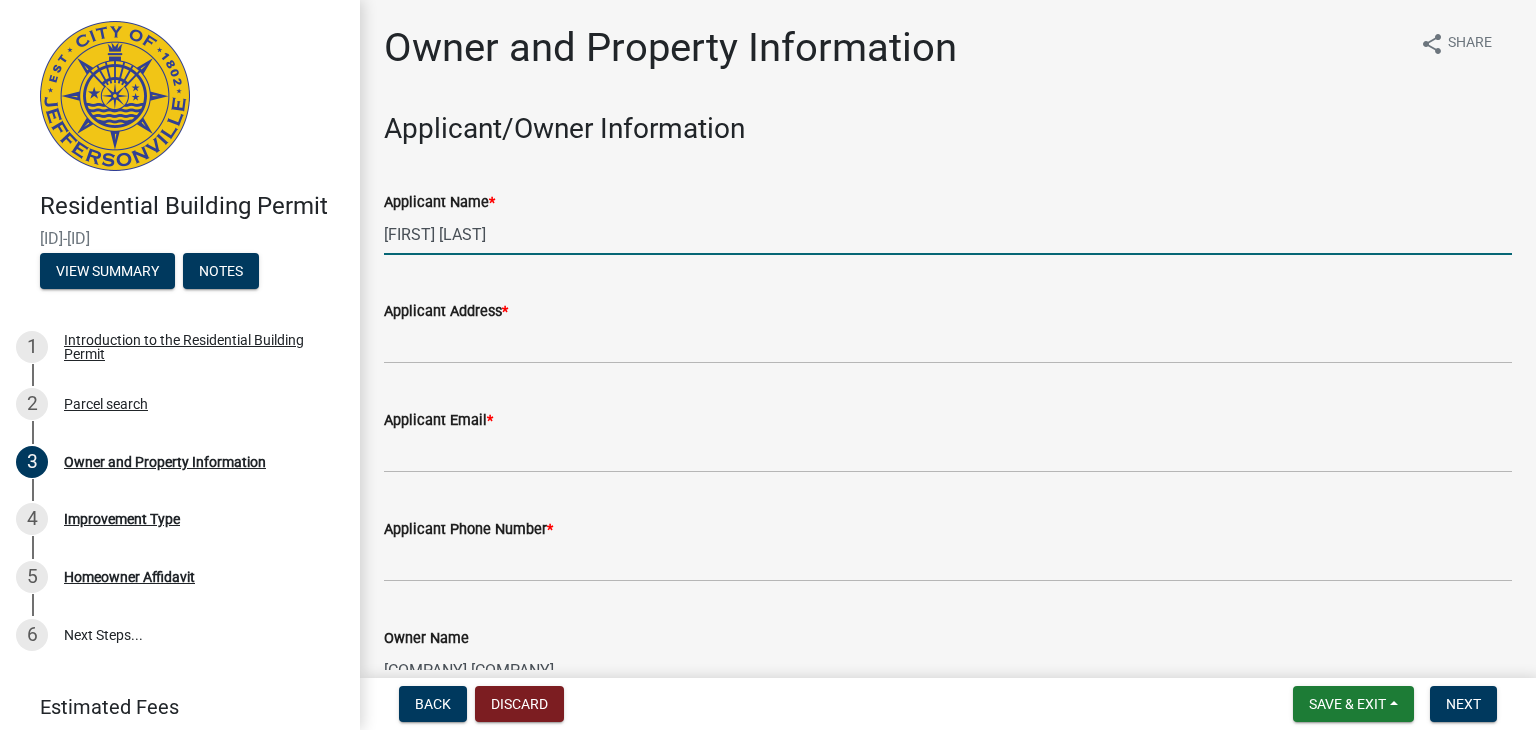 type on "[FIRST] [LAST]" 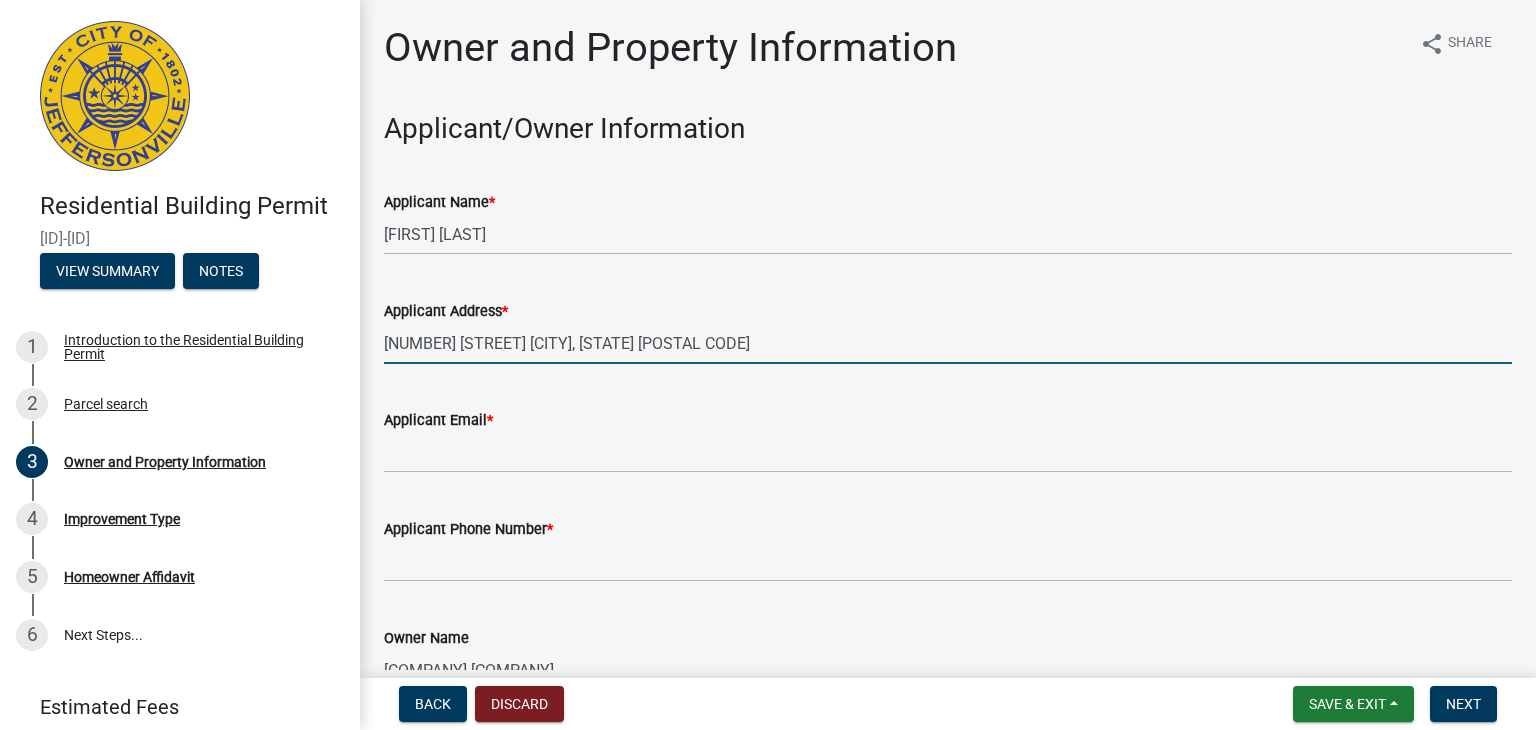 type on "[NUMBER] [STREET] [CITY], [STATE] [POSTAL CODE]" 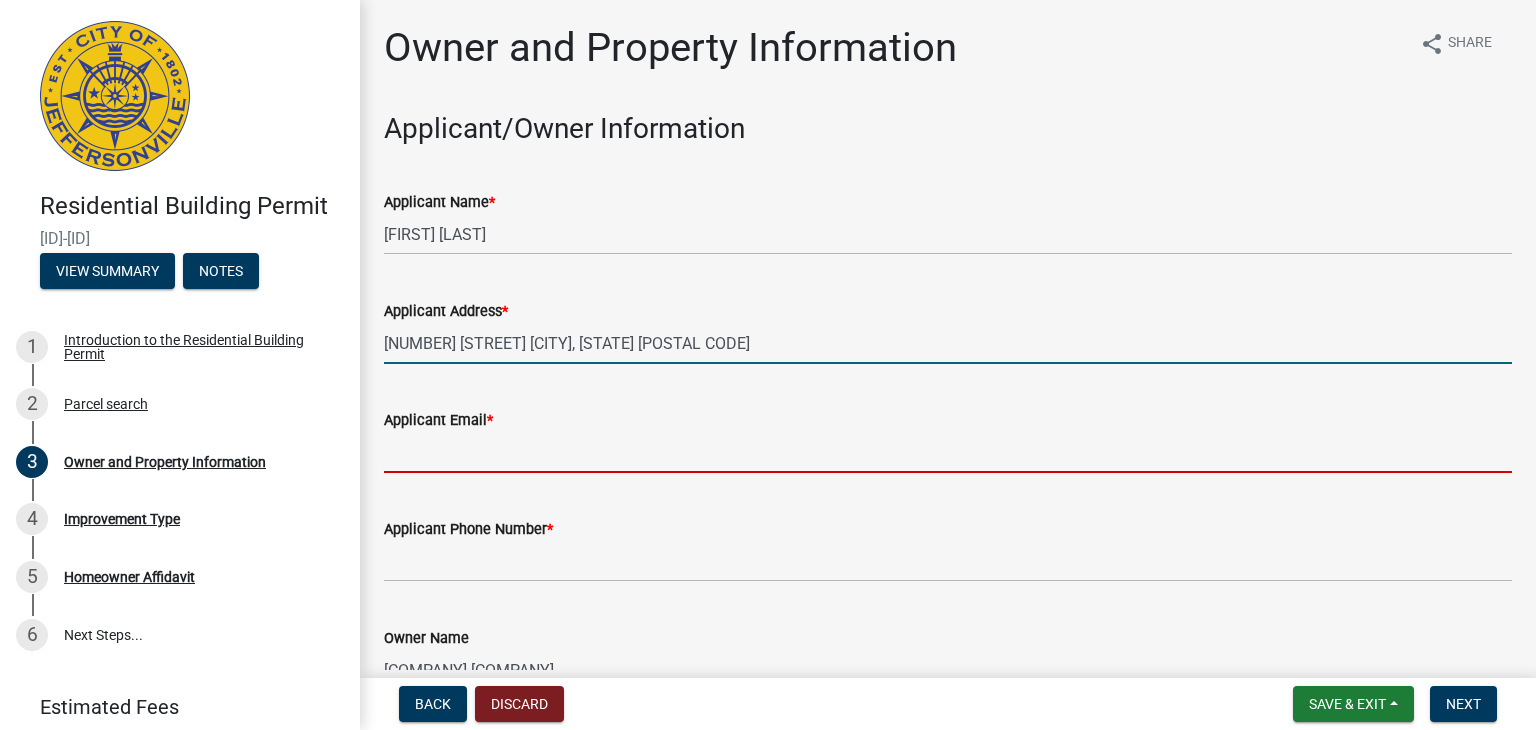 click on "Applicant Email  *" at bounding box center [948, 452] 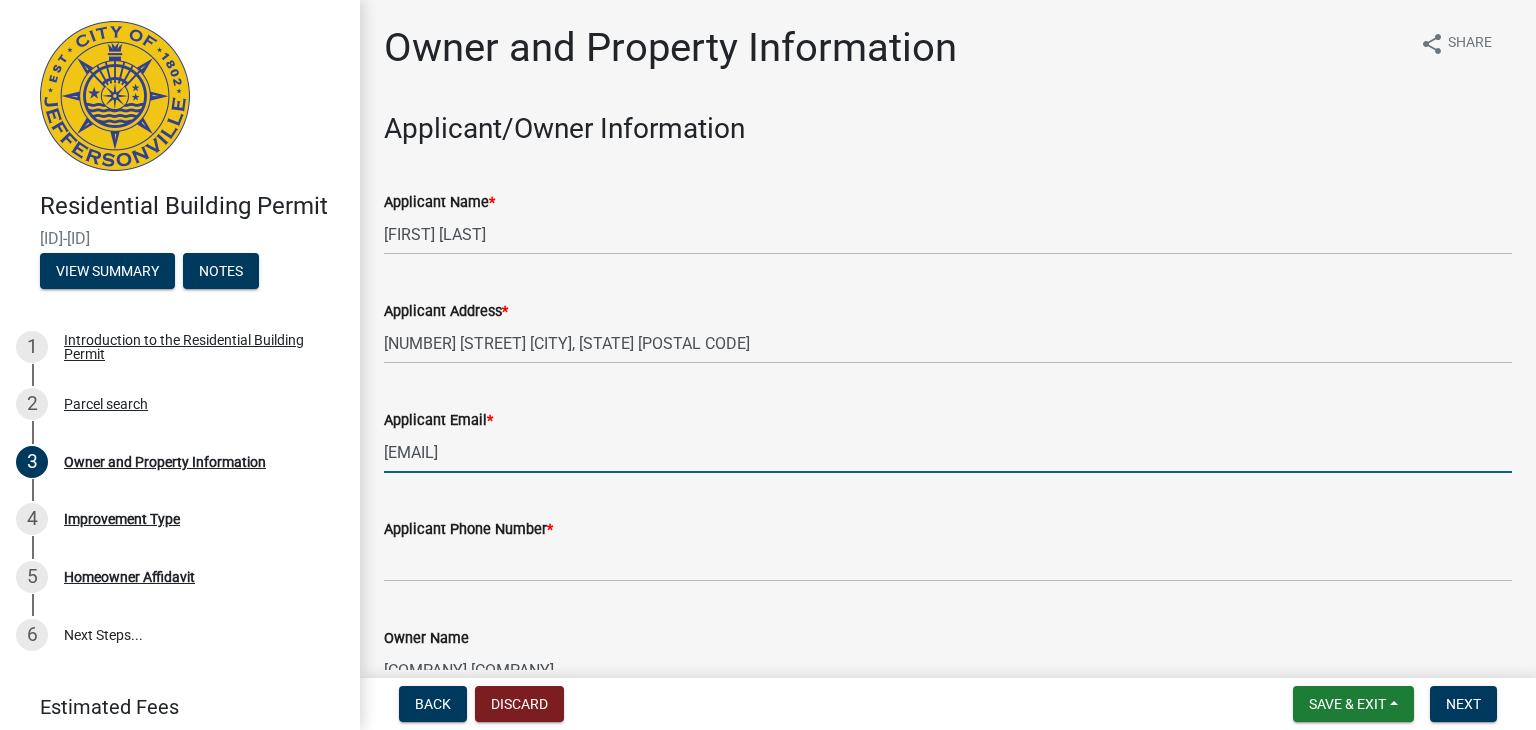 type on "[EMAIL]" 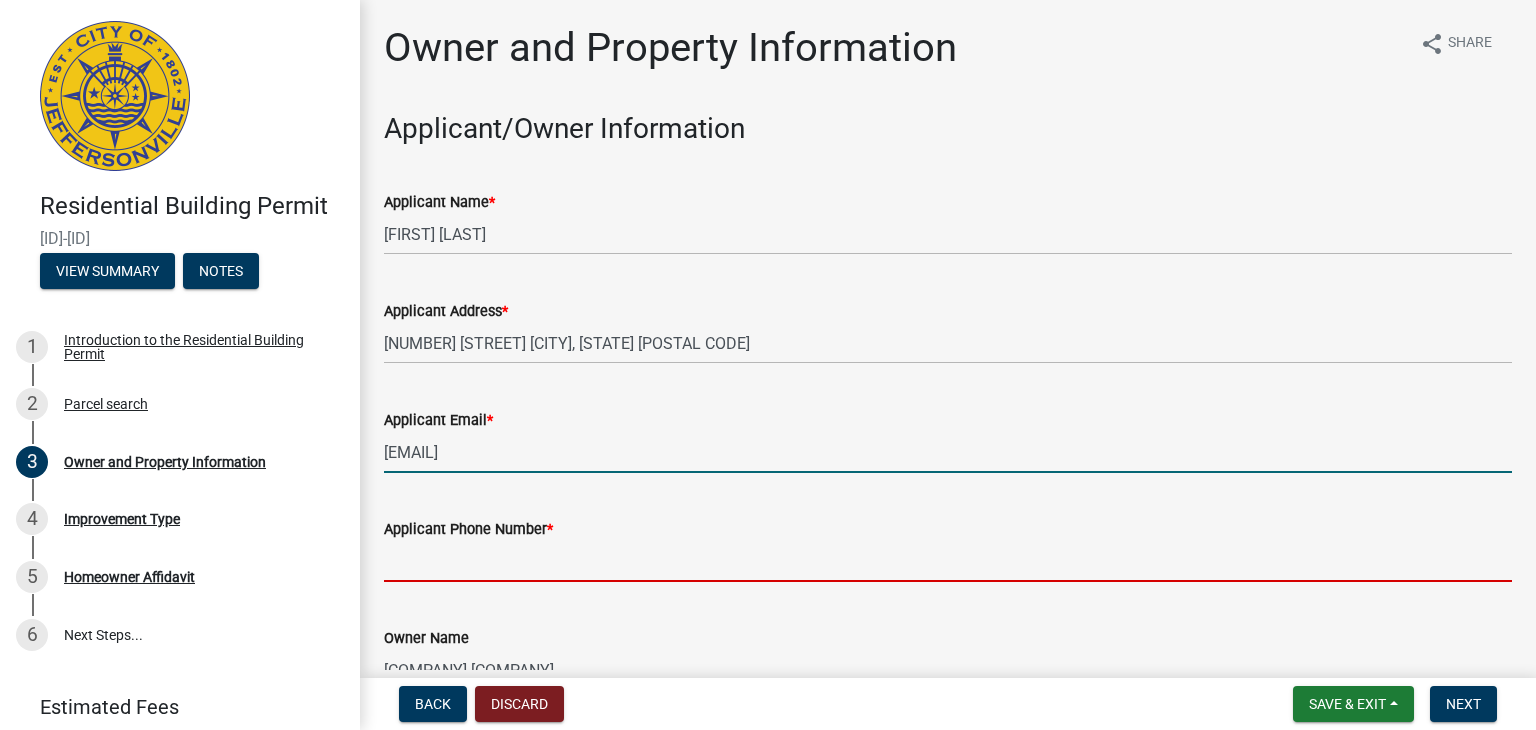 click on "Applicant Phone Number  *" at bounding box center [948, 561] 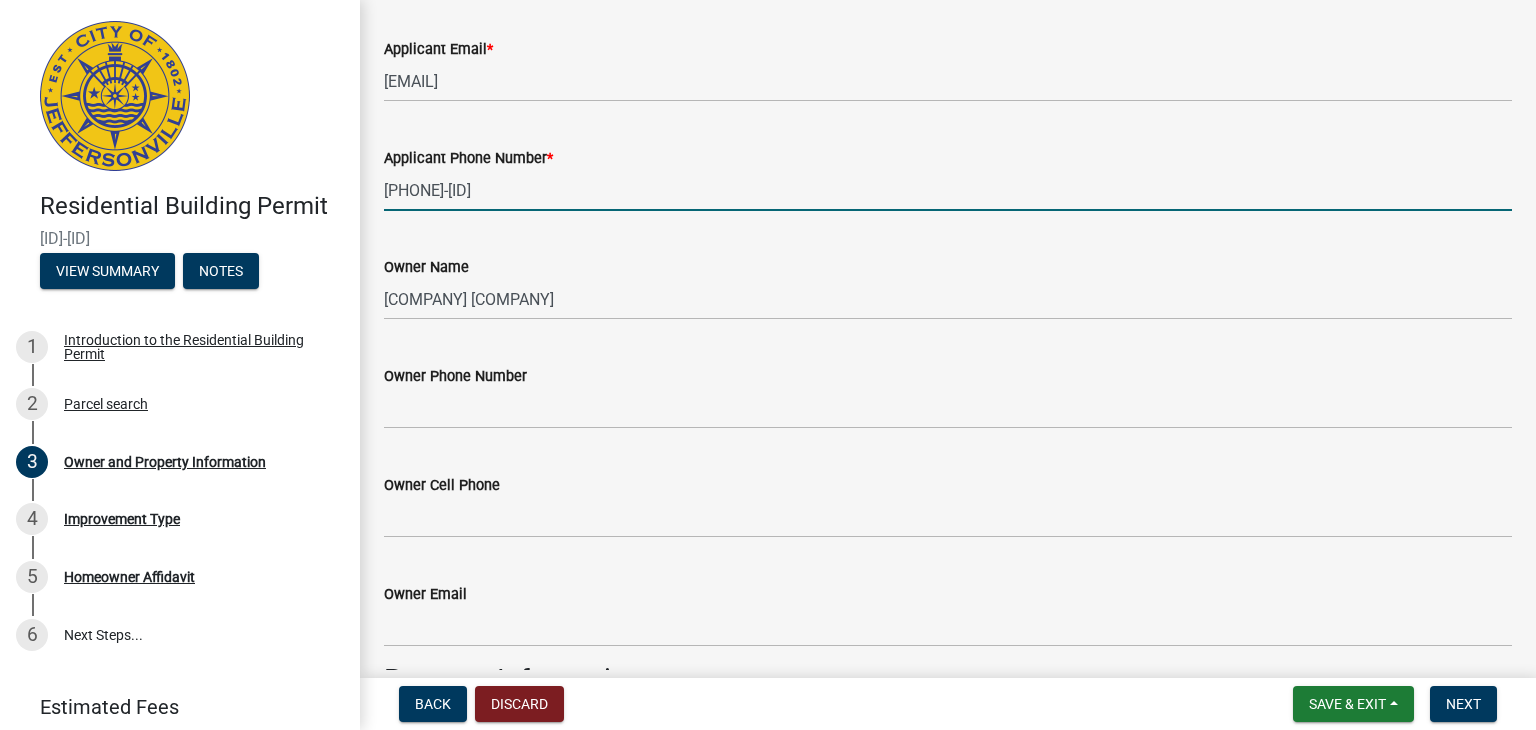 scroll, scrollTop: 367, scrollLeft: 0, axis: vertical 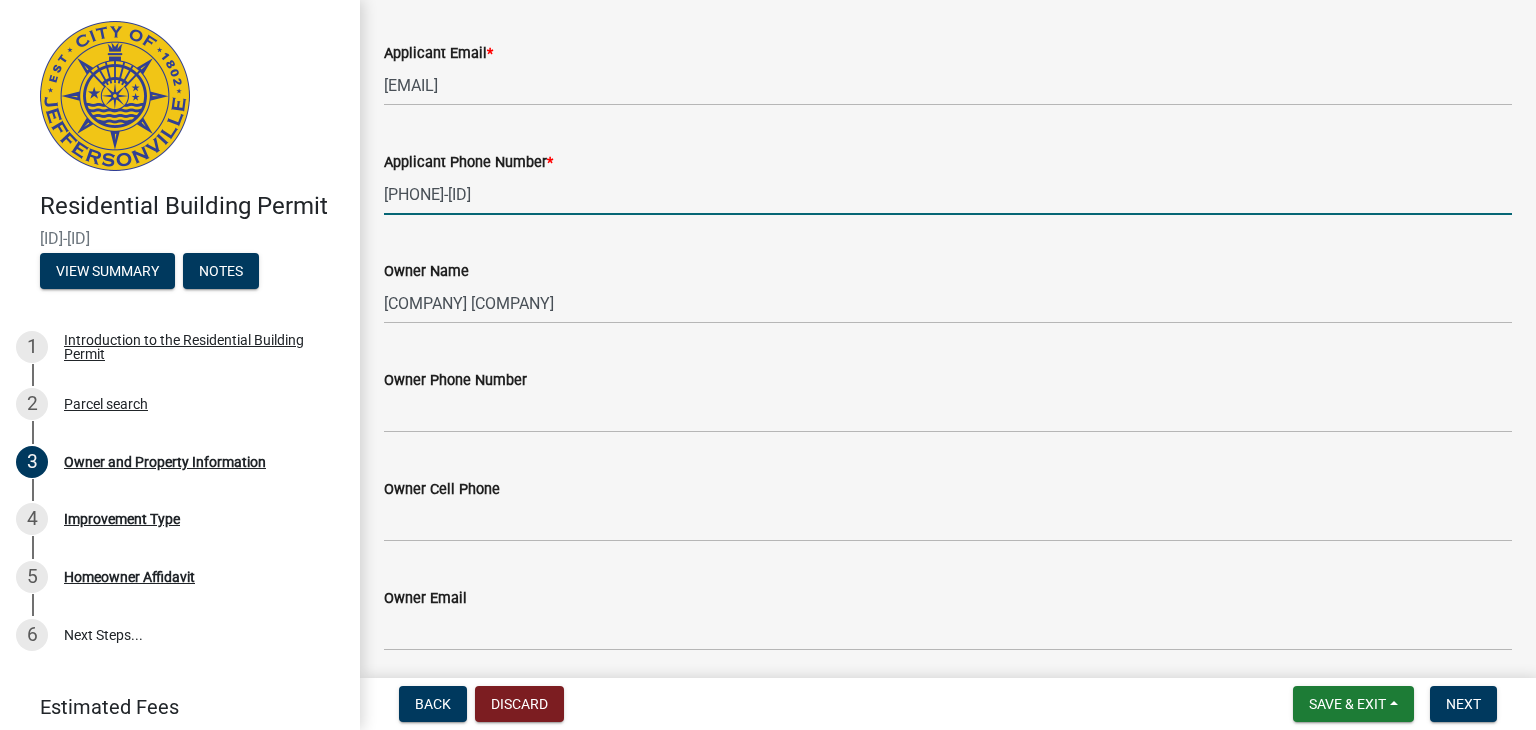 type on "[PHONE]-[ID]" 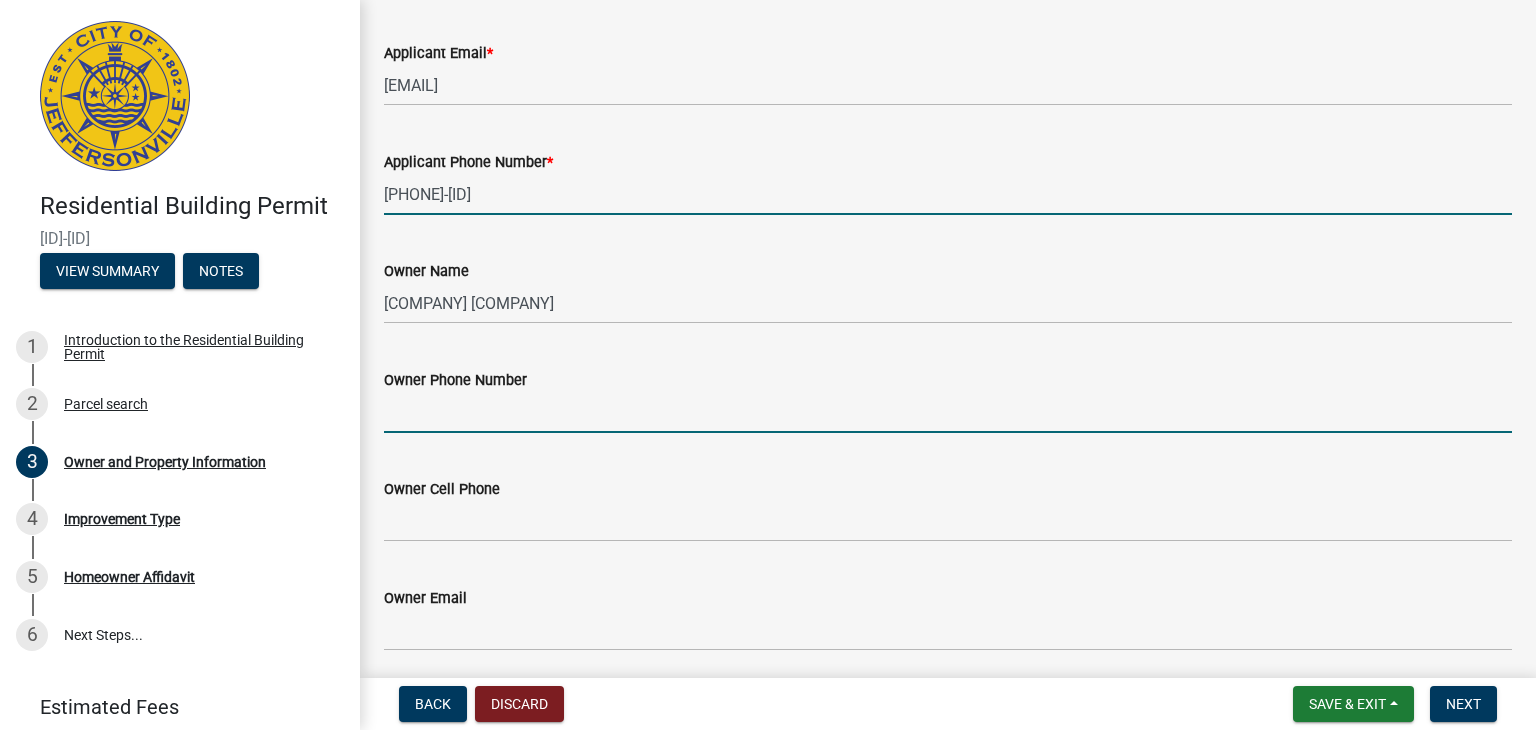 click on "Owner Phone Number" at bounding box center (948, 412) 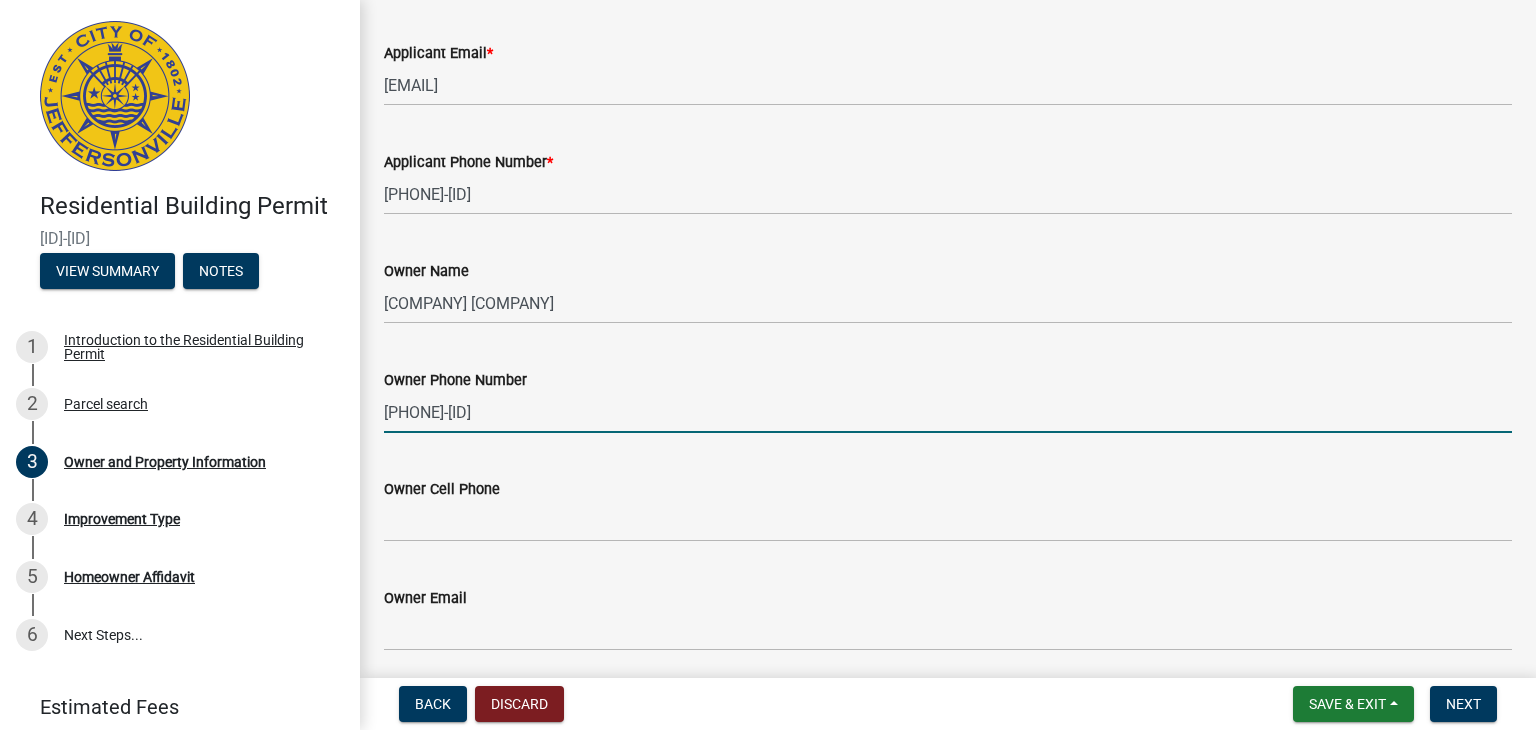 type on "[PHONE]-[ID]" 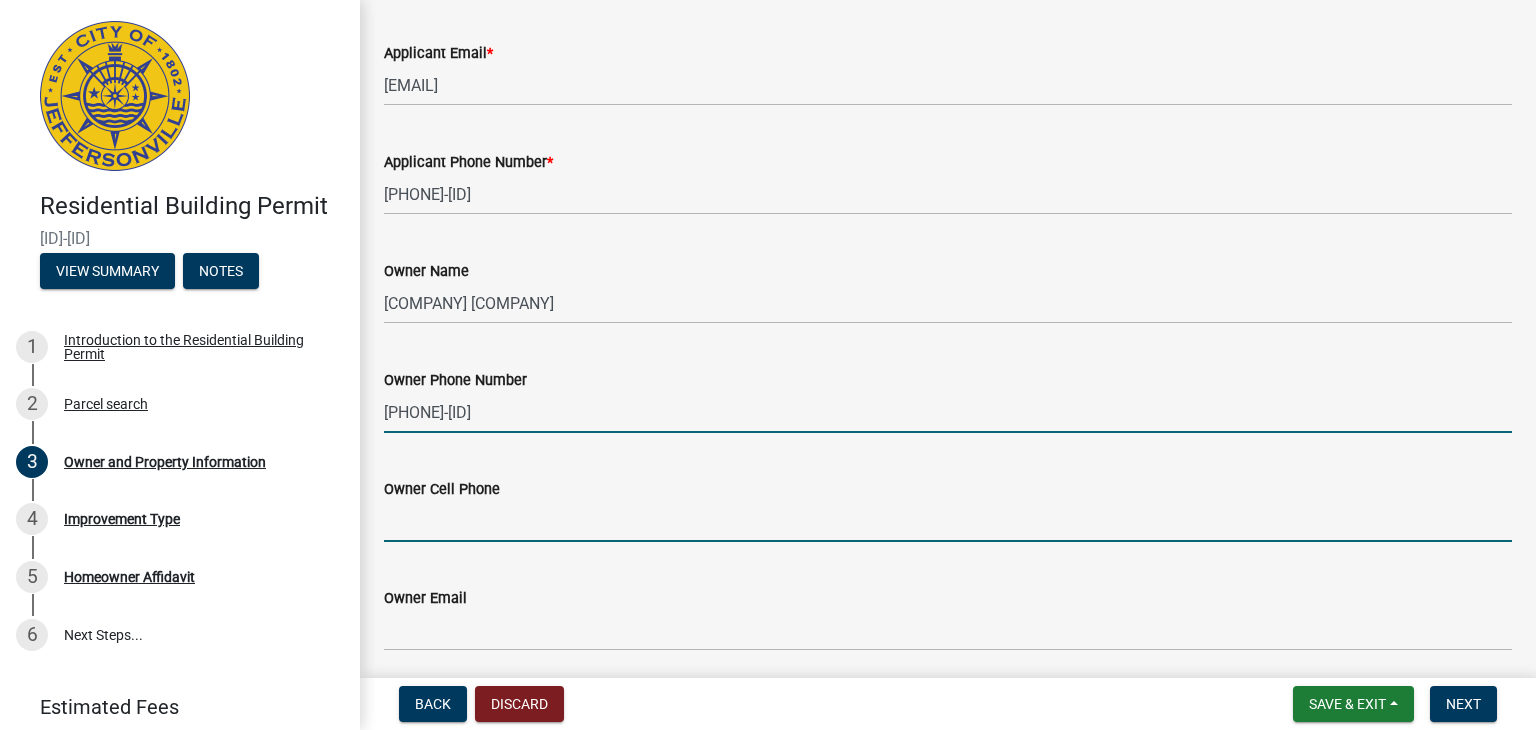 click on "Owner Cell Phone" at bounding box center [948, 521] 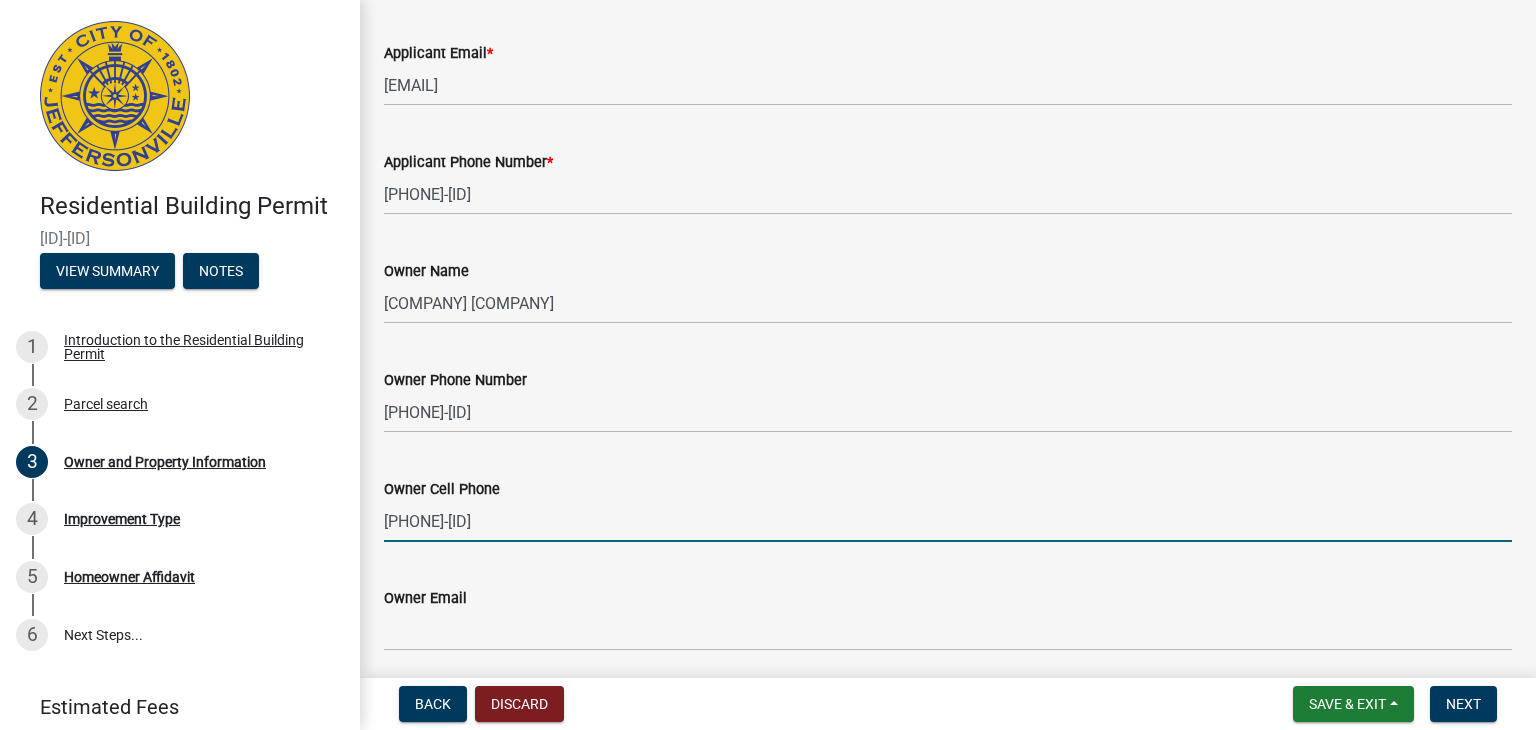 type on "[PHONE]-[ID]" 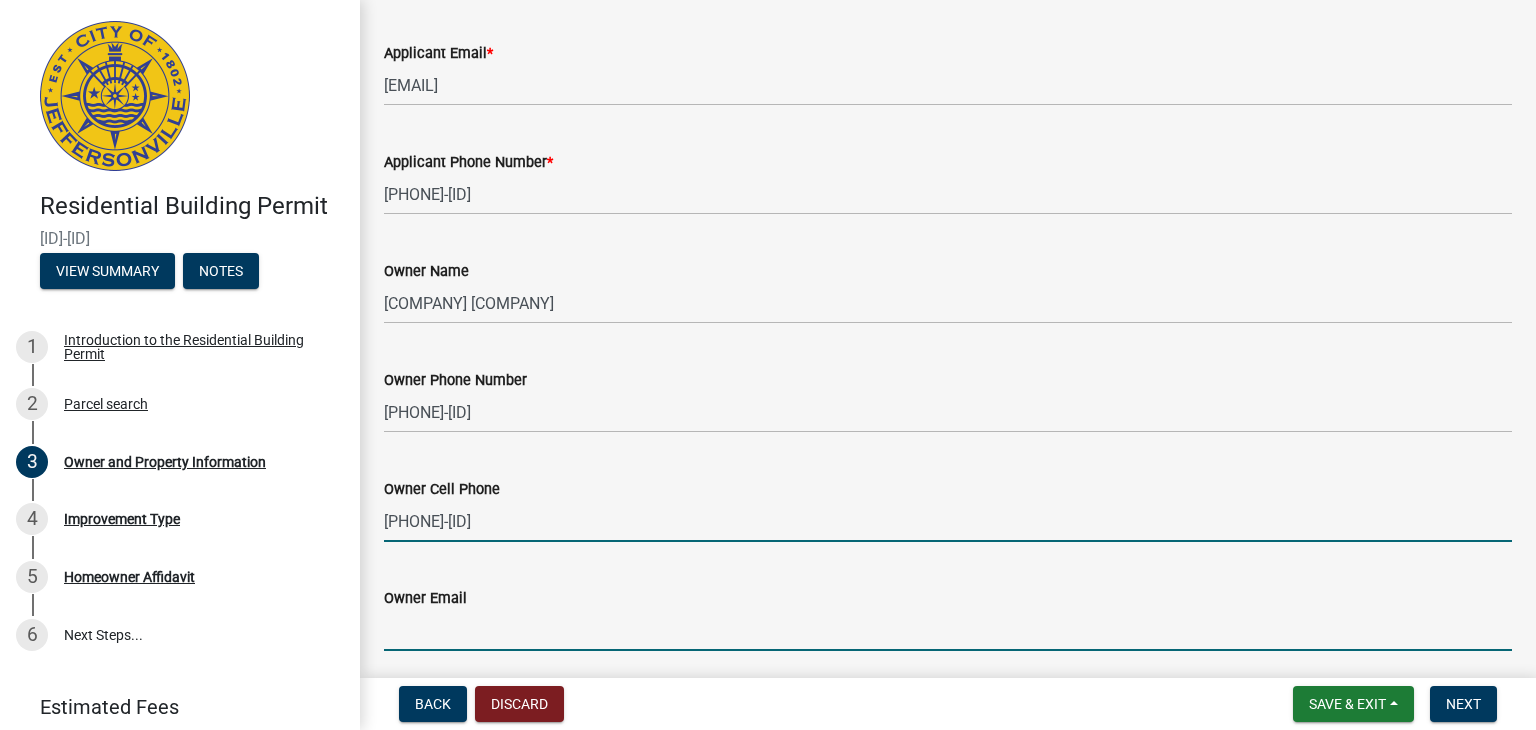 click on "Owner Email" at bounding box center (948, 630) 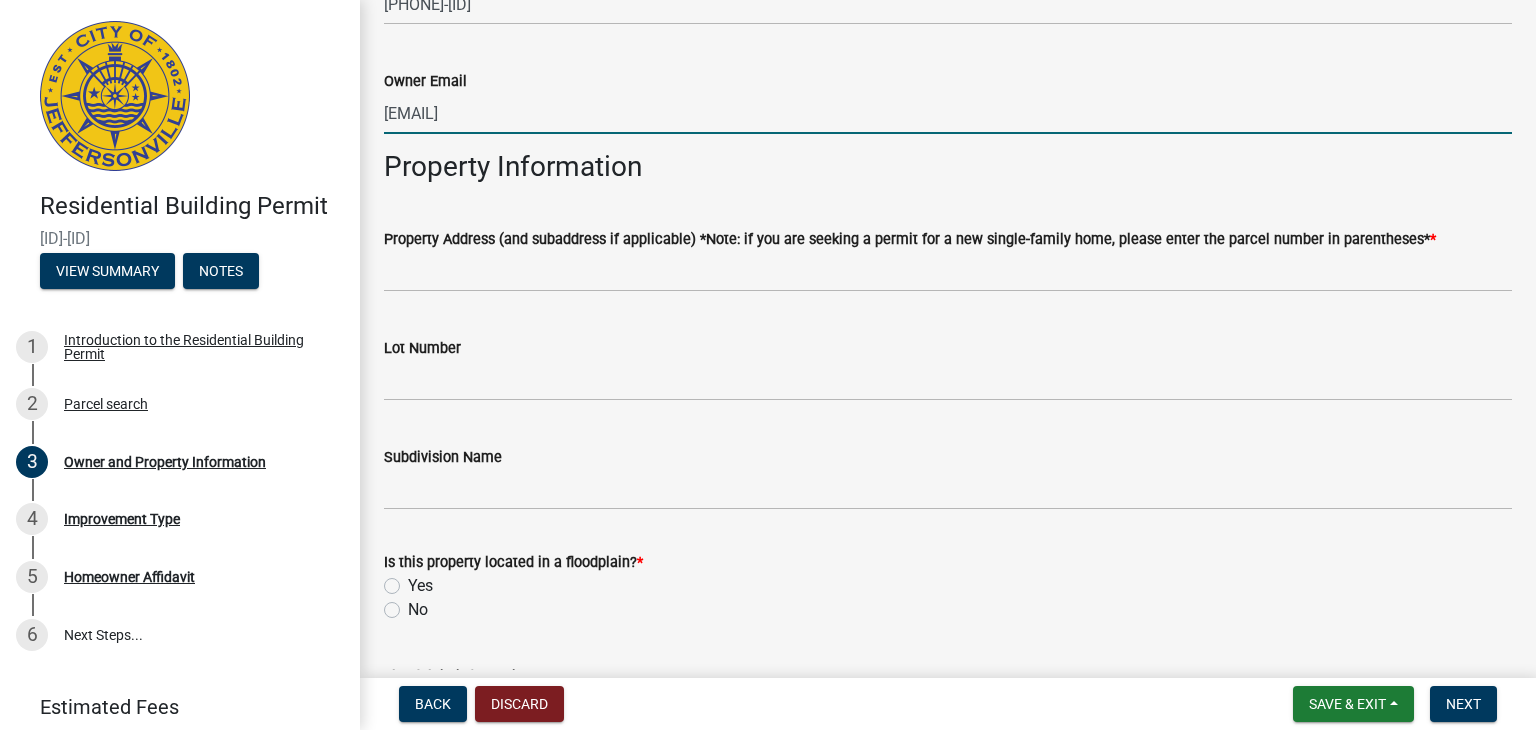 scroll, scrollTop: 836, scrollLeft: 0, axis: vertical 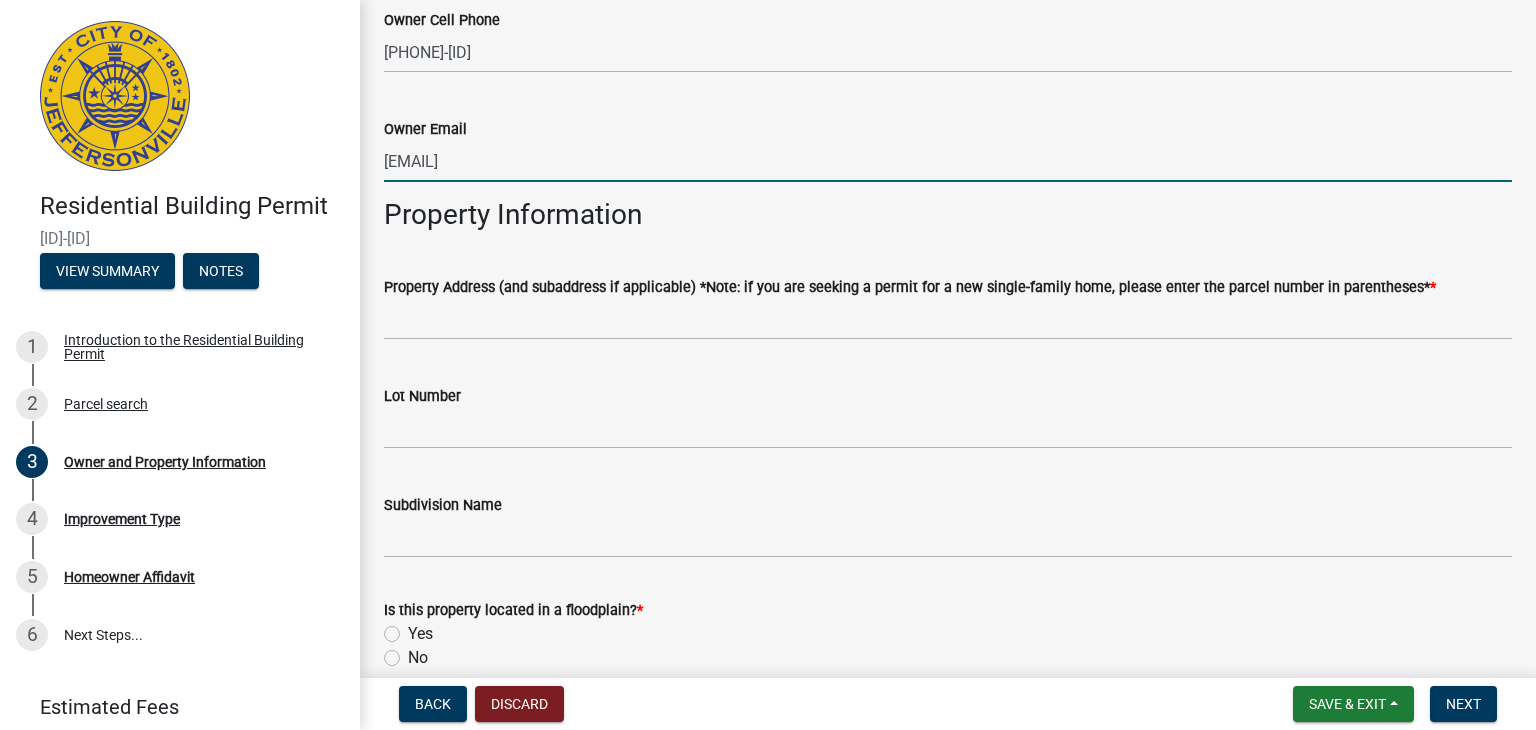 type on "[EMAIL]" 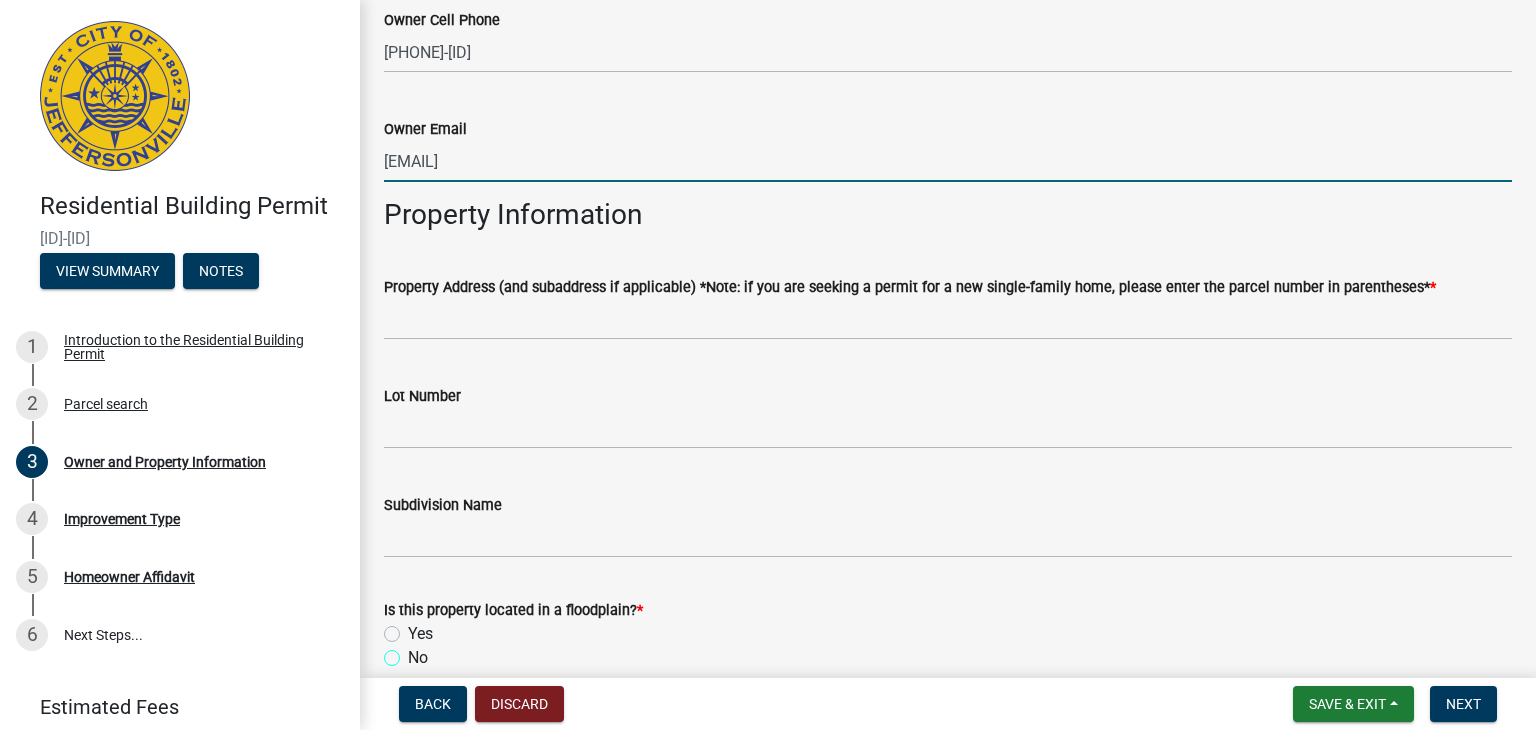 click on "No" at bounding box center (414, 652) 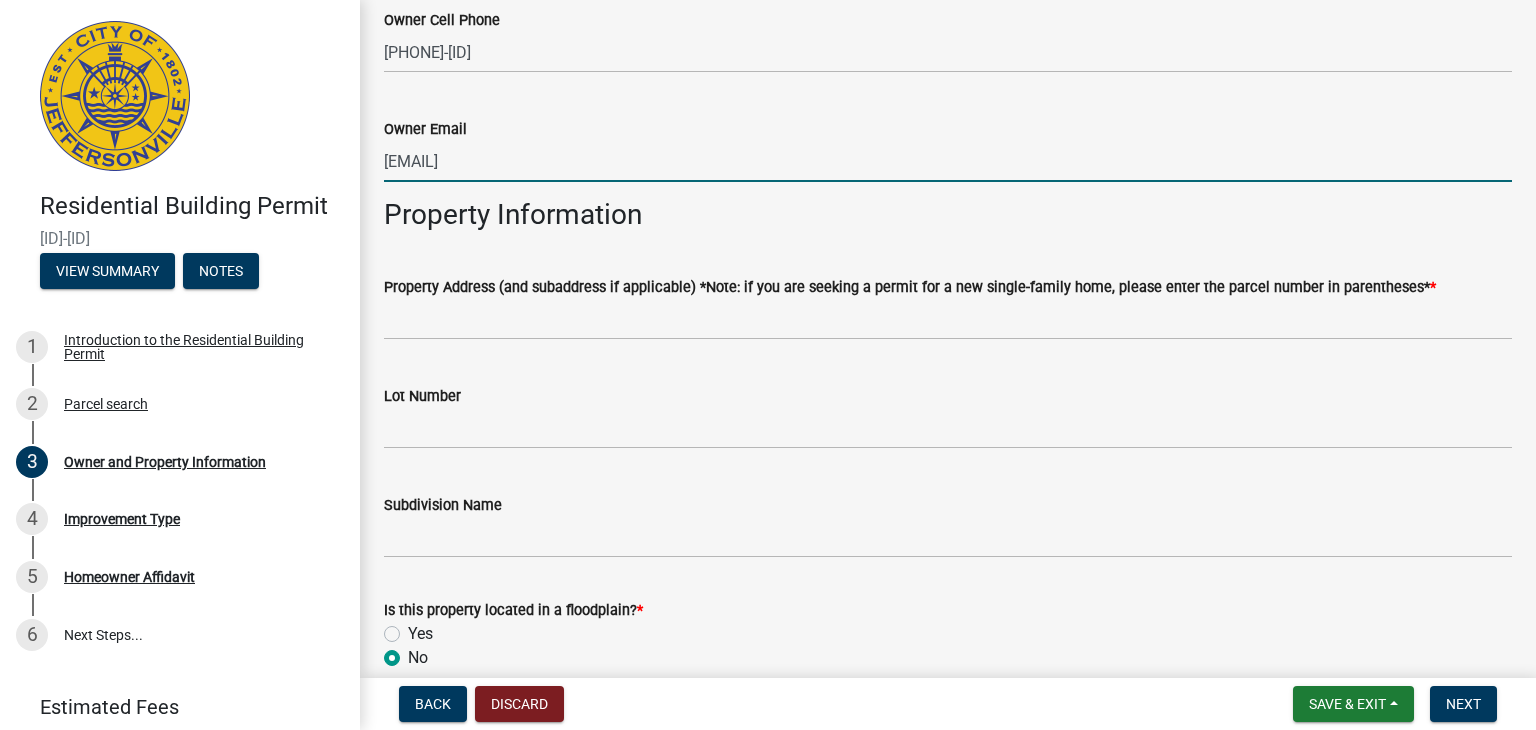 radio on "true" 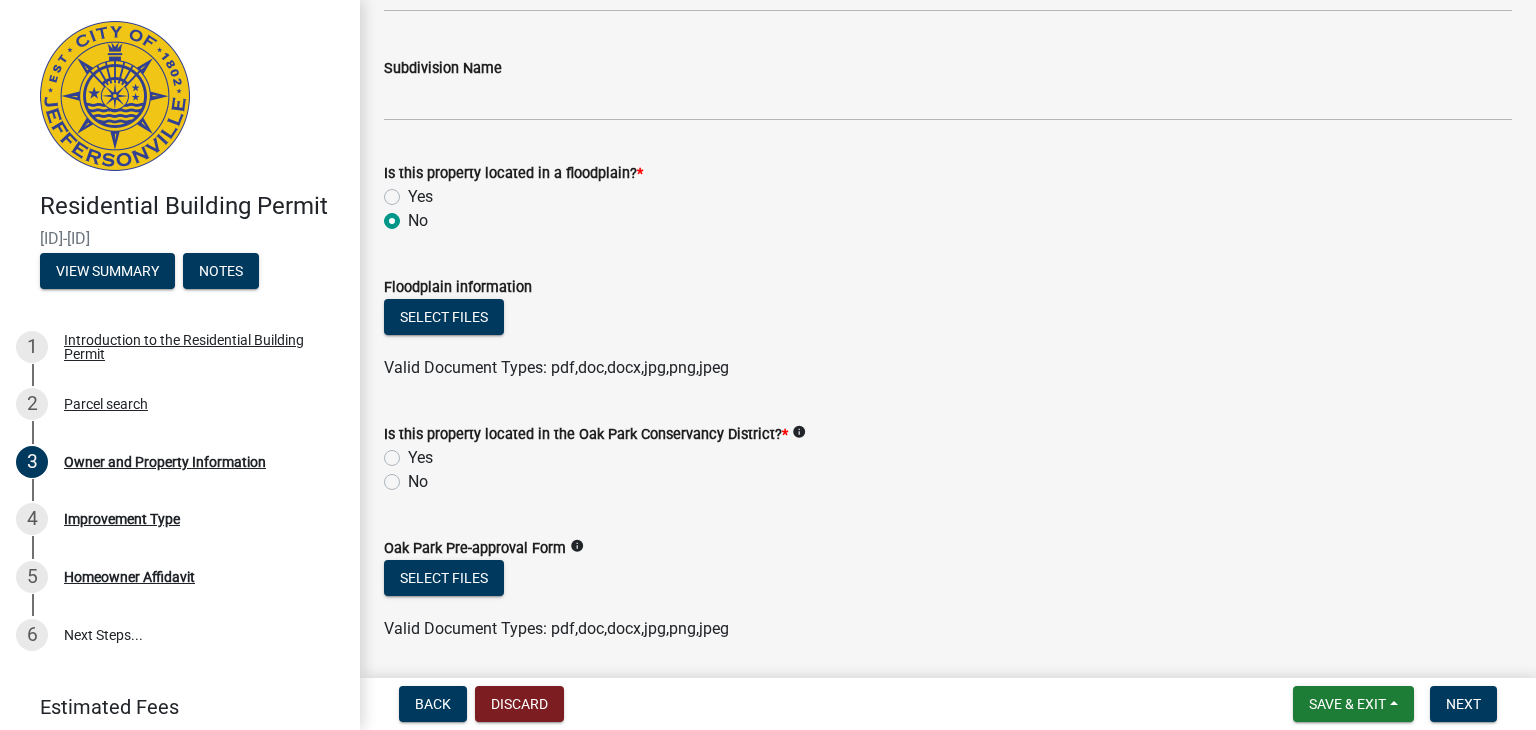 scroll, scrollTop: 1273, scrollLeft: 0, axis: vertical 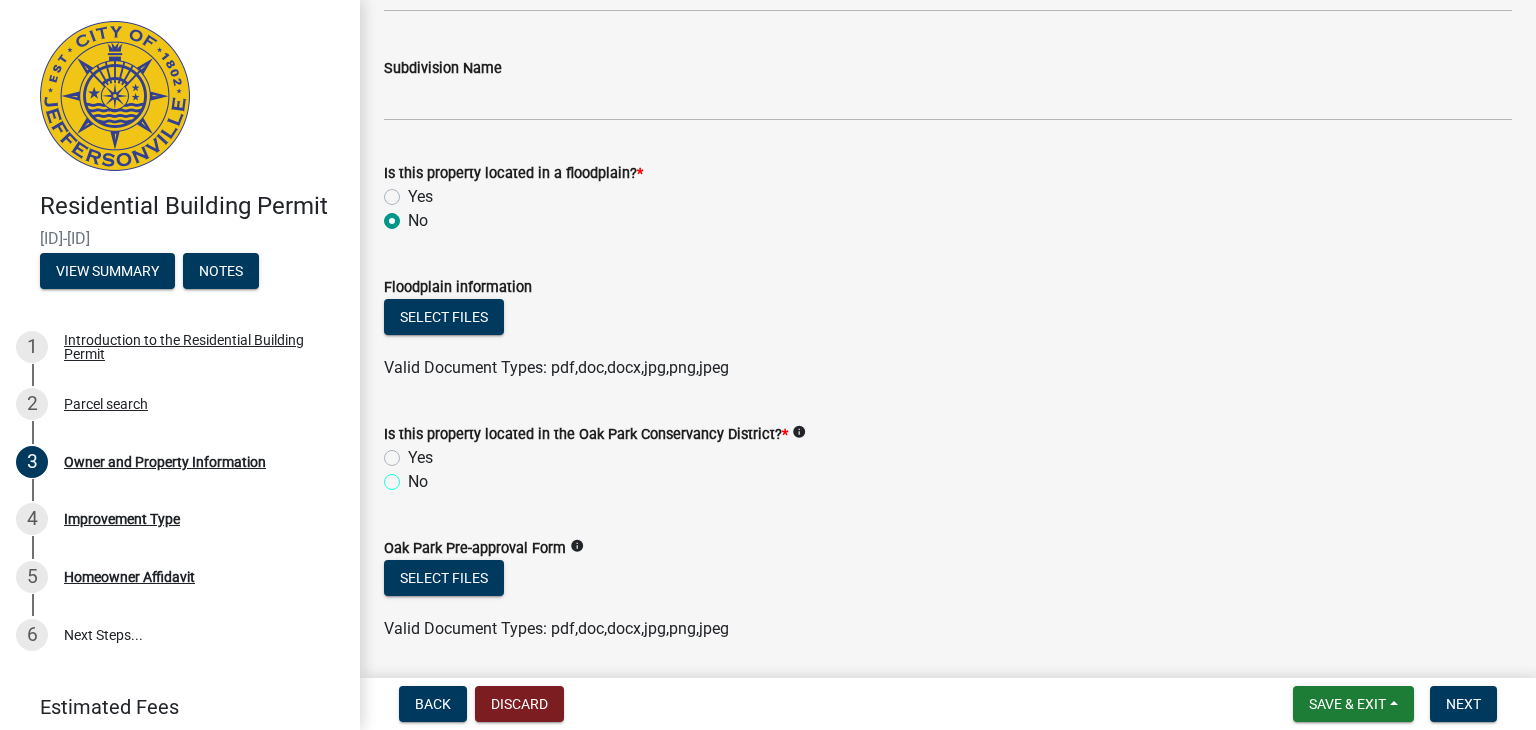 click on "No" at bounding box center (414, 476) 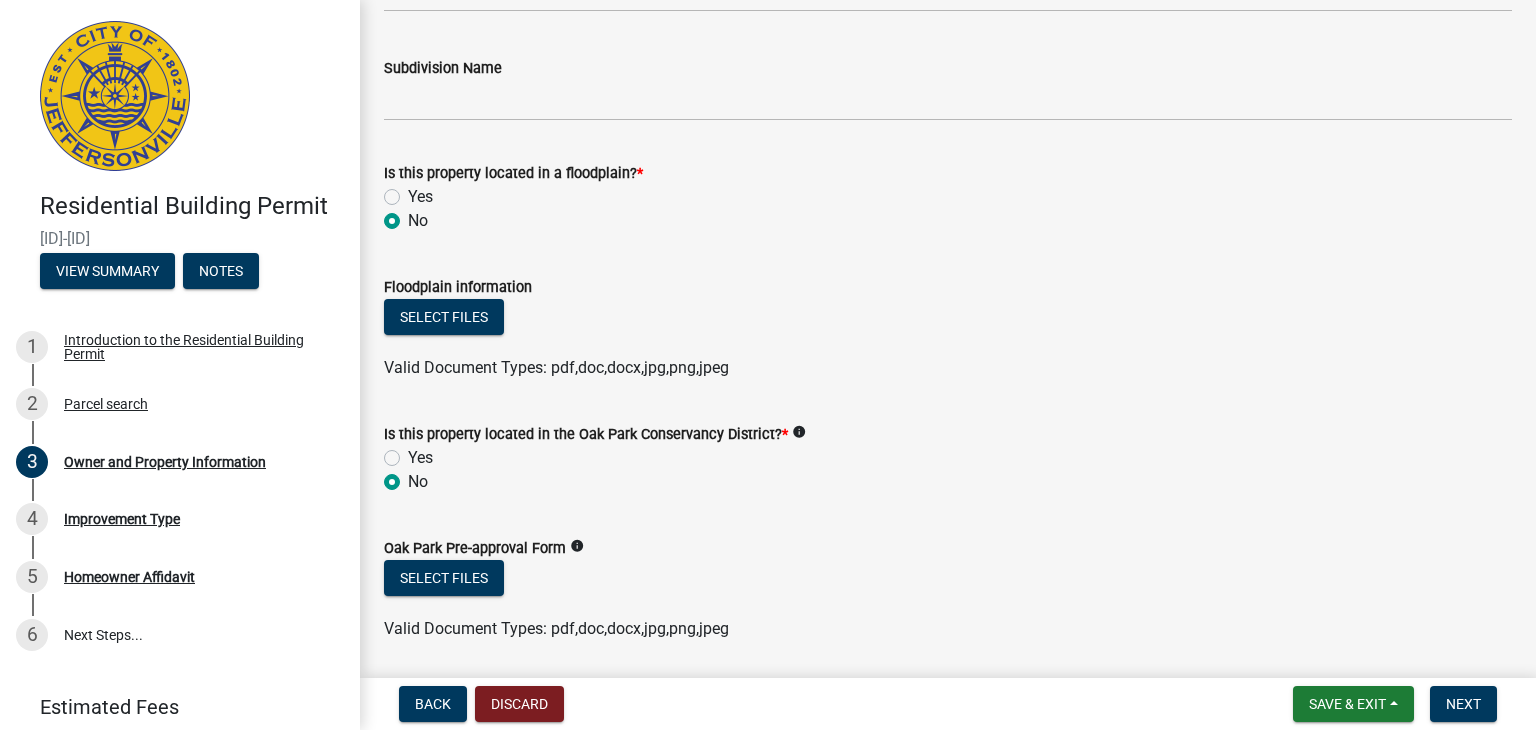 radio on "true" 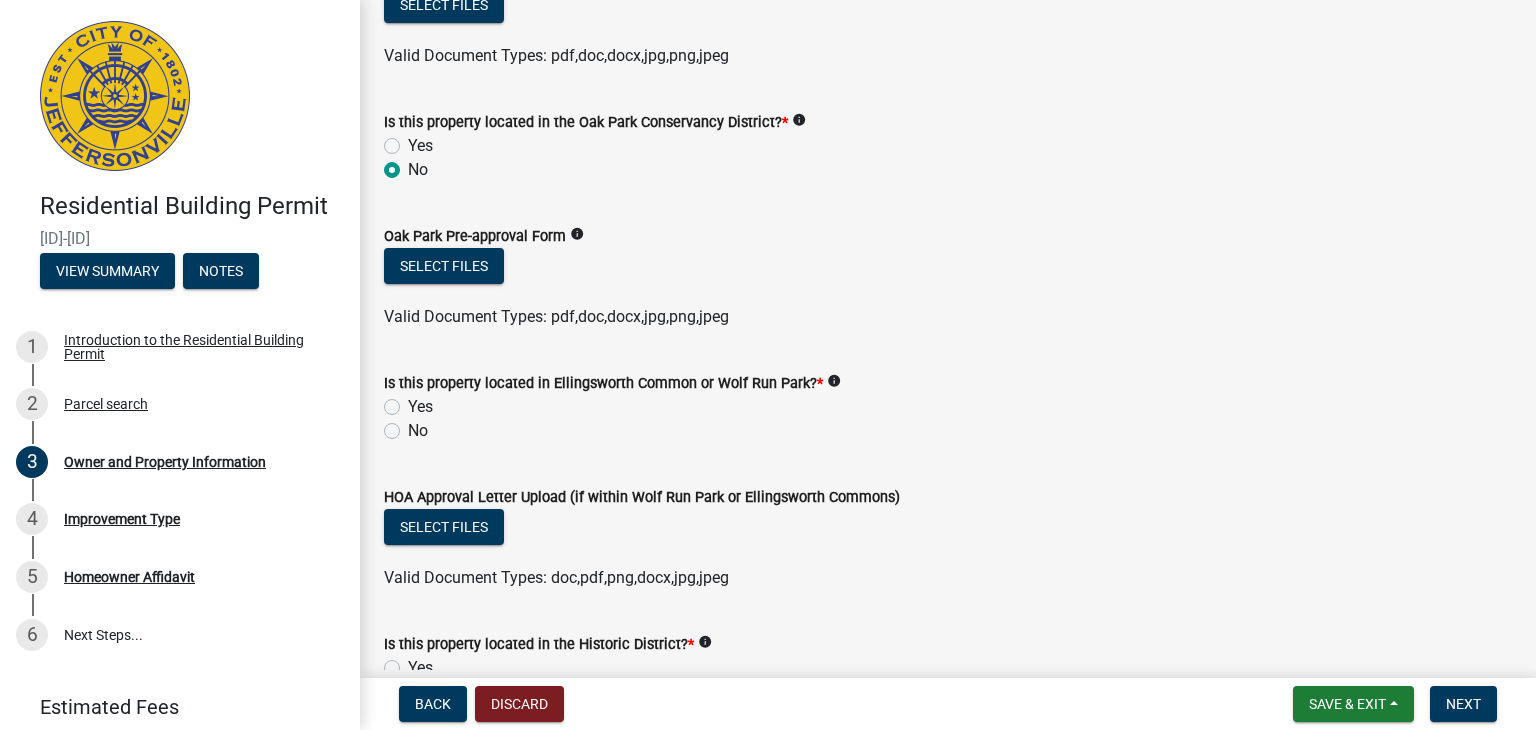 scroll, scrollTop: 1588, scrollLeft: 0, axis: vertical 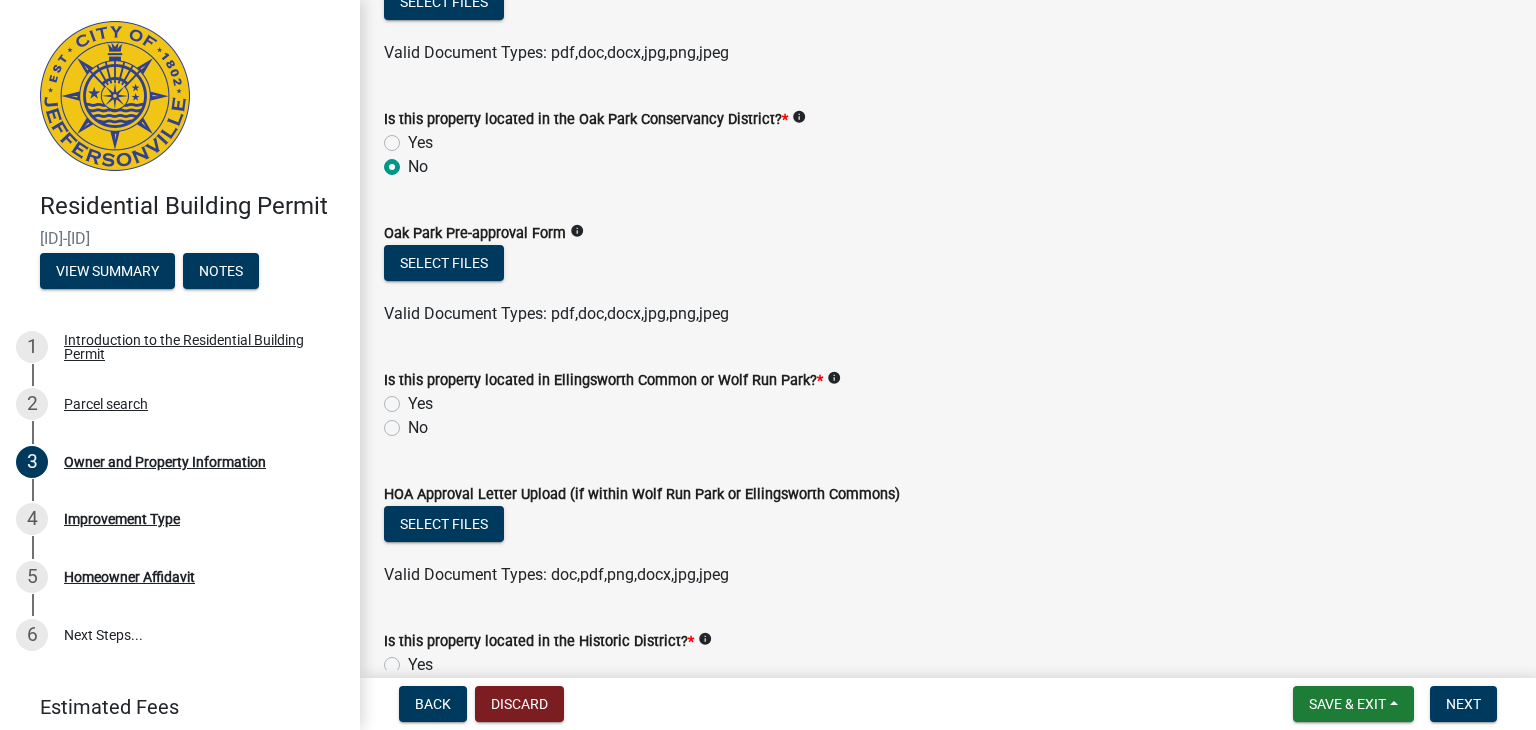 click on "No" 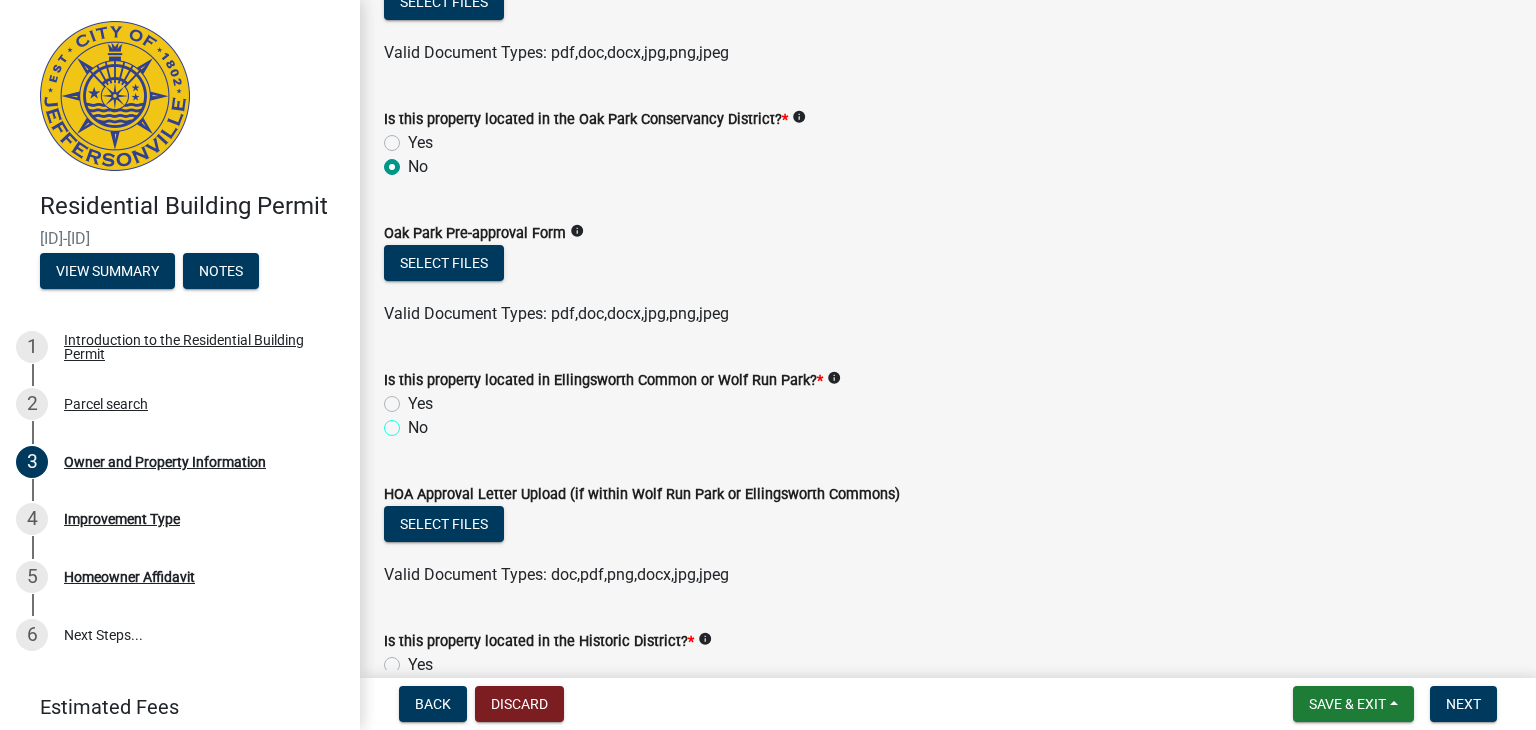 click on "No" at bounding box center [414, 422] 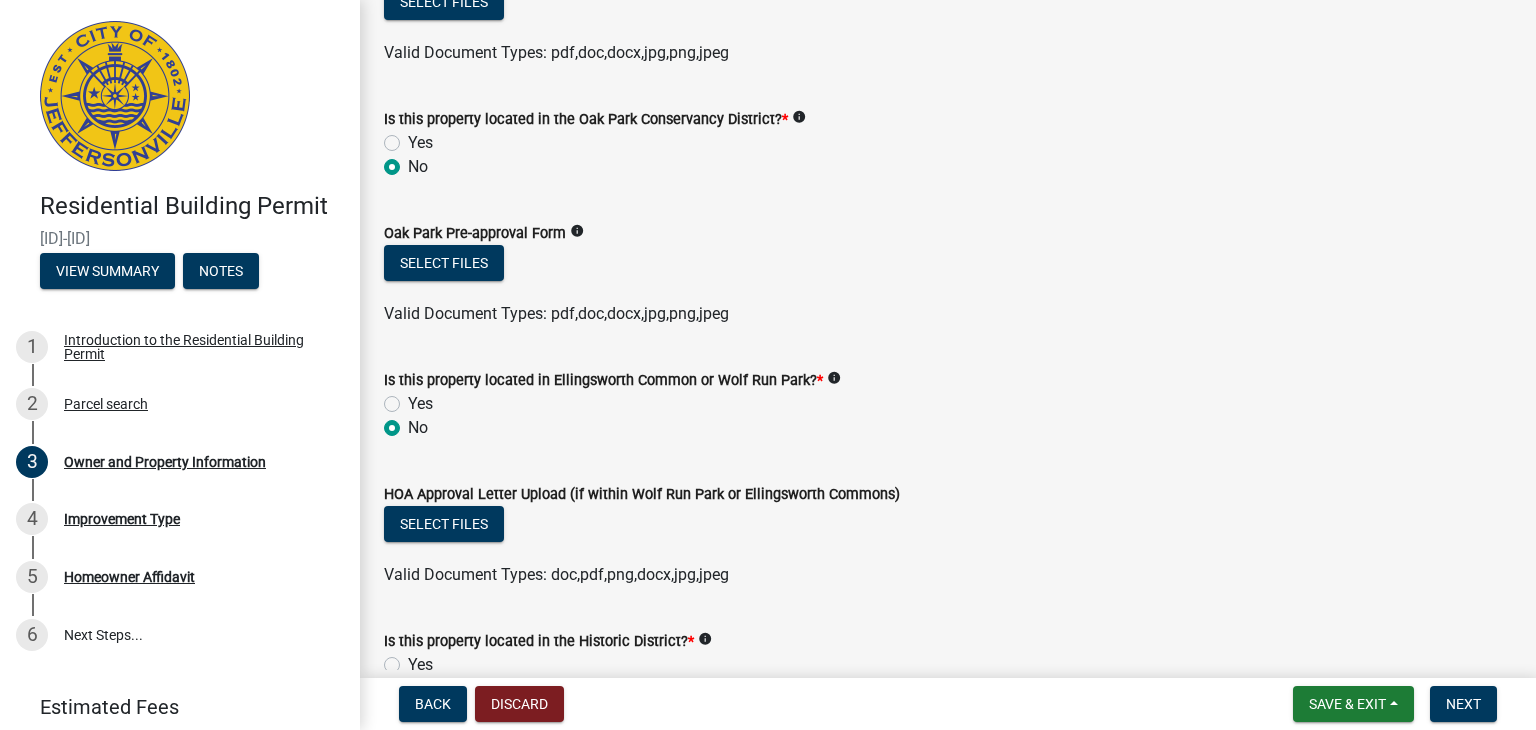 radio on "true" 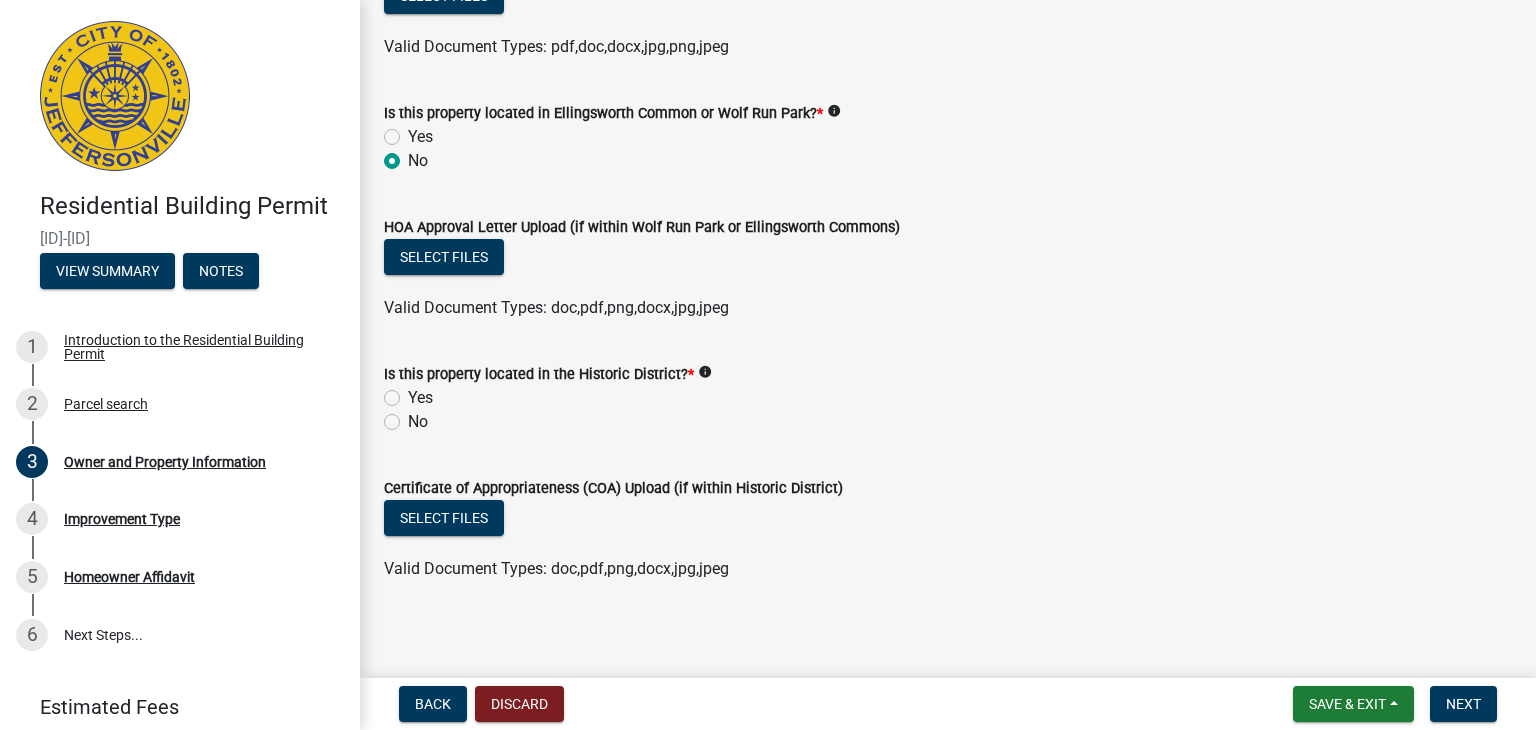 scroll, scrollTop: 1862, scrollLeft: 0, axis: vertical 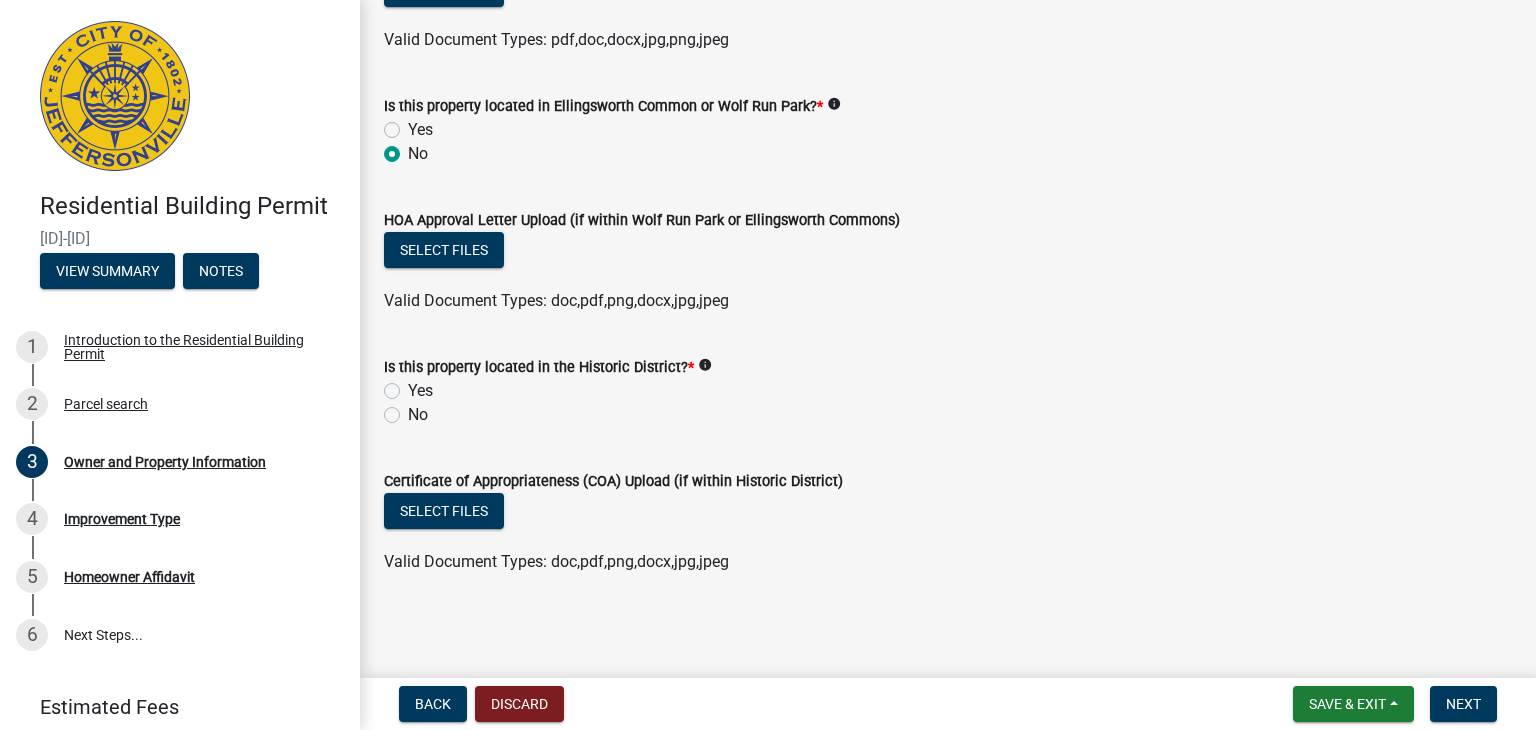 click on "No" 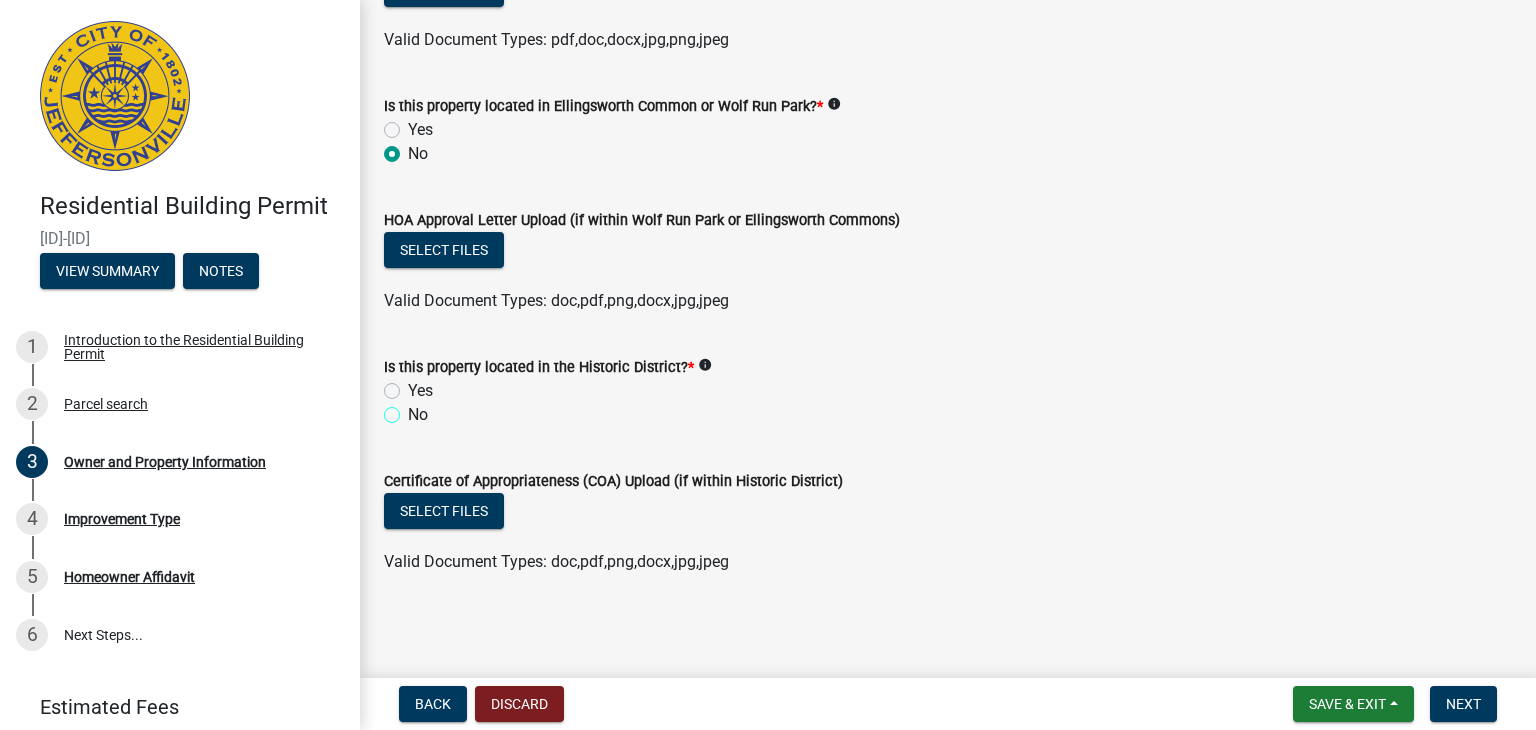click on "No" at bounding box center [414, 409] 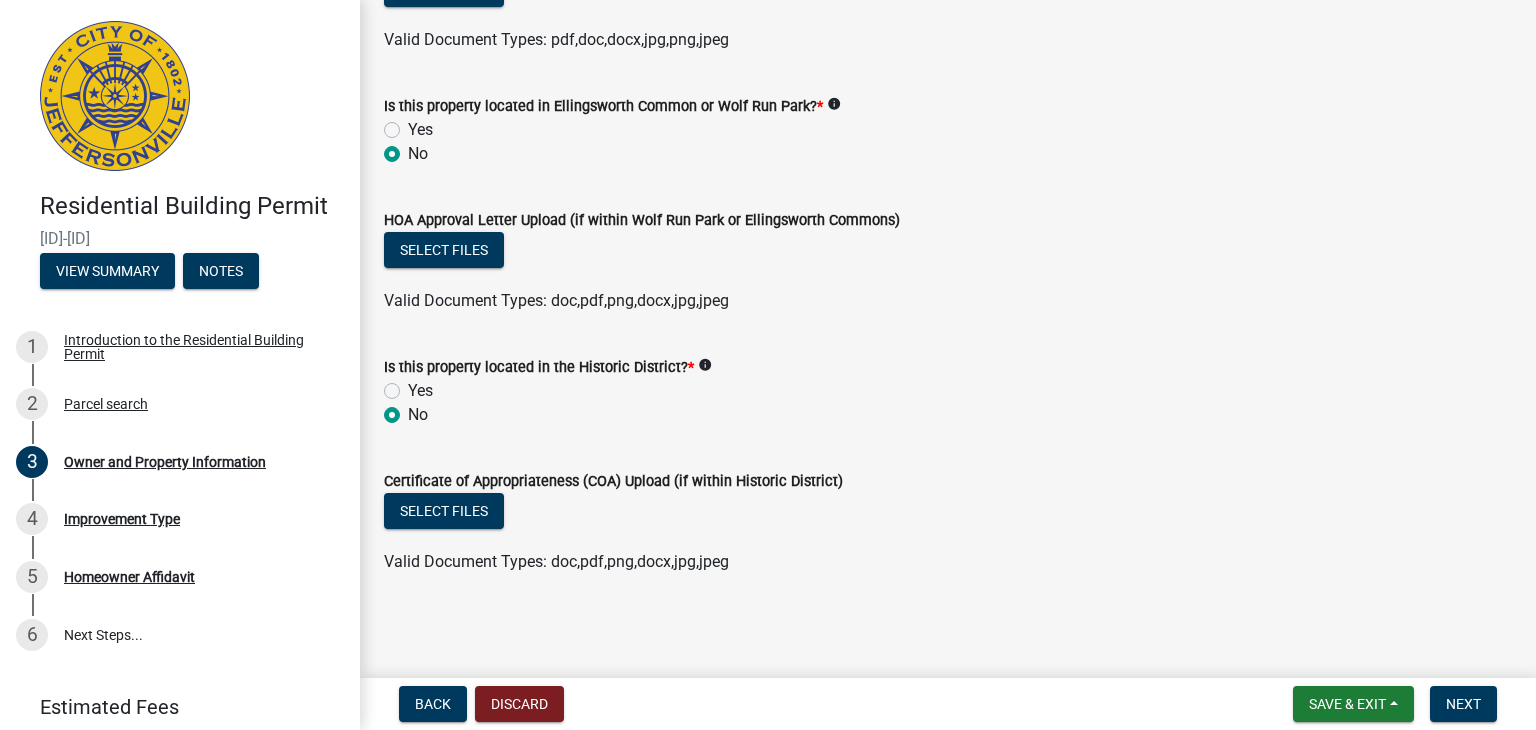 radio on "true" 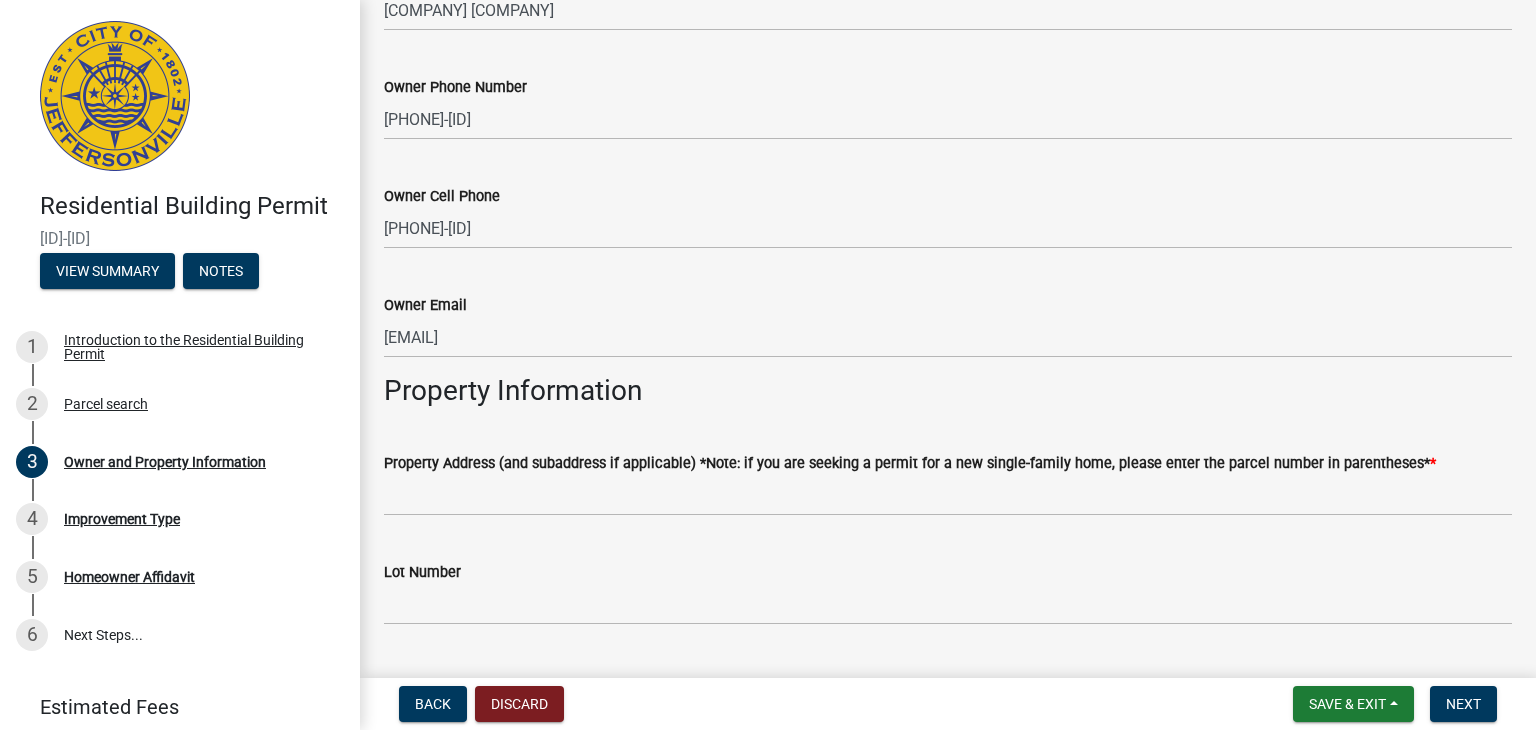 scroll, scrollTop: 675, scrollLeft: 0, axis: vertical 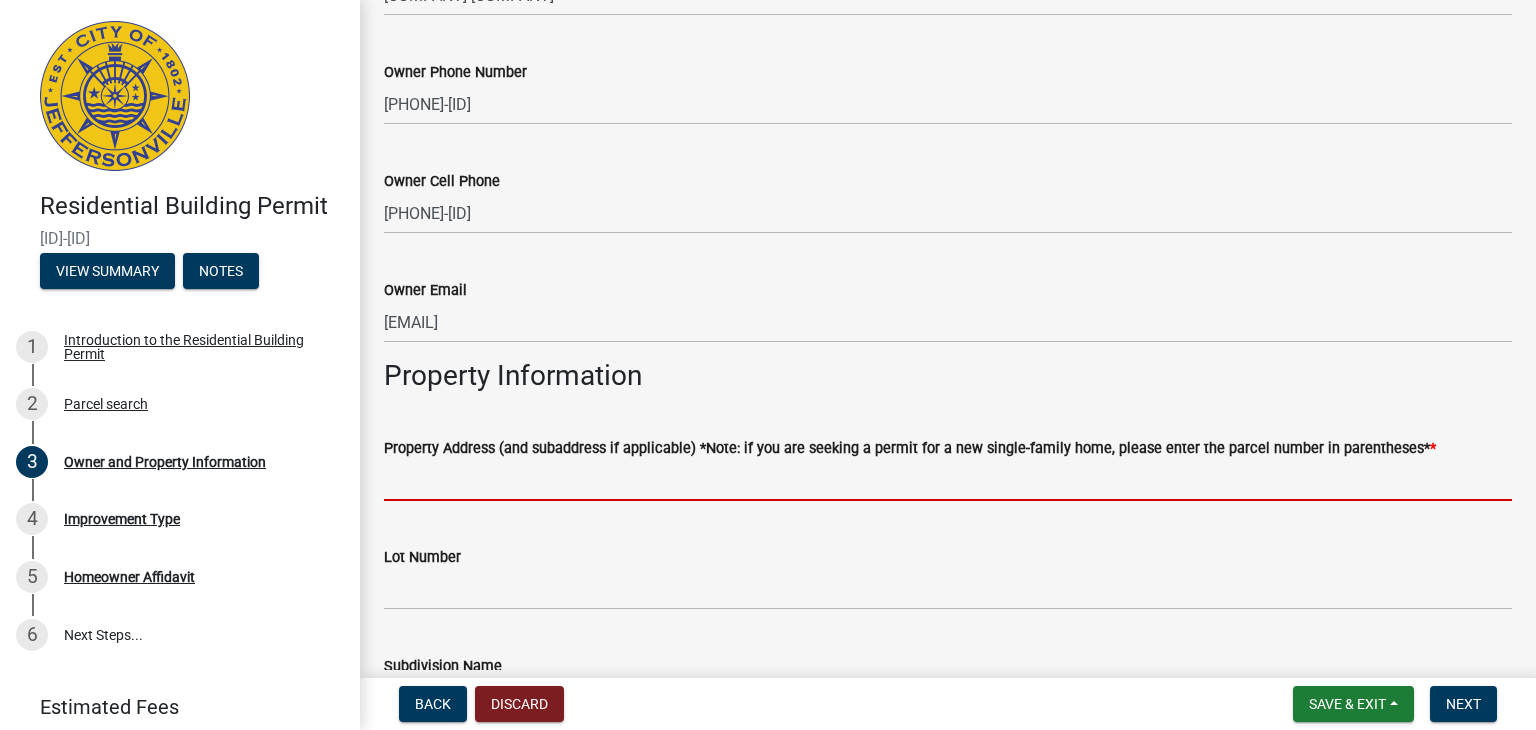 click on "Property Address (and subaddress if applicable) *Note: if you are seeking a permit for a new single-family home, please enter the parcel number in parentheses*  *" at bounding box center [948, 480] 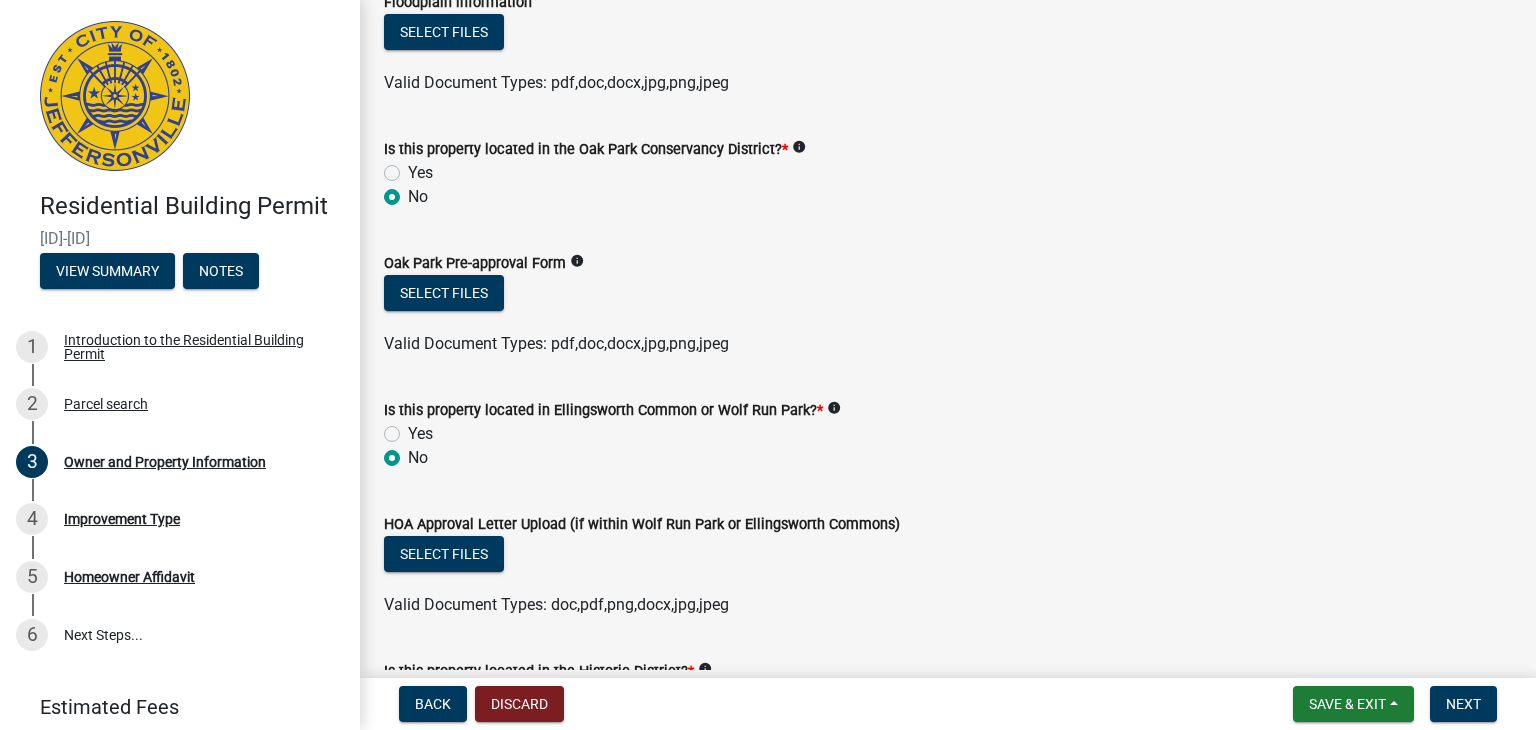 scroll, scrollTop: 1862, scrollLeft: 0, axis: vertical 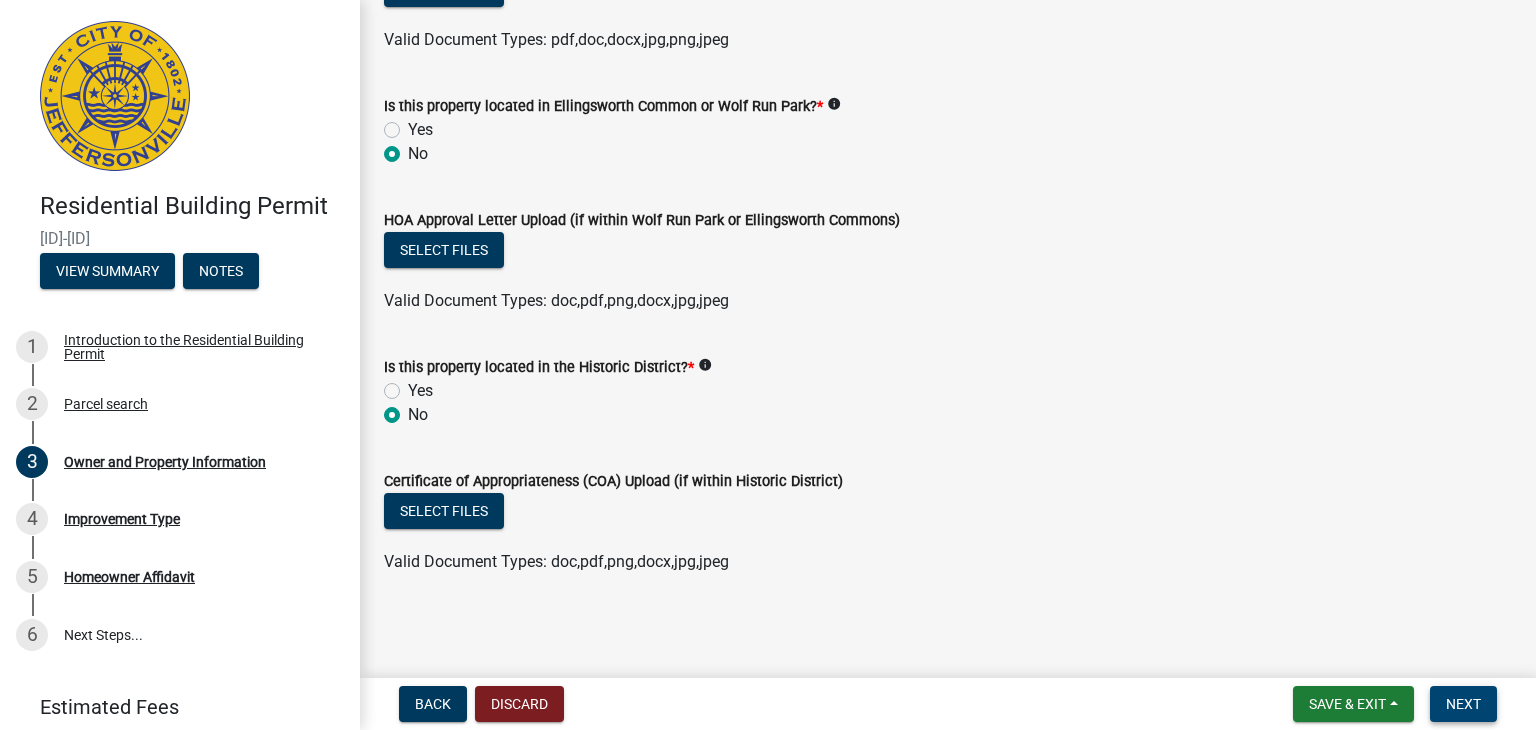 type on "[NUMBER] [STREET] [CITY], [STATE] [POSTAL CODE] ([ID]-[ID]-[ID]-[ID])" 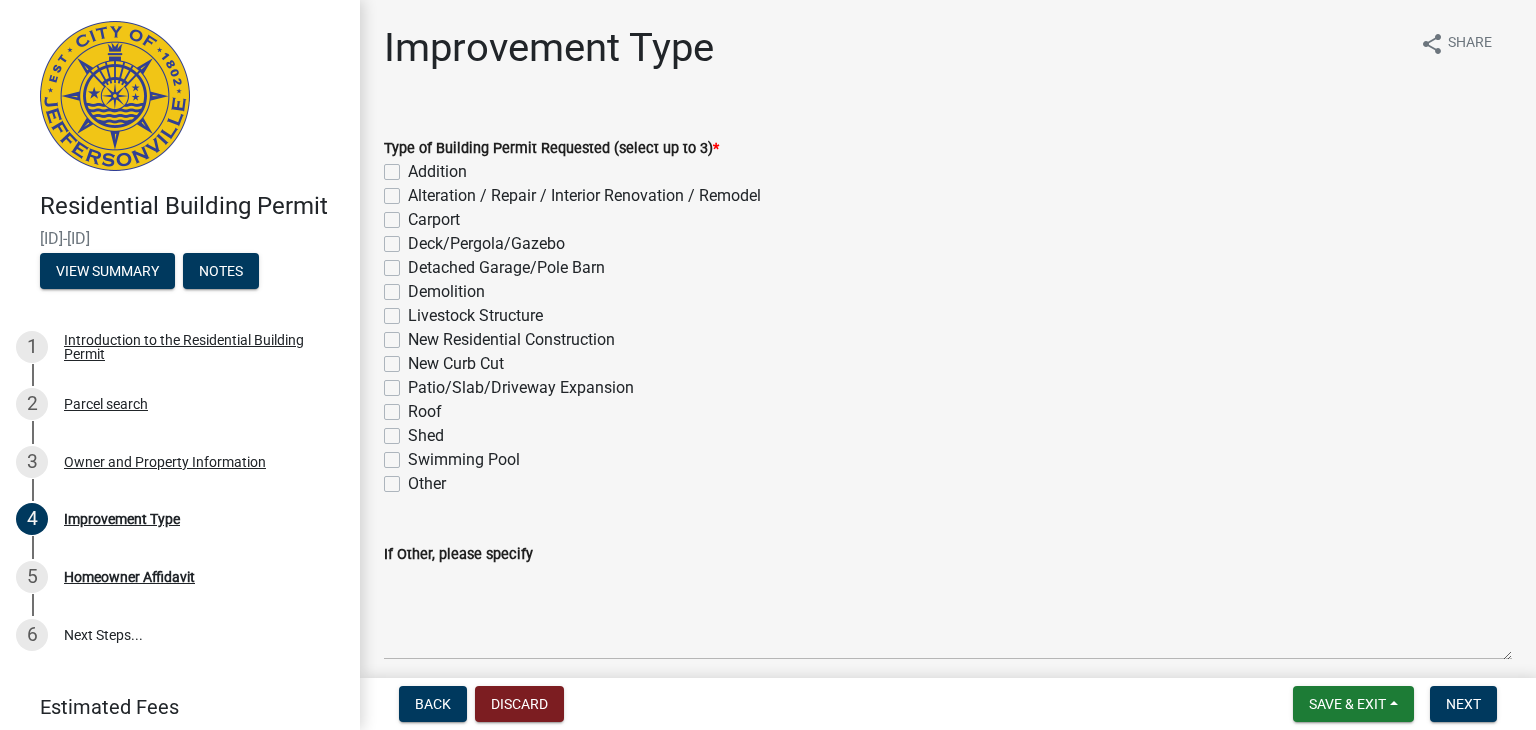 click on "New Residential Construction" 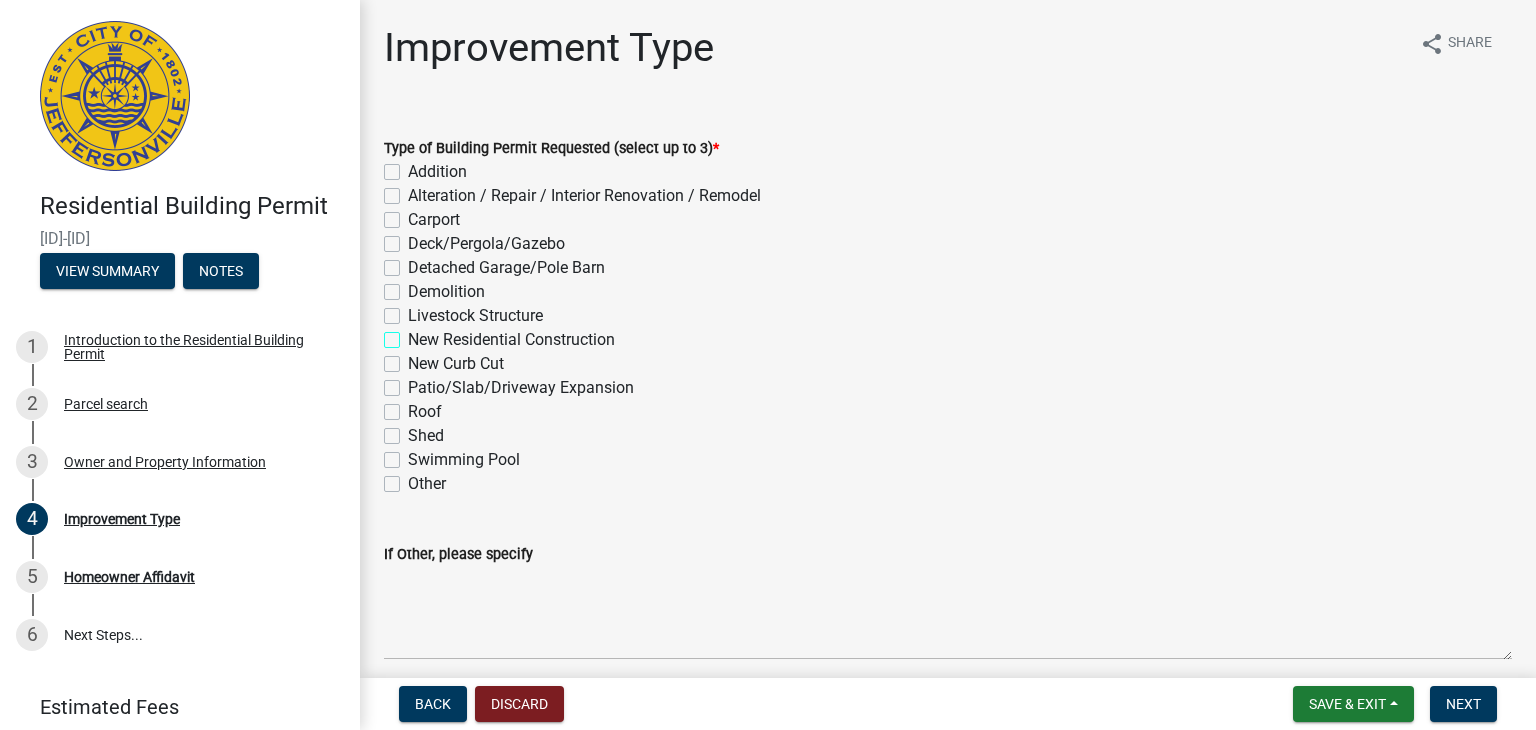 click on "New Residential Construction" at bounding box center [414, 334] 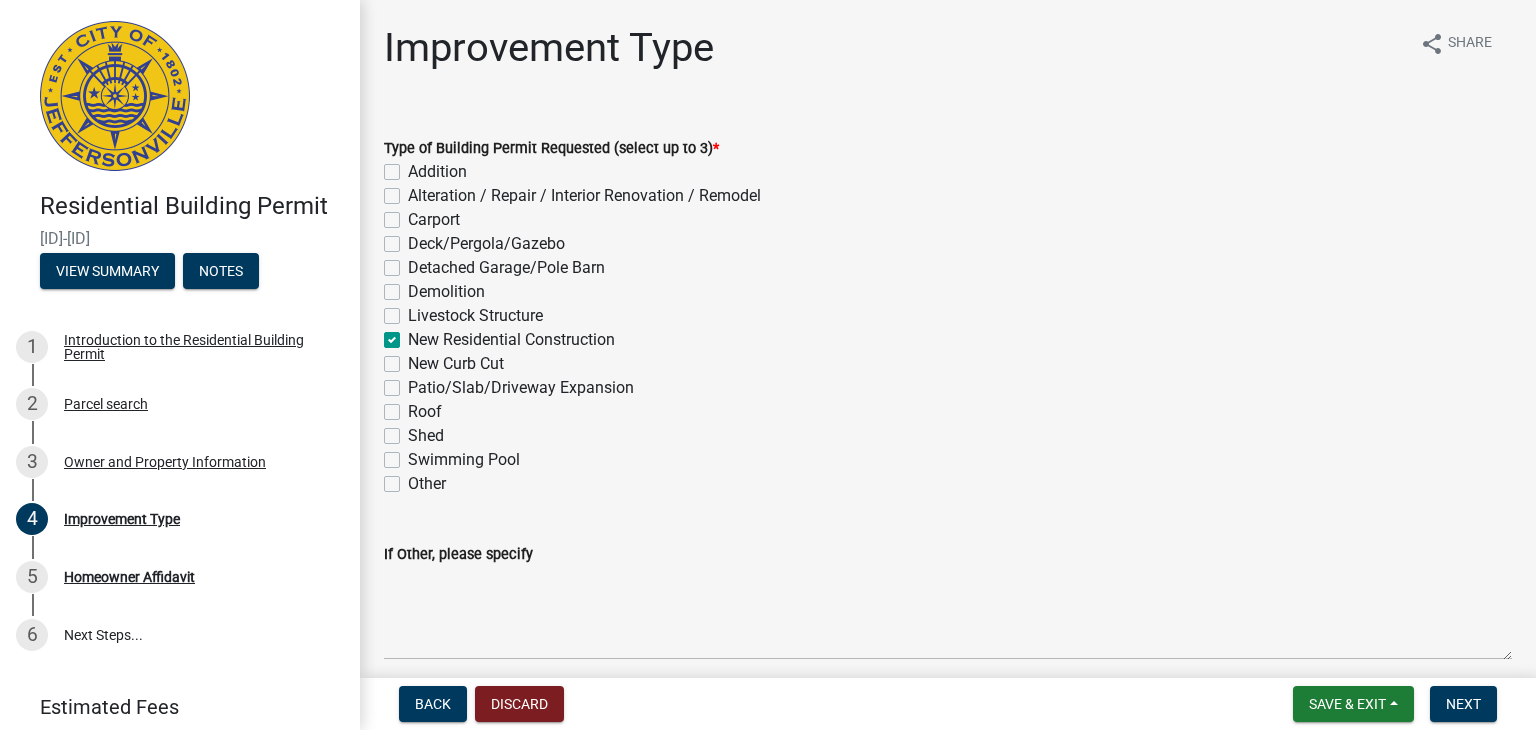 checkbox on "false" 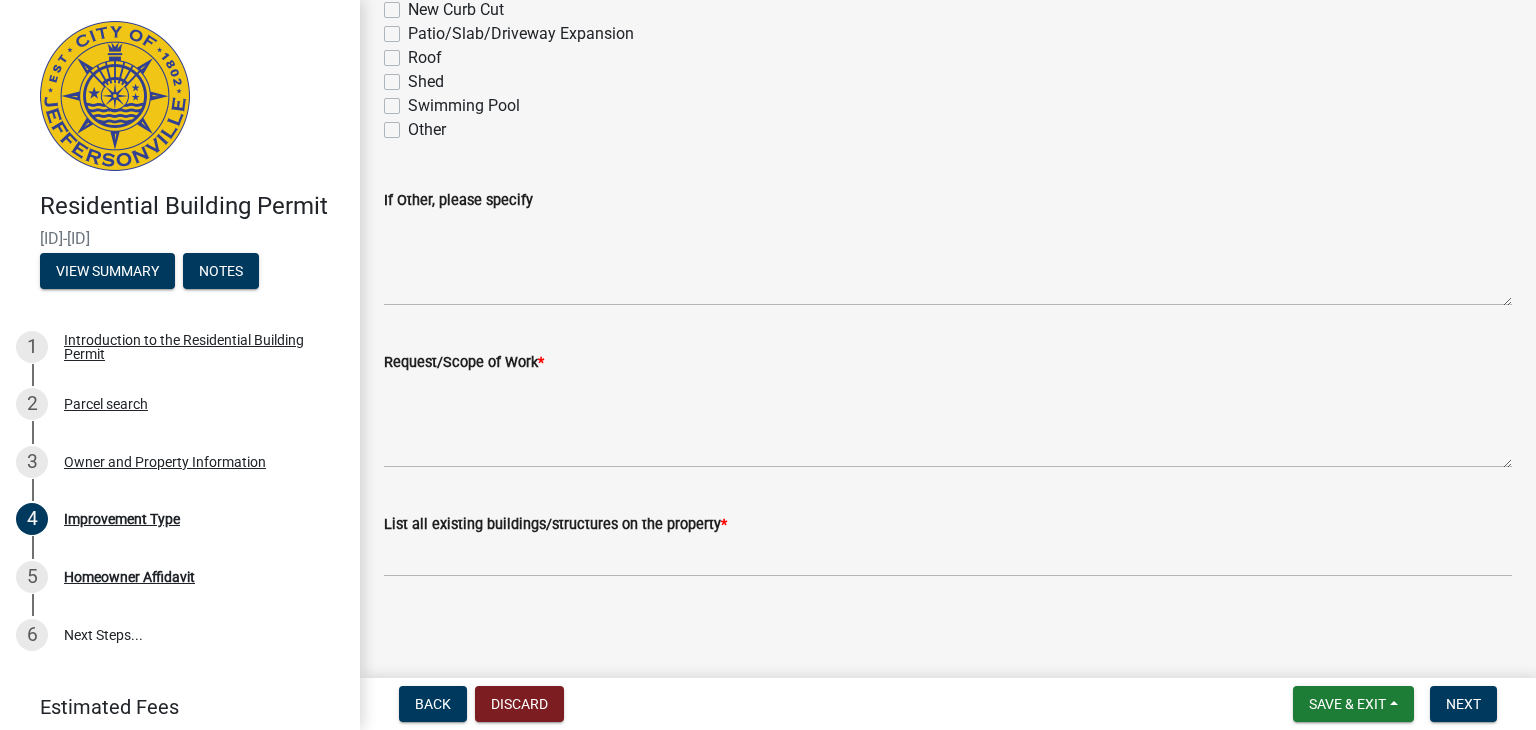 scroll, scrollTop: 355, scrollLeft: 0, axis: vertical 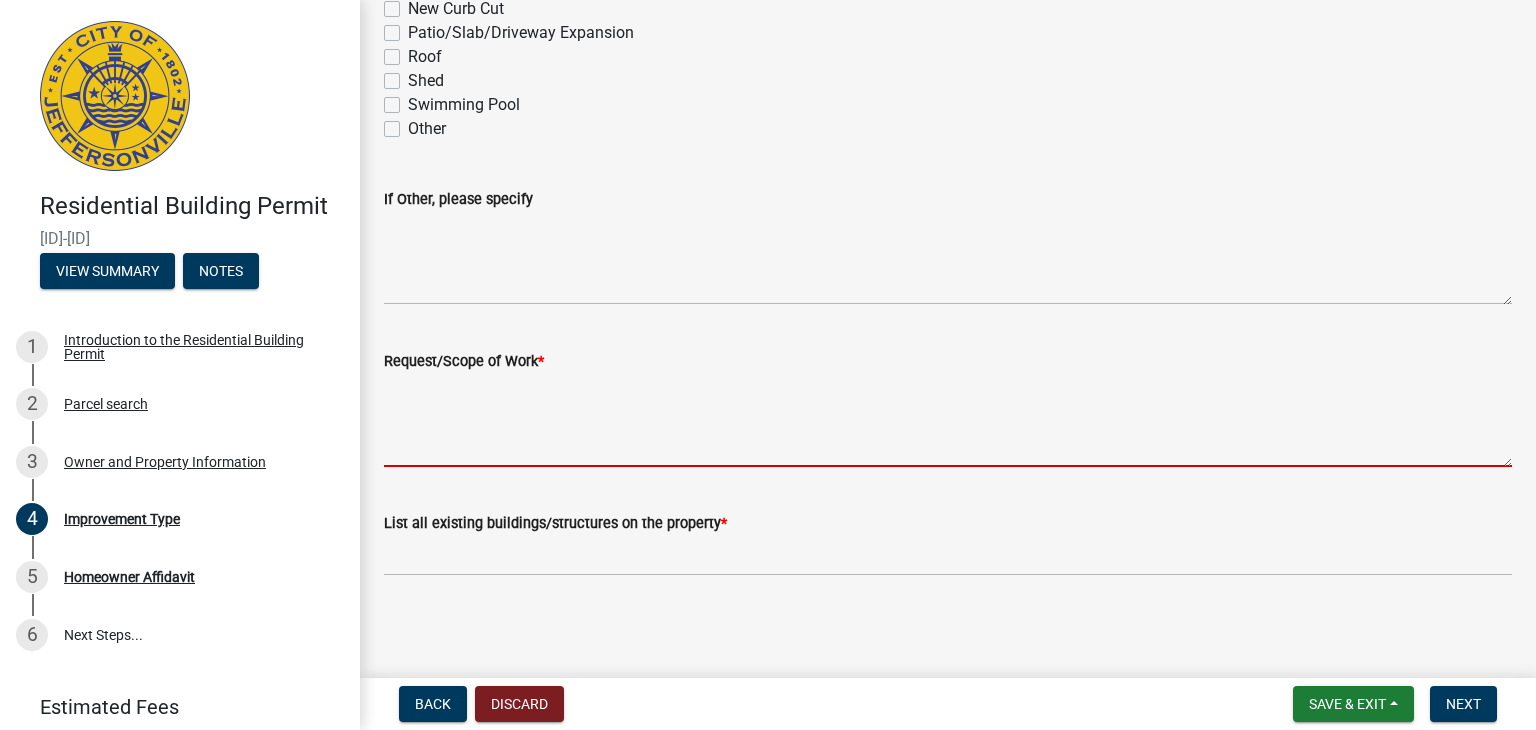 click on "Request/Scope of Work  *" at bounding box center [948, 420] 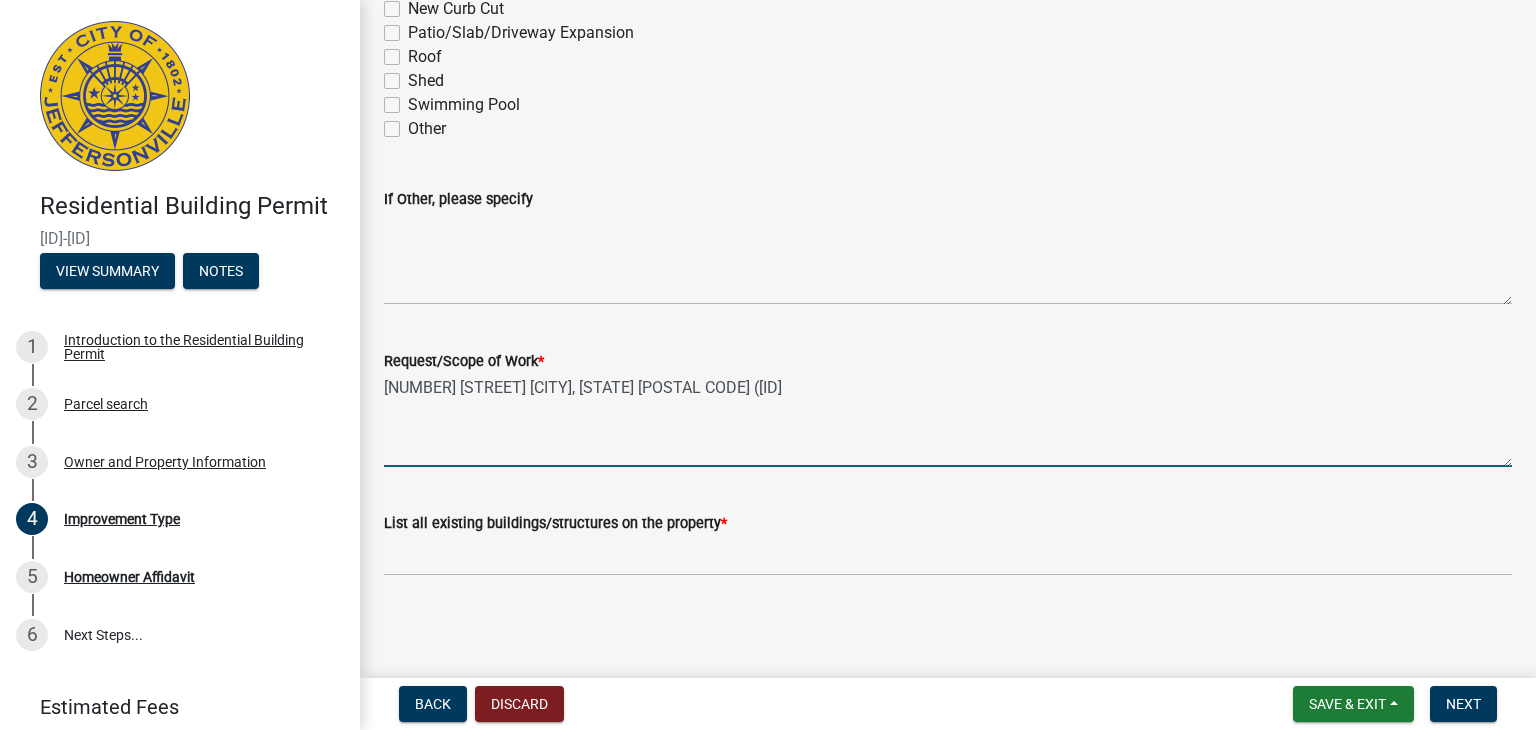 type on "[NUMBER] [STREET] [CITY], [STATE] [POSTAL CODE] ([ID]" 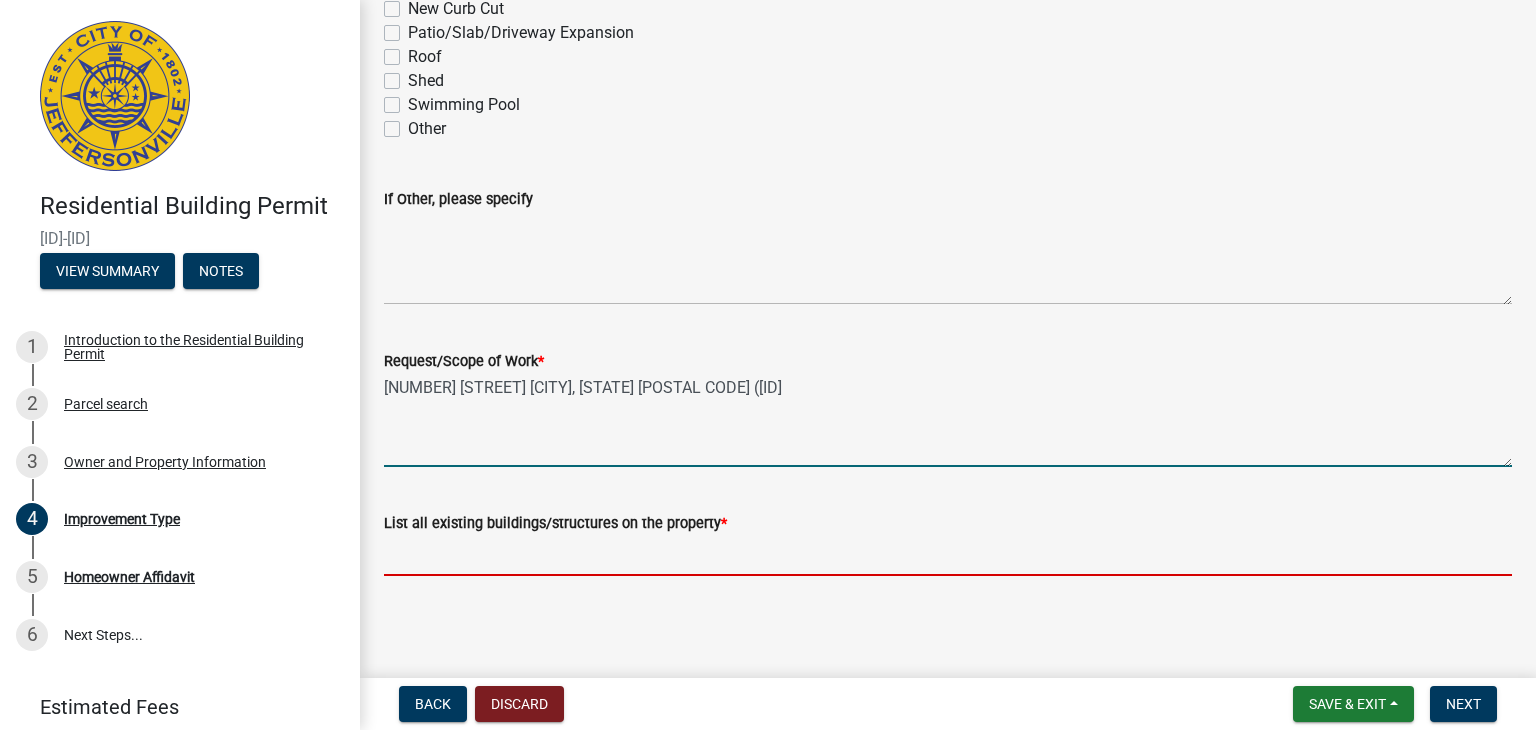 click on "List all existing buildings/structures on the property  *" at bounding box center (948, 555) 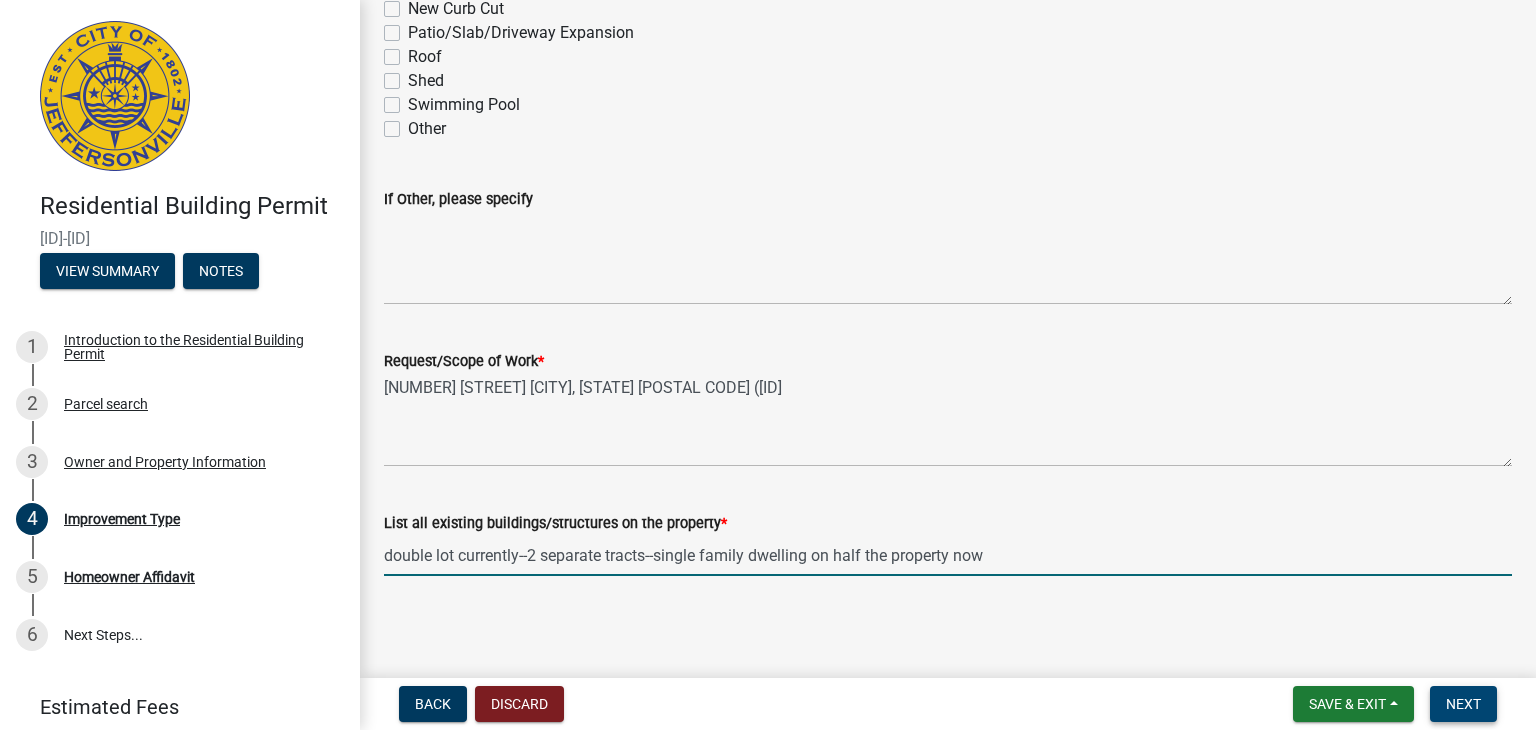 type on "double lot currently--2 separate tracts--single family dwelling on half the property now" 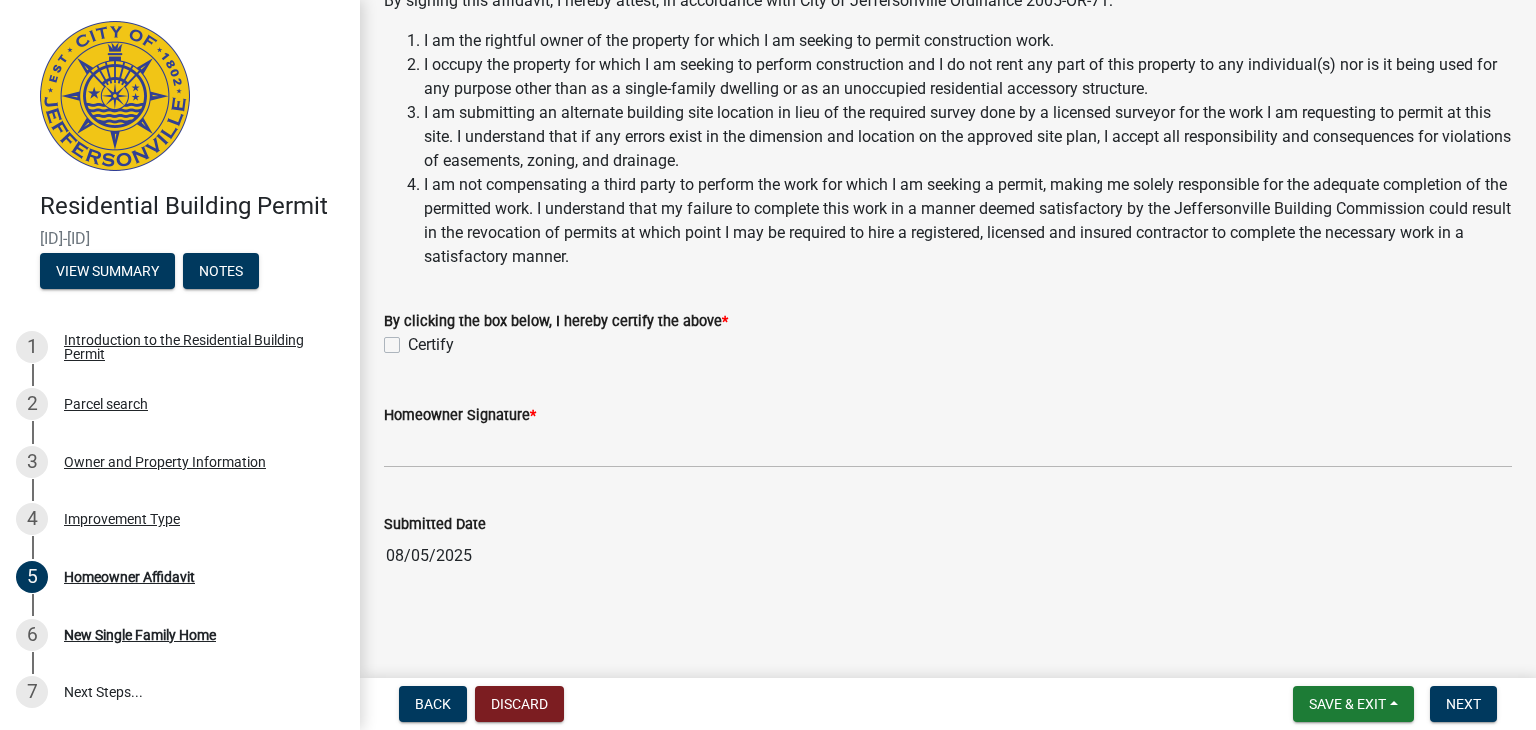 scroll, scrollTop: 553, scrollLeft: 0, axis: vertical 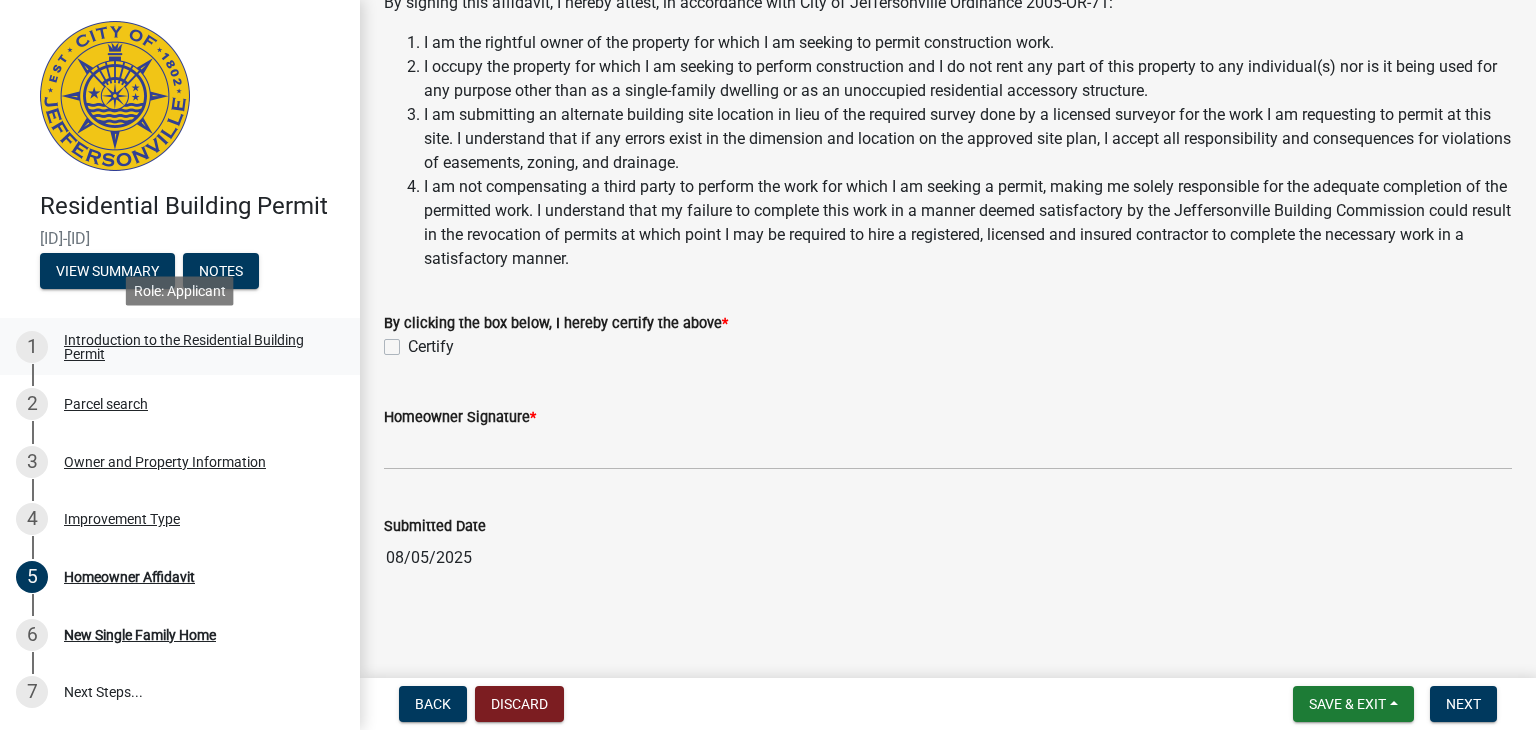 click on "Introduction to the Residential Building Permit" at bounding box center (196, 347) 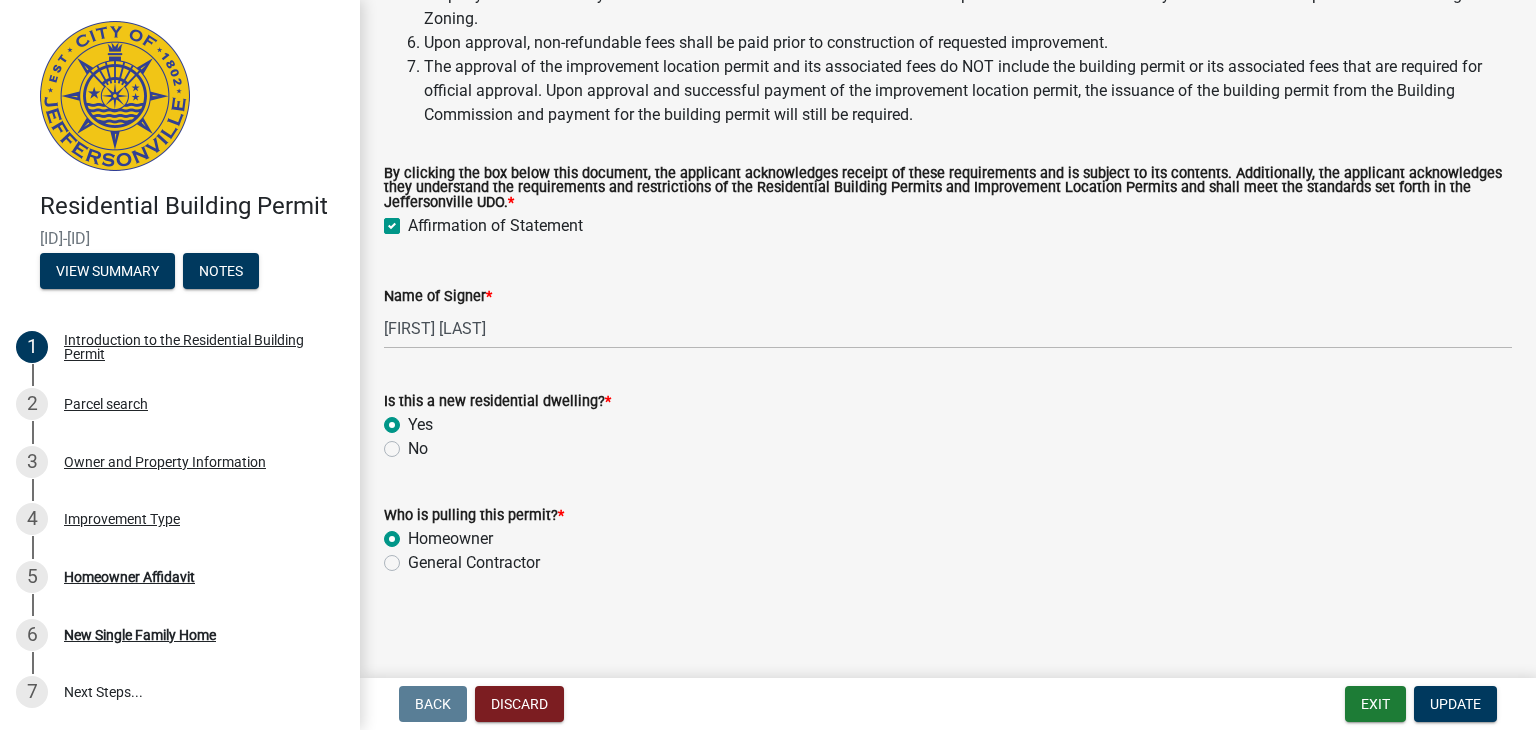 scroll, scrollTop: 384, scrollLeft: 0, axis: vertical 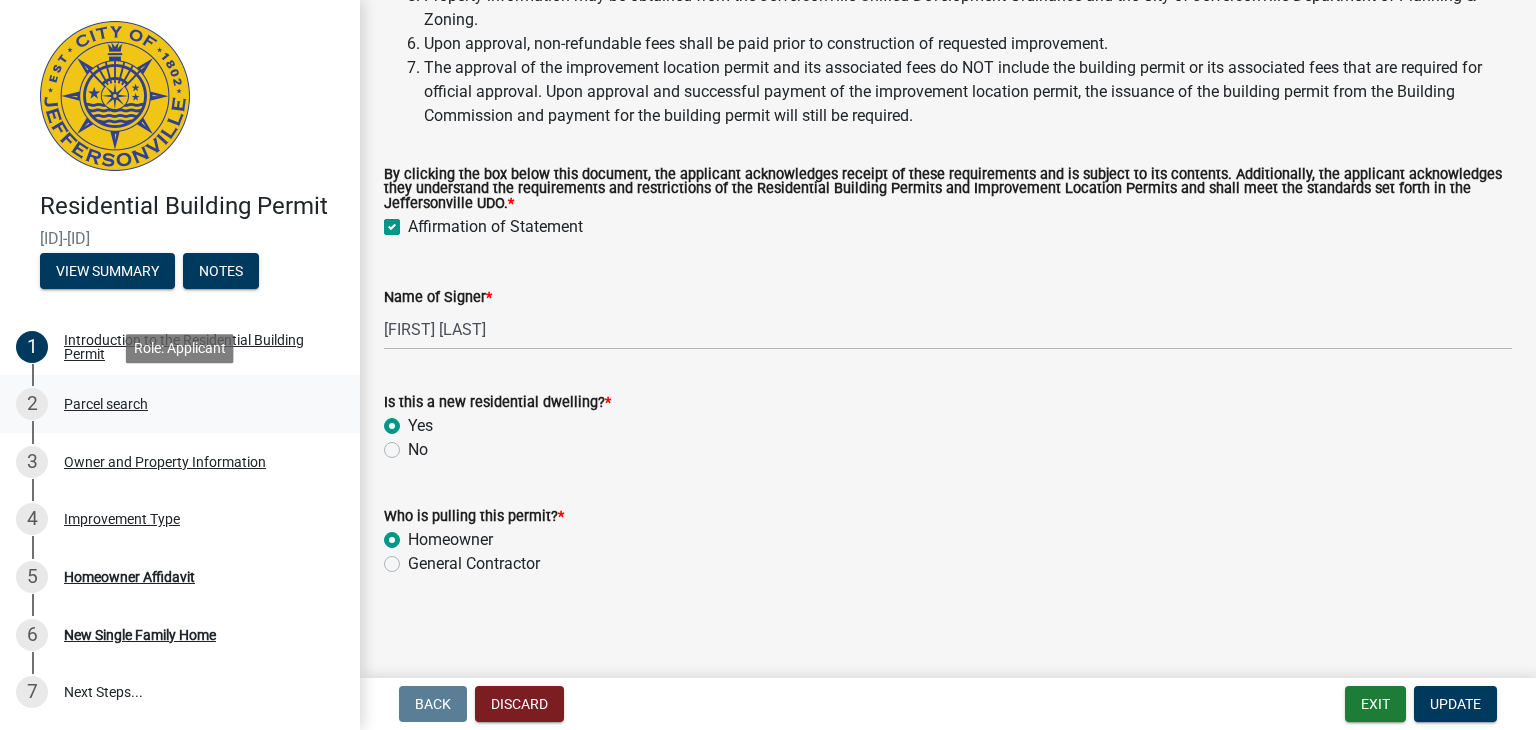 click on "Parcel search" at bounding box center (106, 404) 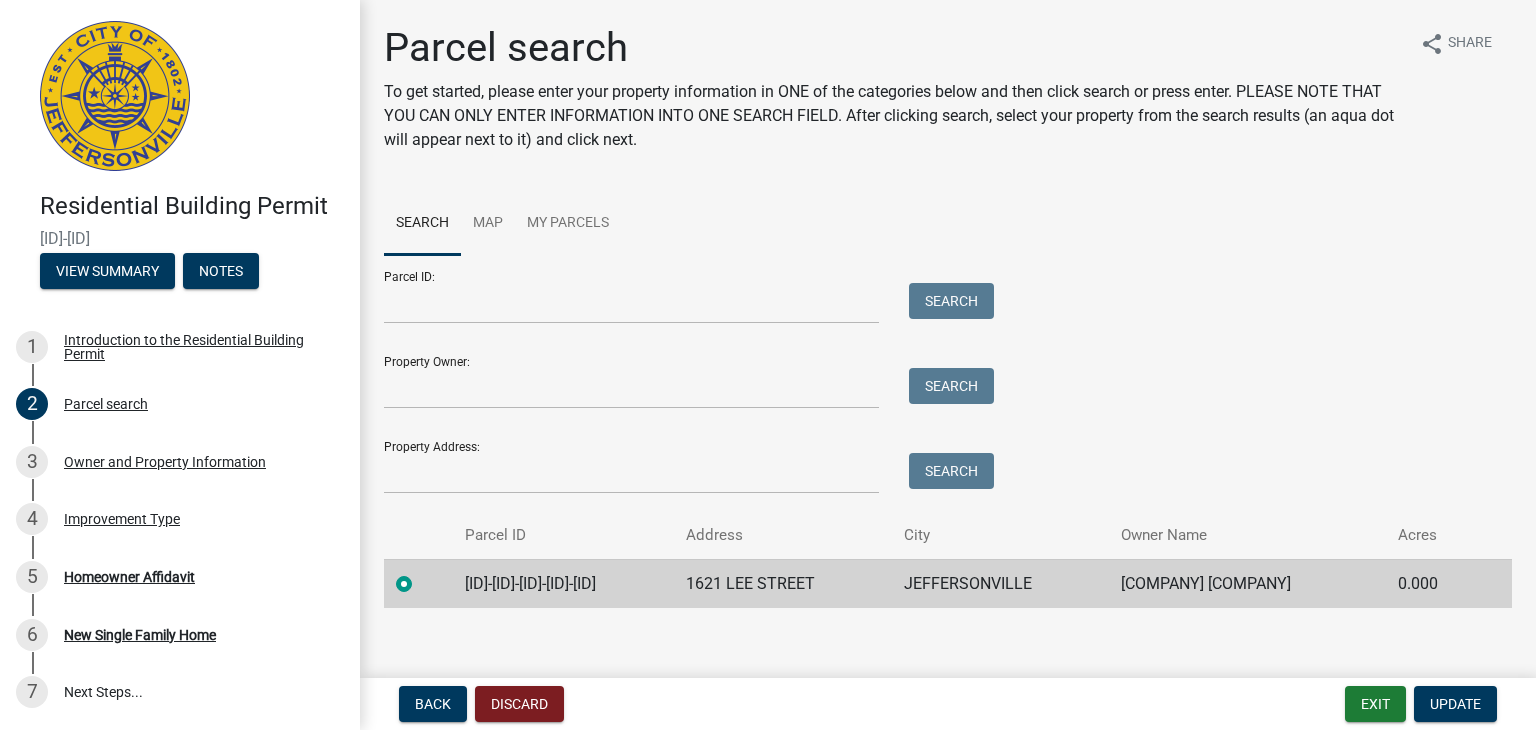 scroll, scrollTop: 16, scrollLeft: 0, axis: vertical 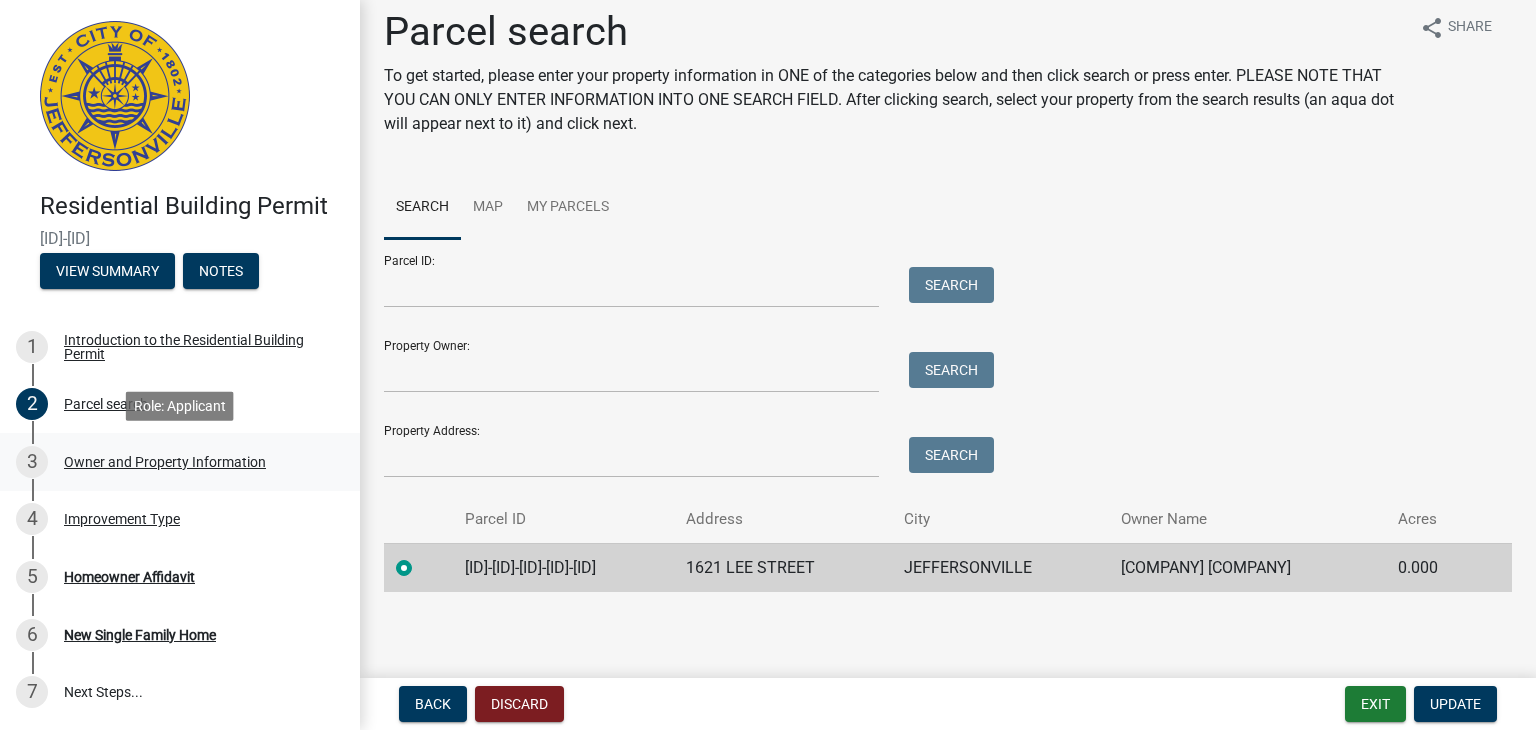 click on "Owner and Property Information" at bounding box center [165, 462] 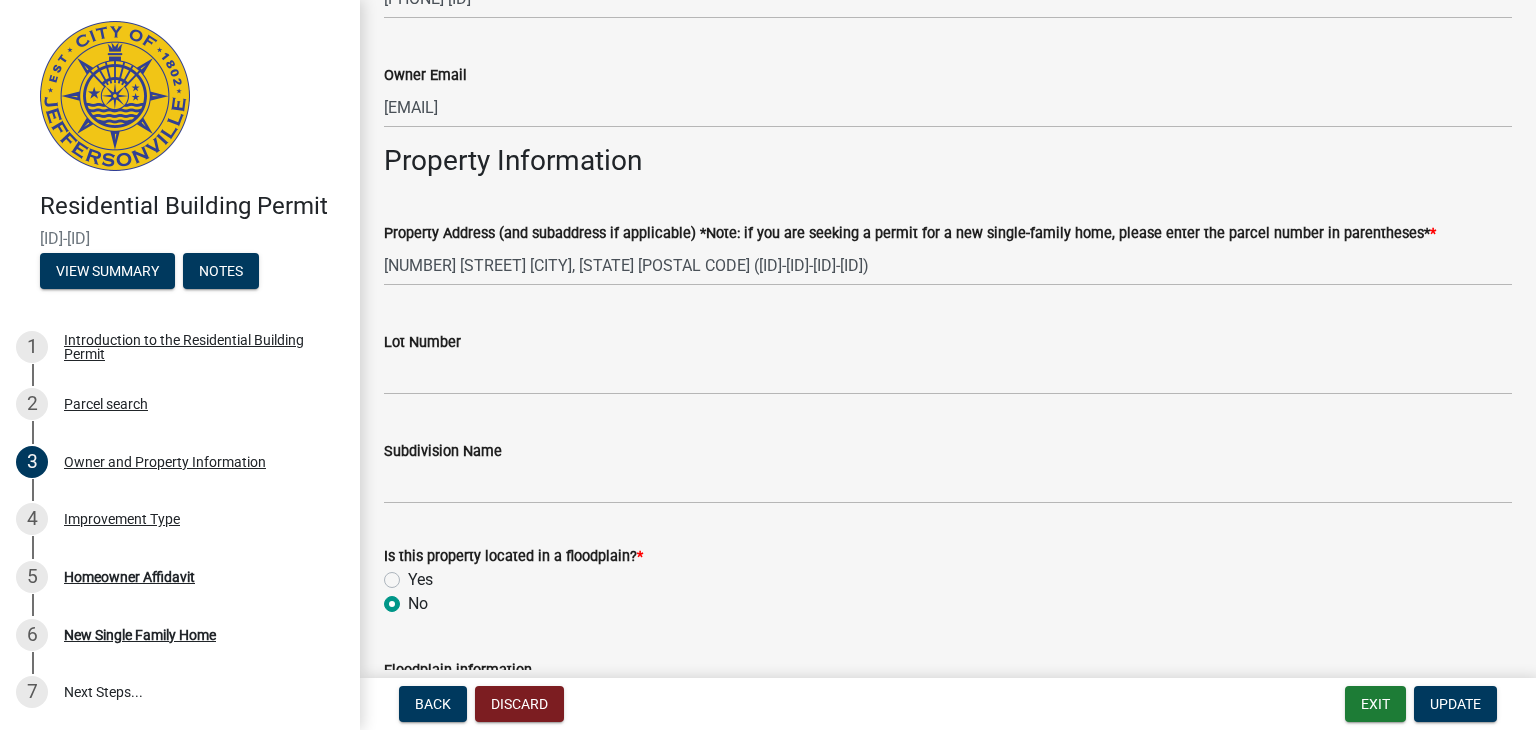 scroll, scrollTop: 889, scrollLeft: 0, axis: vertical 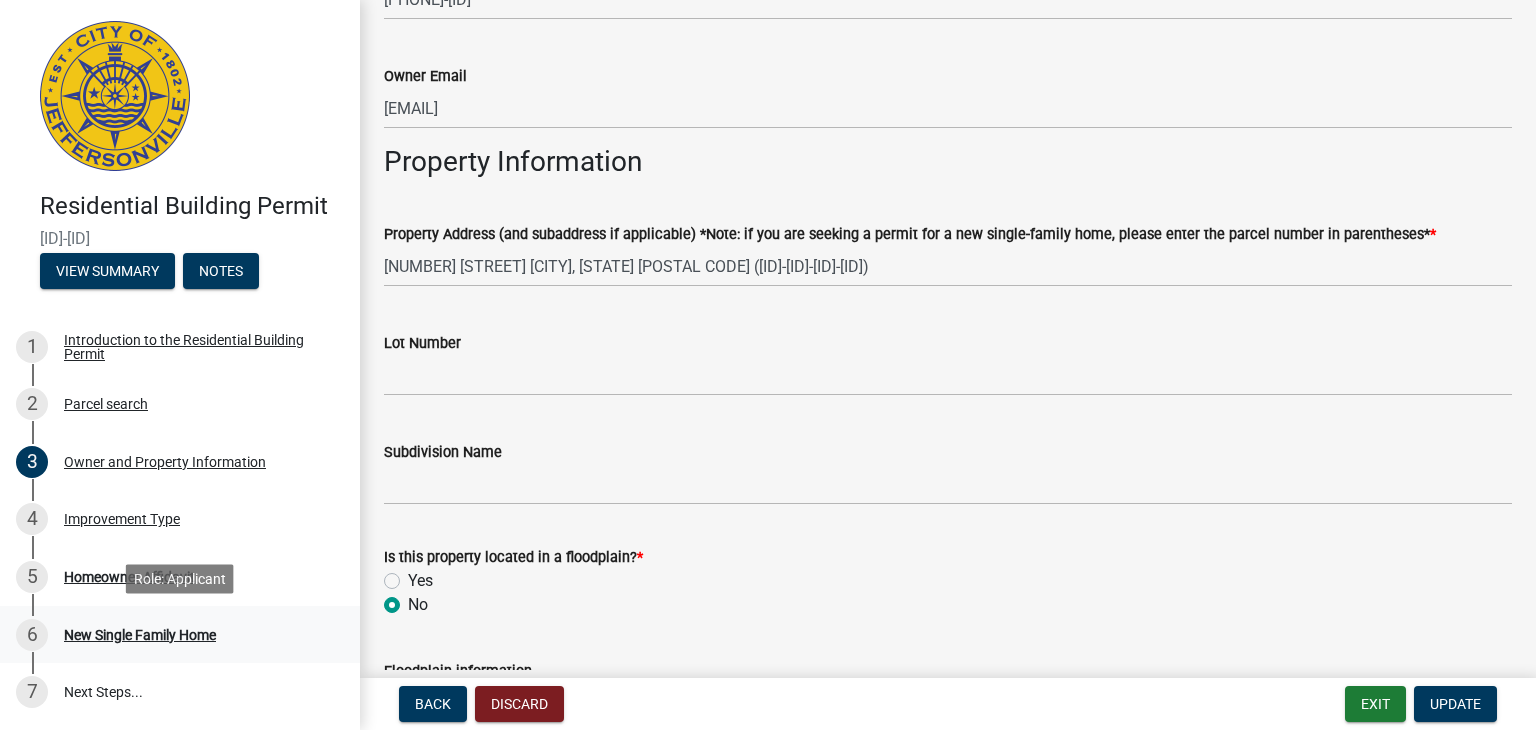 click on "New Single Family Home" at bounding box center [140, 635] 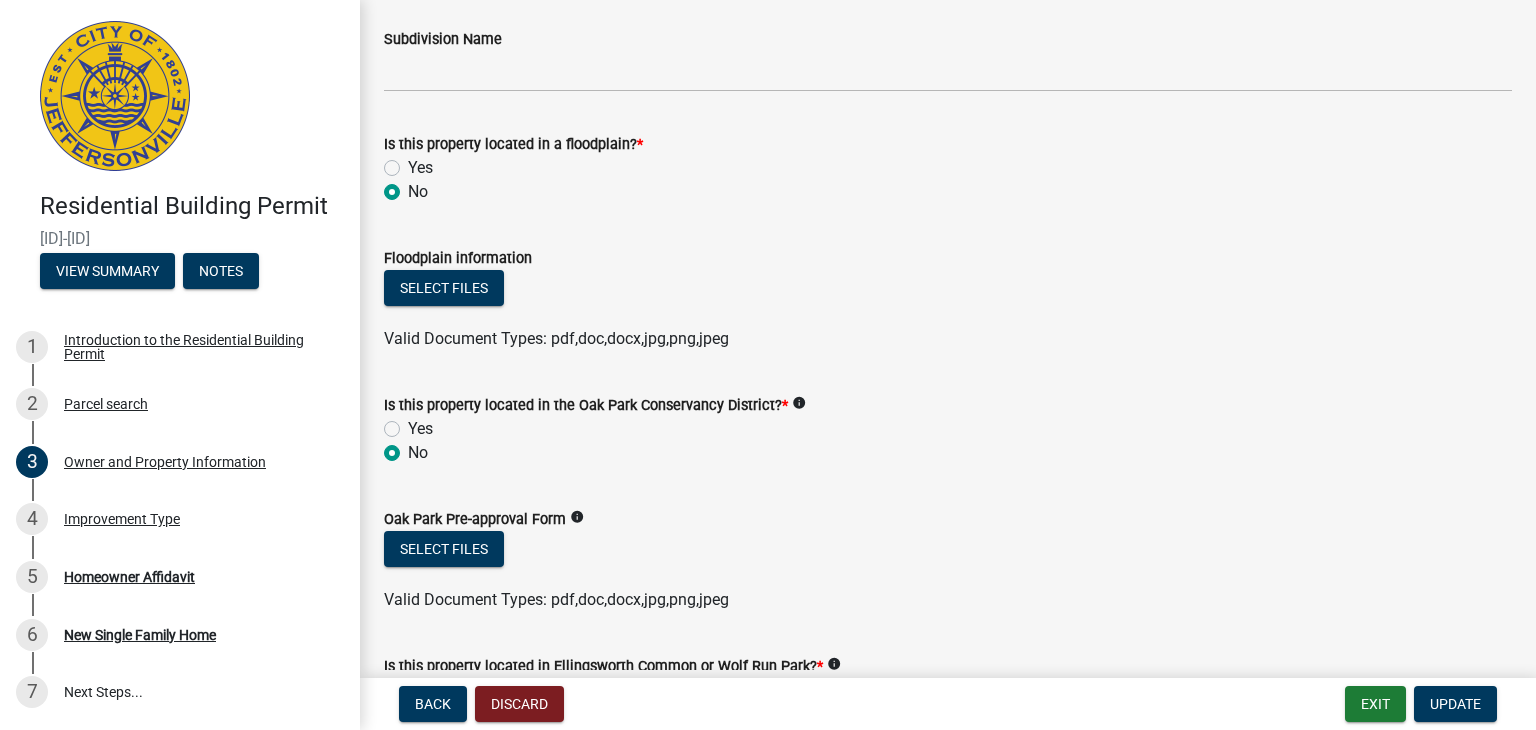 scroll, scrollTop: 1862, scrollLeft: 0, axis: vertical 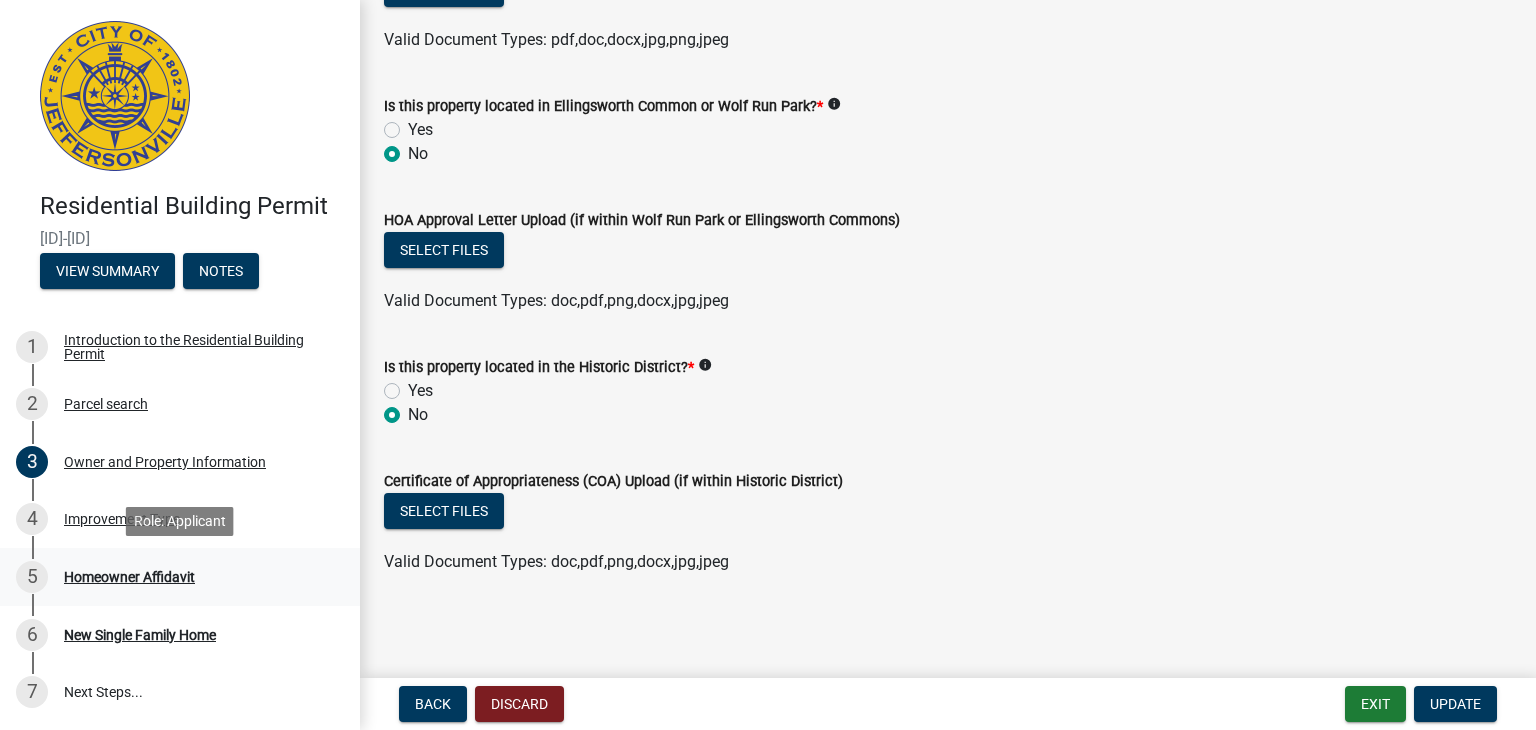 click on "5     Homeowner Affidavit" at bounding box center (172, 577) 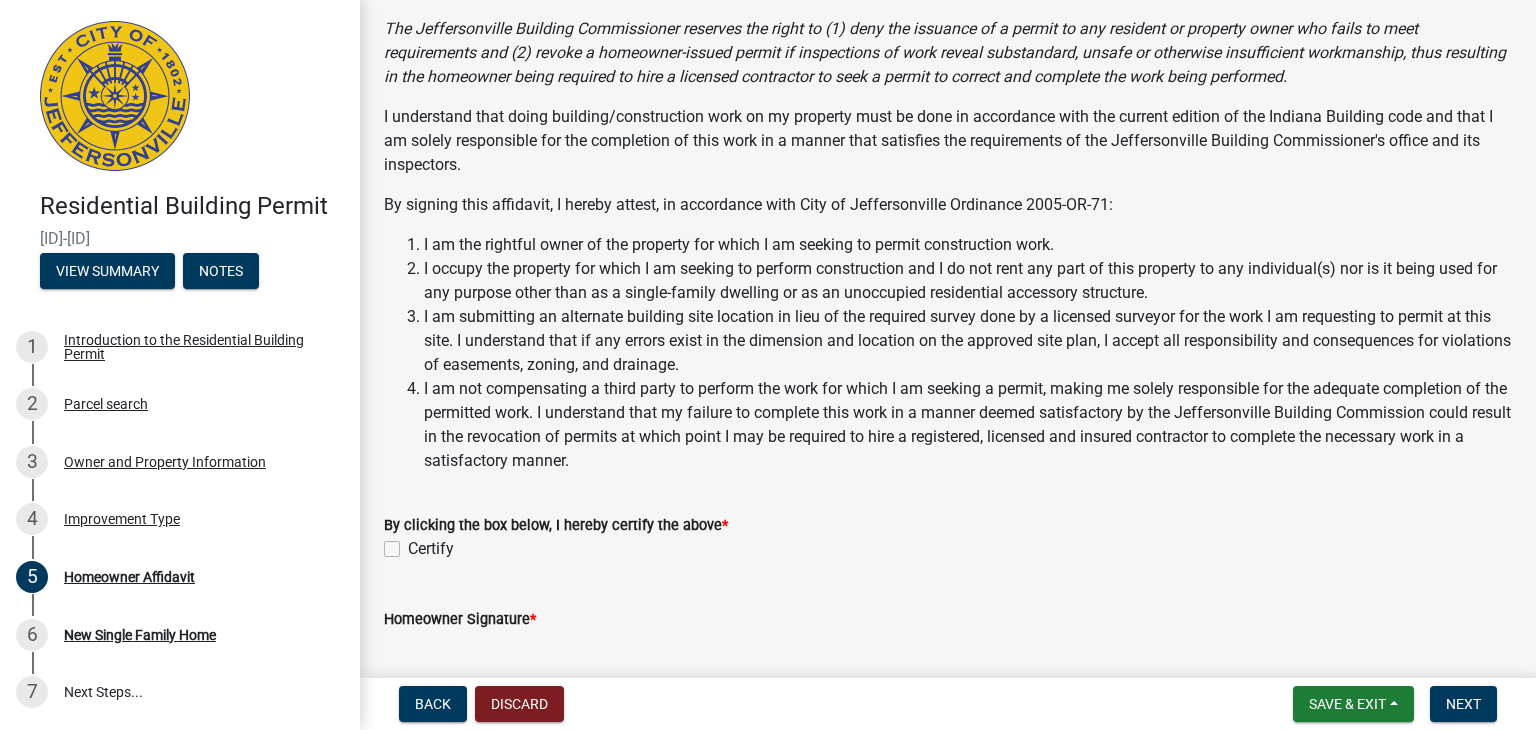 scroll, scrollTop: 344, scrollLeft: 0, axis: vertical 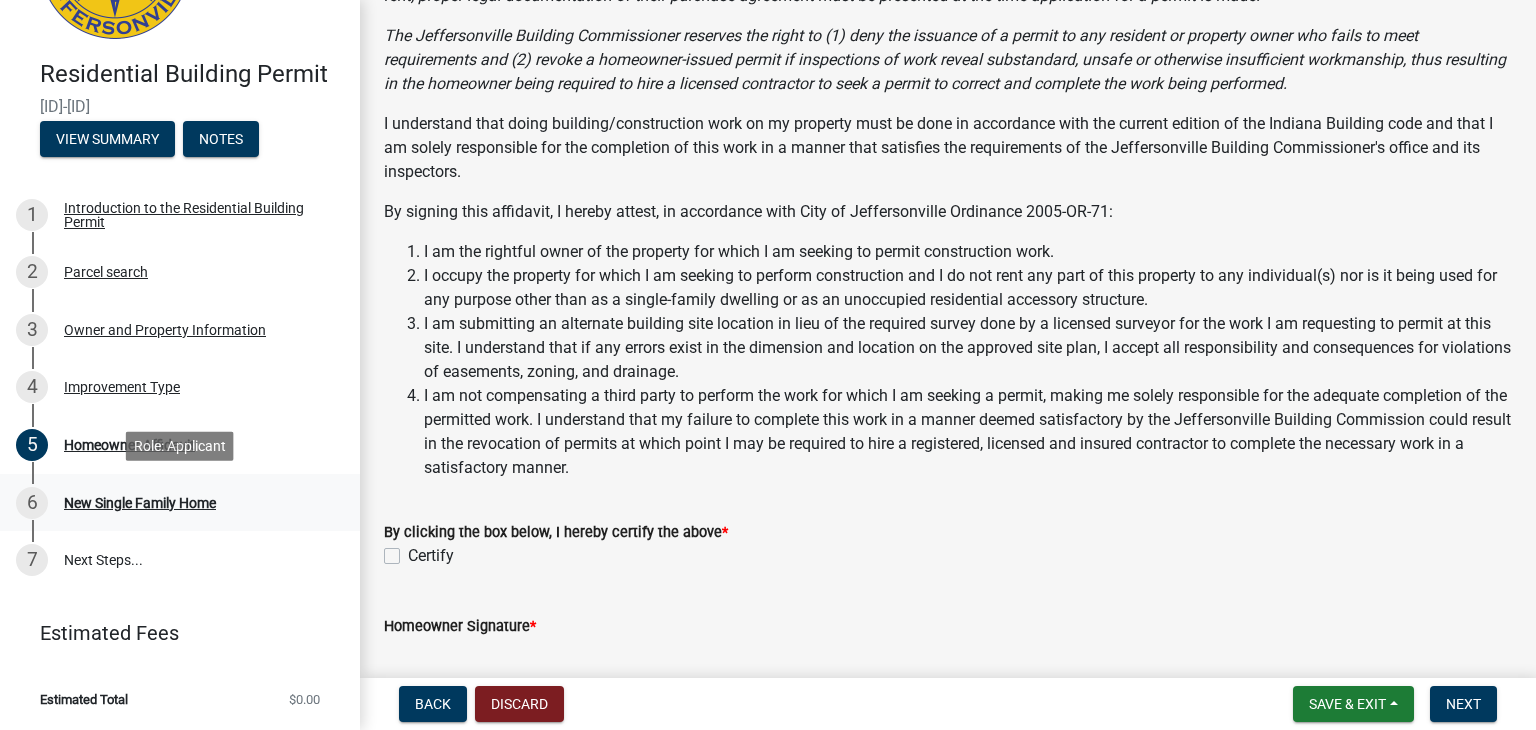 click on "New Single Family Home" at bounding box center (140, 503) 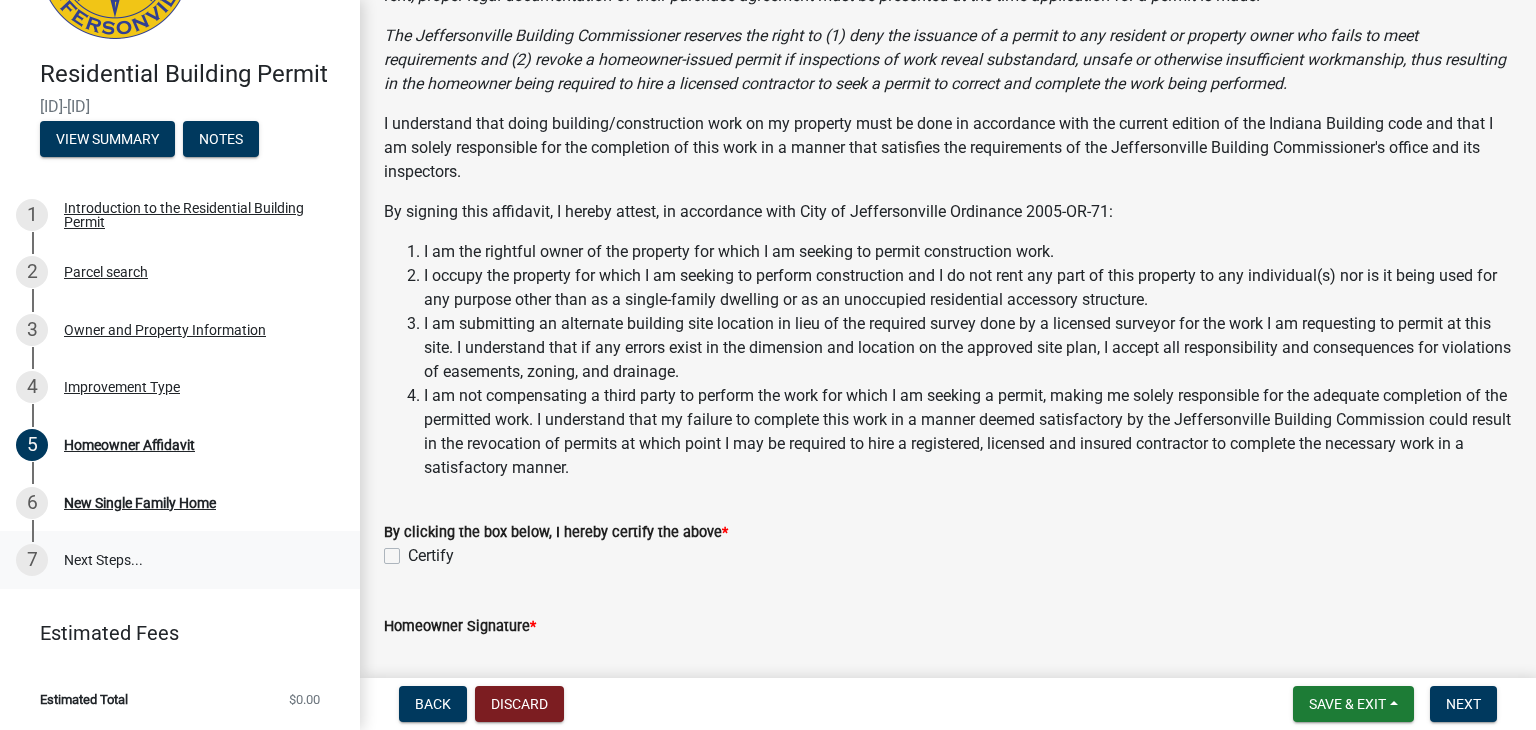 click on "7   Next Steps..." at bounding box center (180, 560) 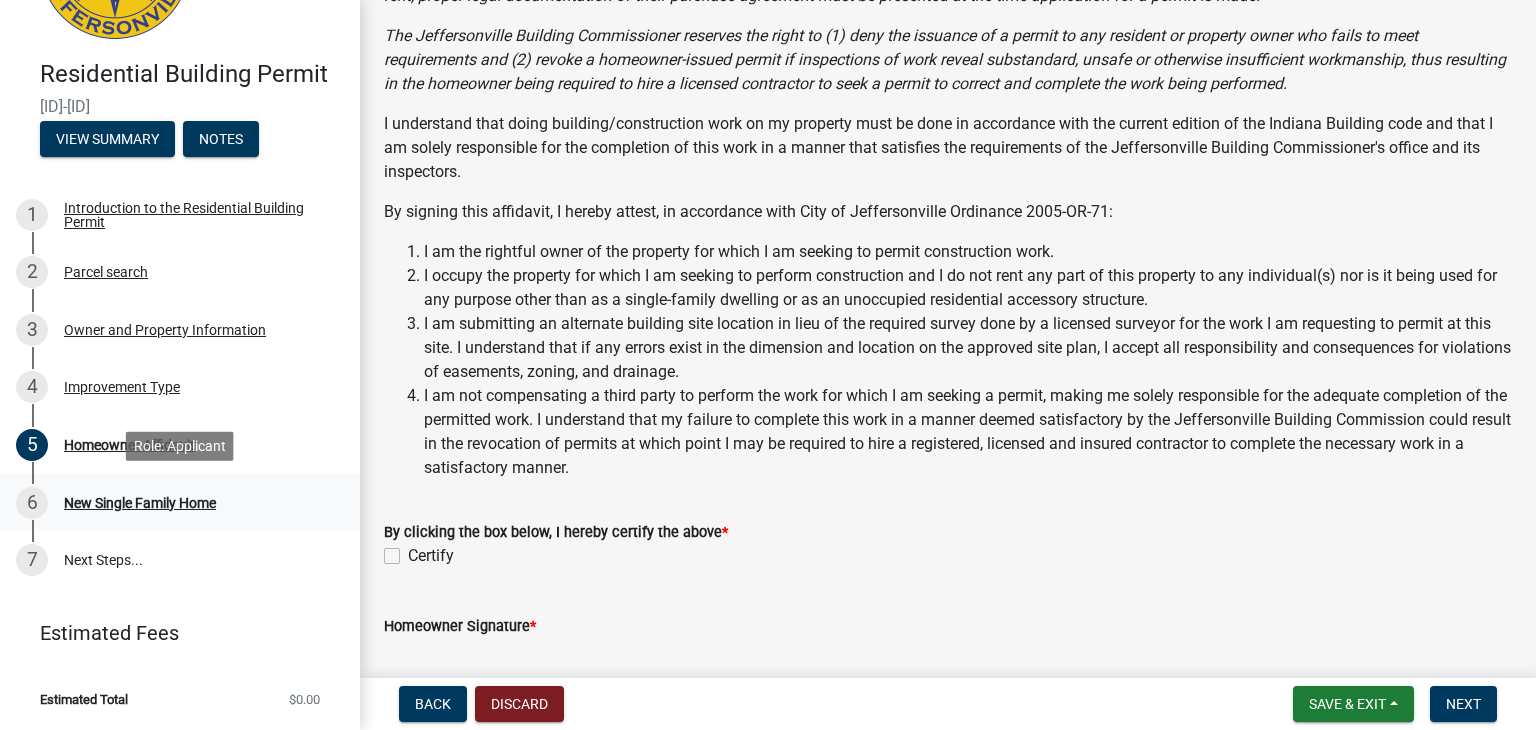 click on "New Single Family Home" at bounding box center (140, 503) 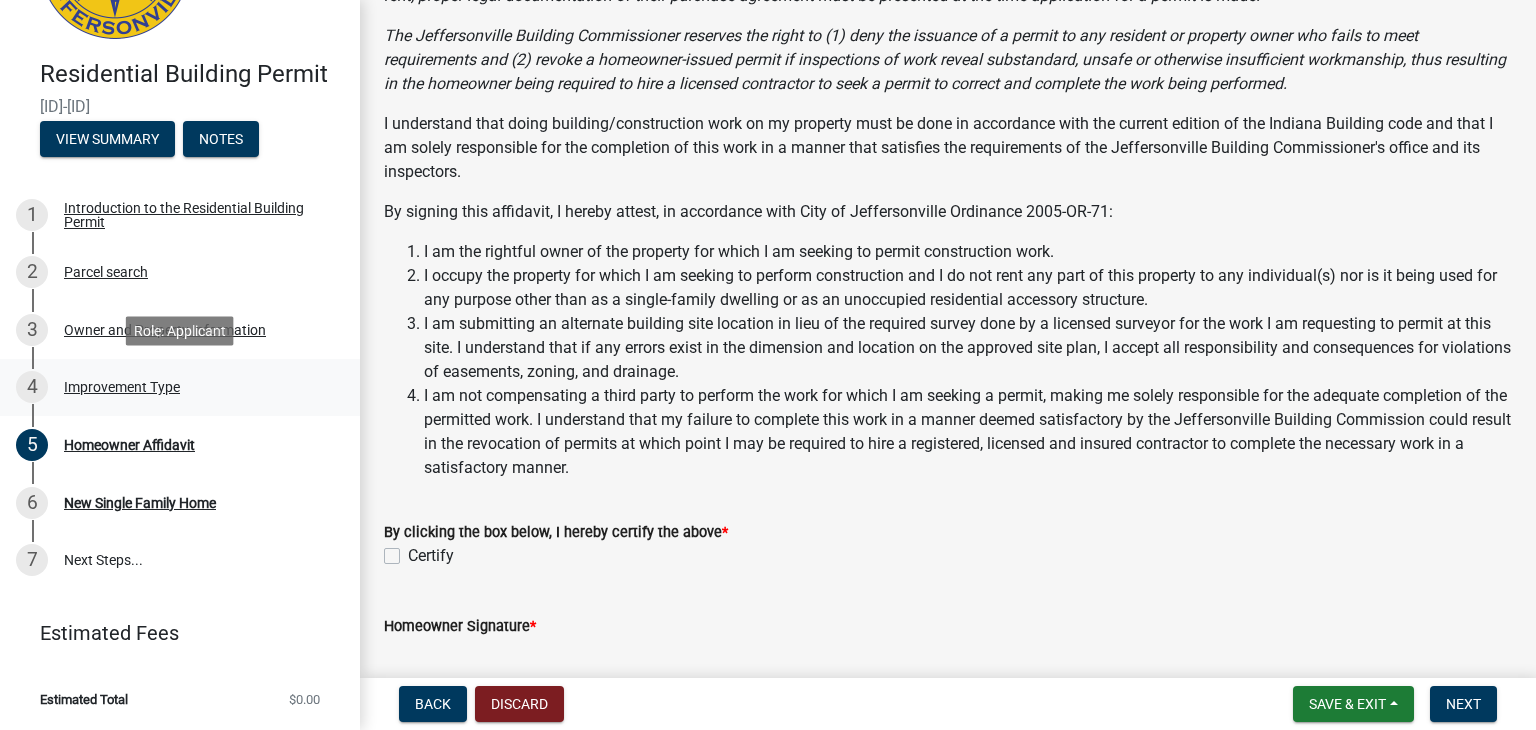 click on "Improvement Type" at bounding box center [122, 387] 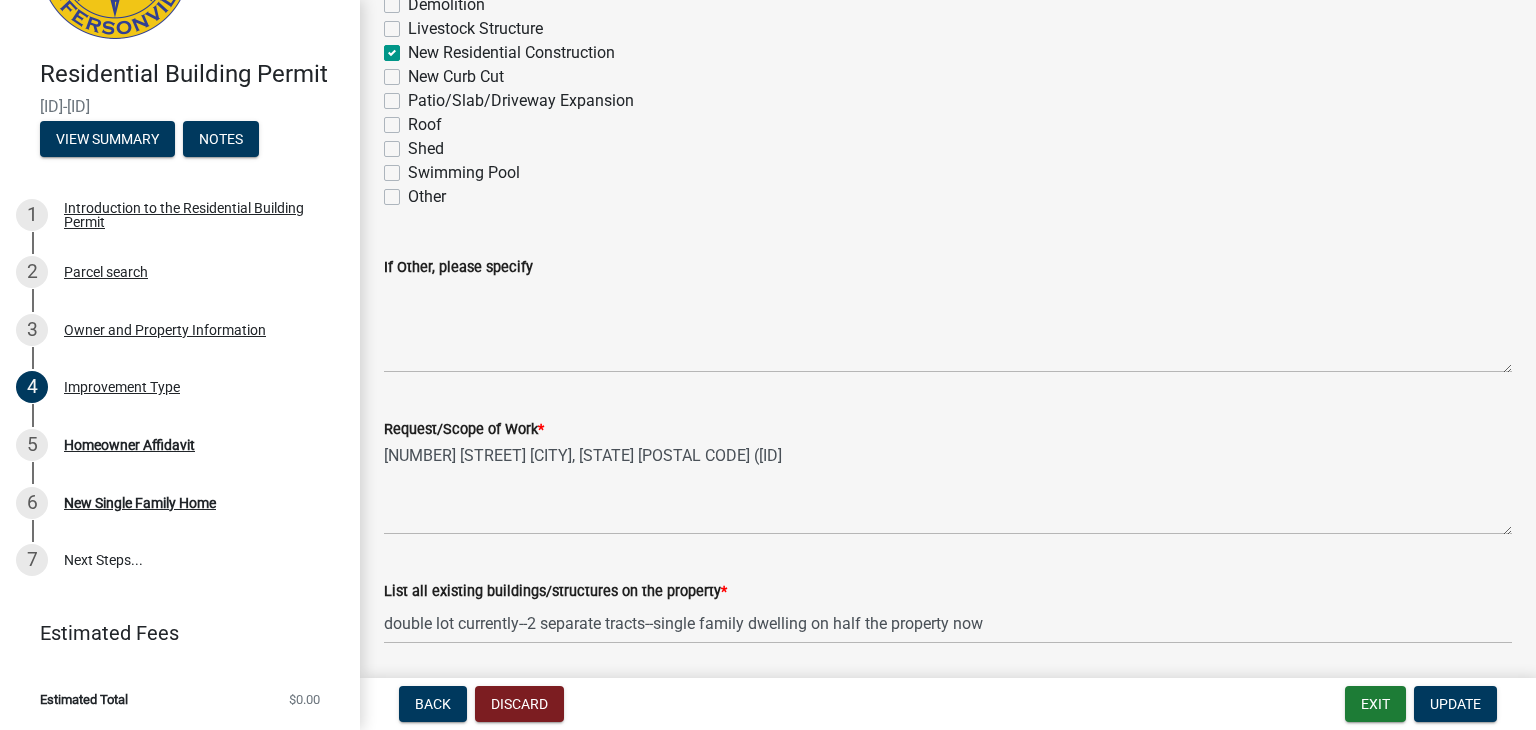 scroll, scrollTop: 355, scrollLeft: 0, axis: vertical 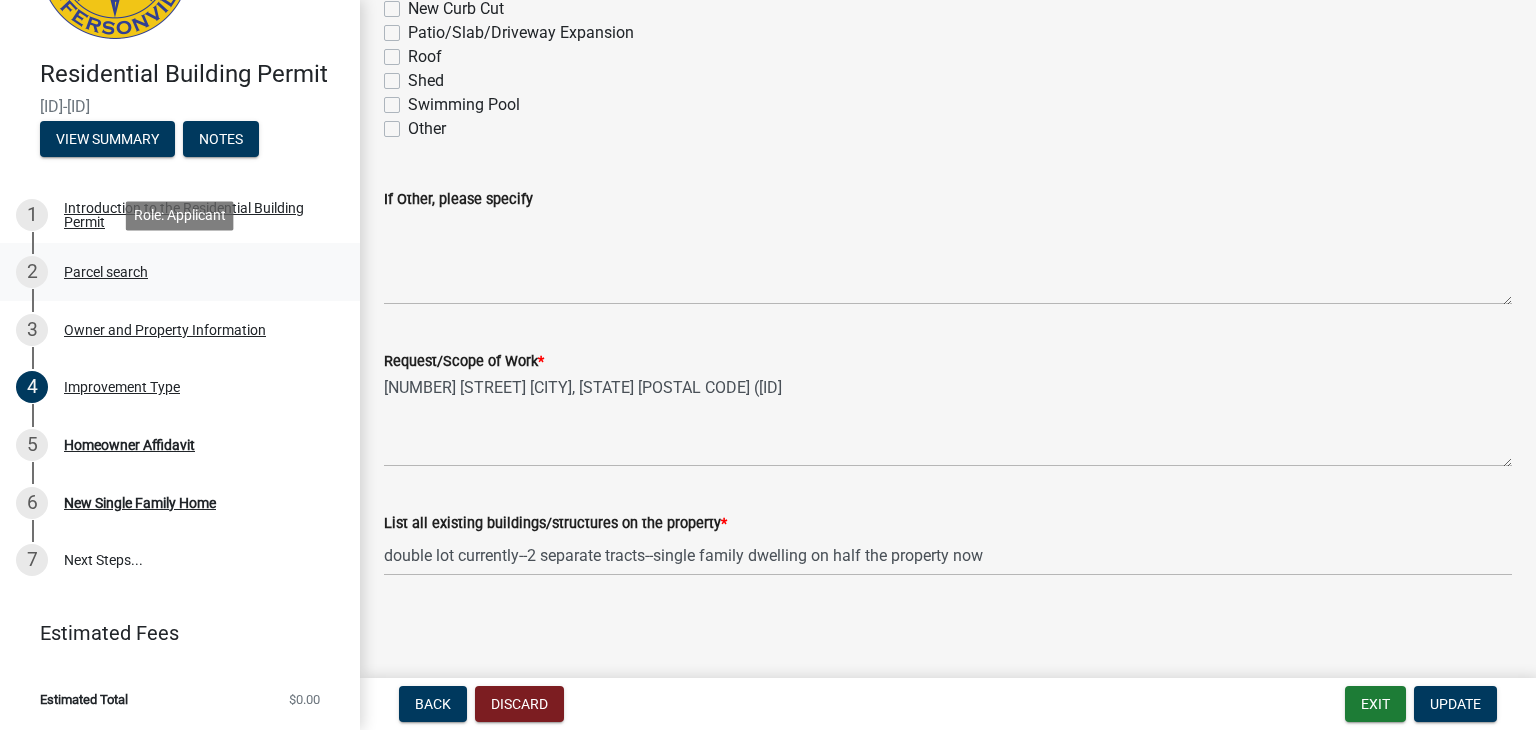 click on "Parcel search" at bounding box center (106, 272) 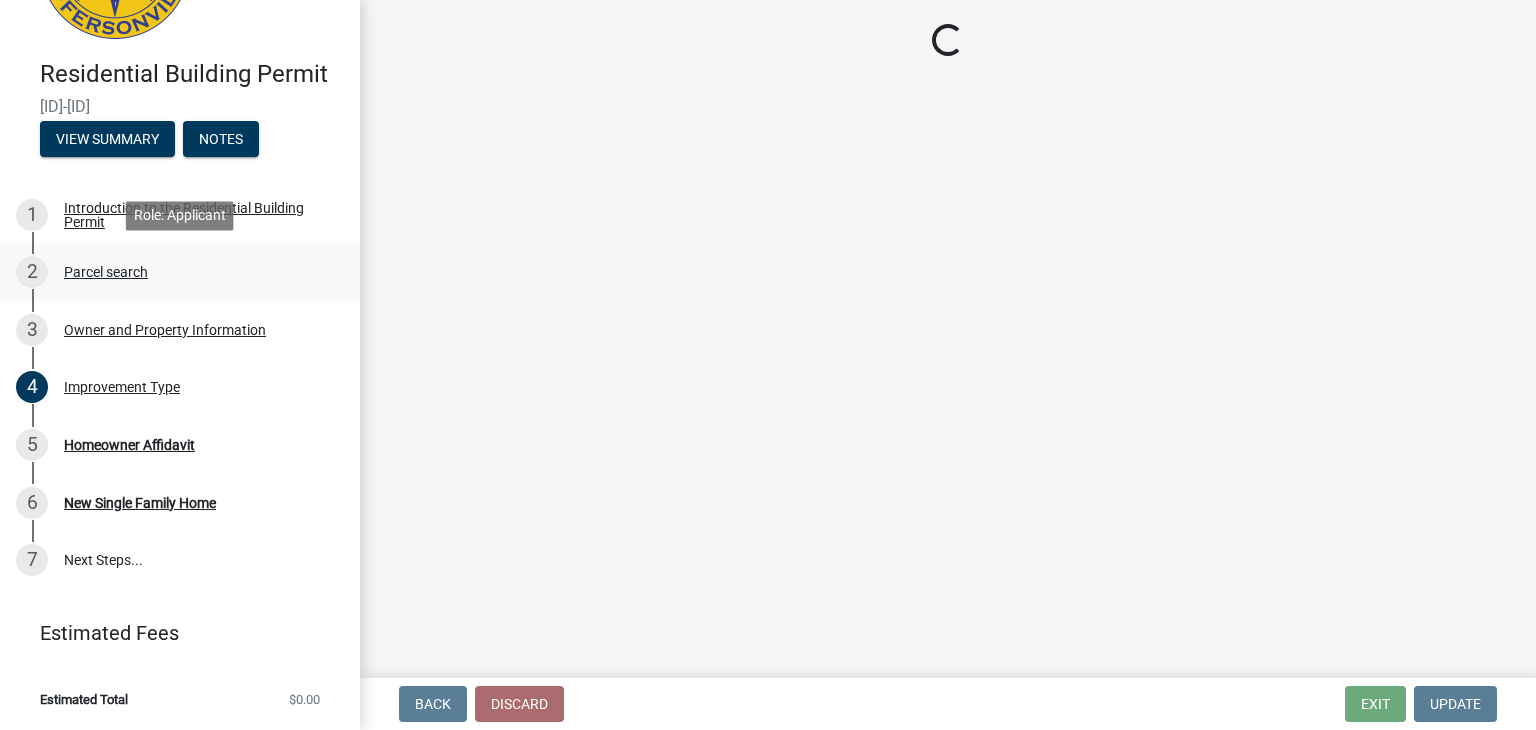 scroll, scrollTop: 0, scrollLeft: 0, axis: both 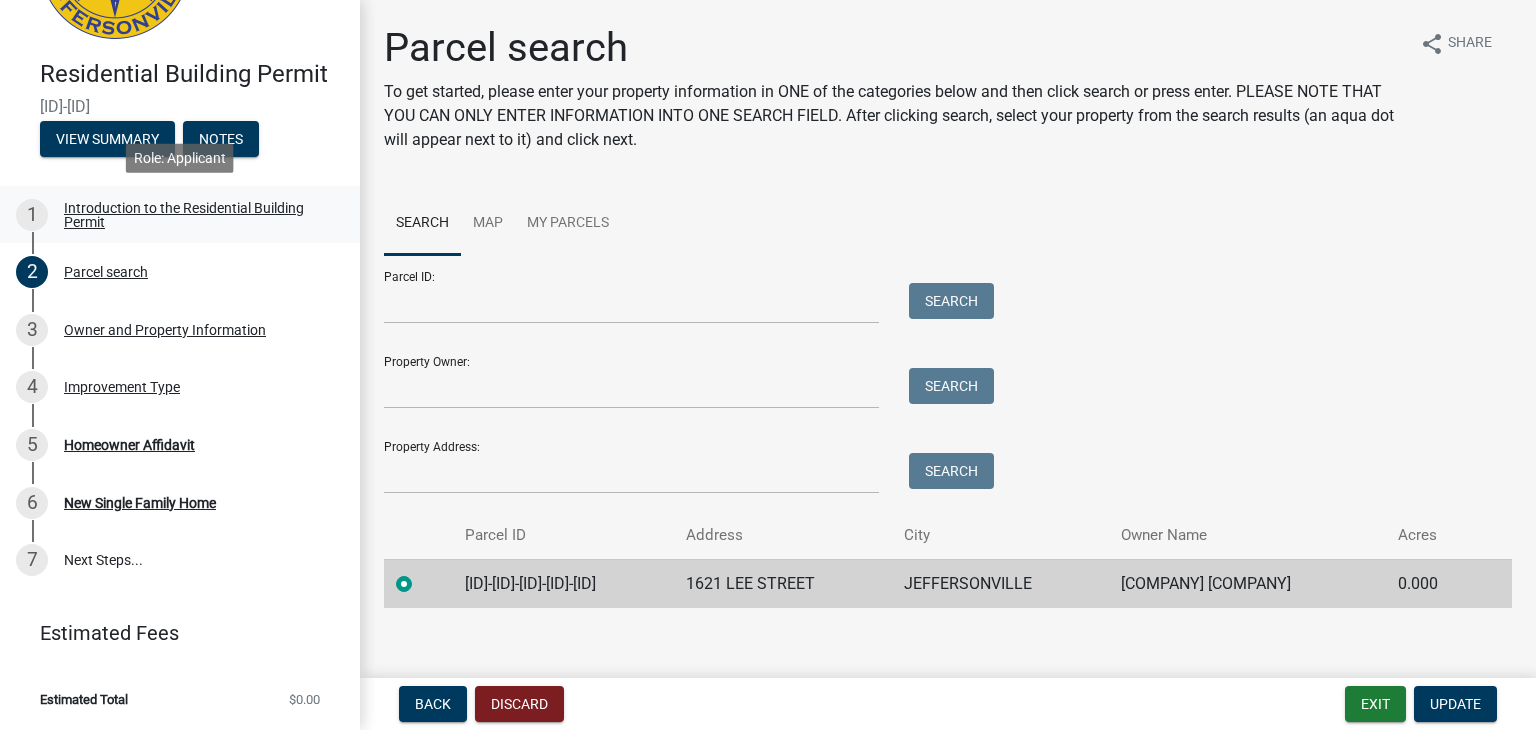 click on "Introduction to the Residential Building Permit" at bounding box center (196, 215) 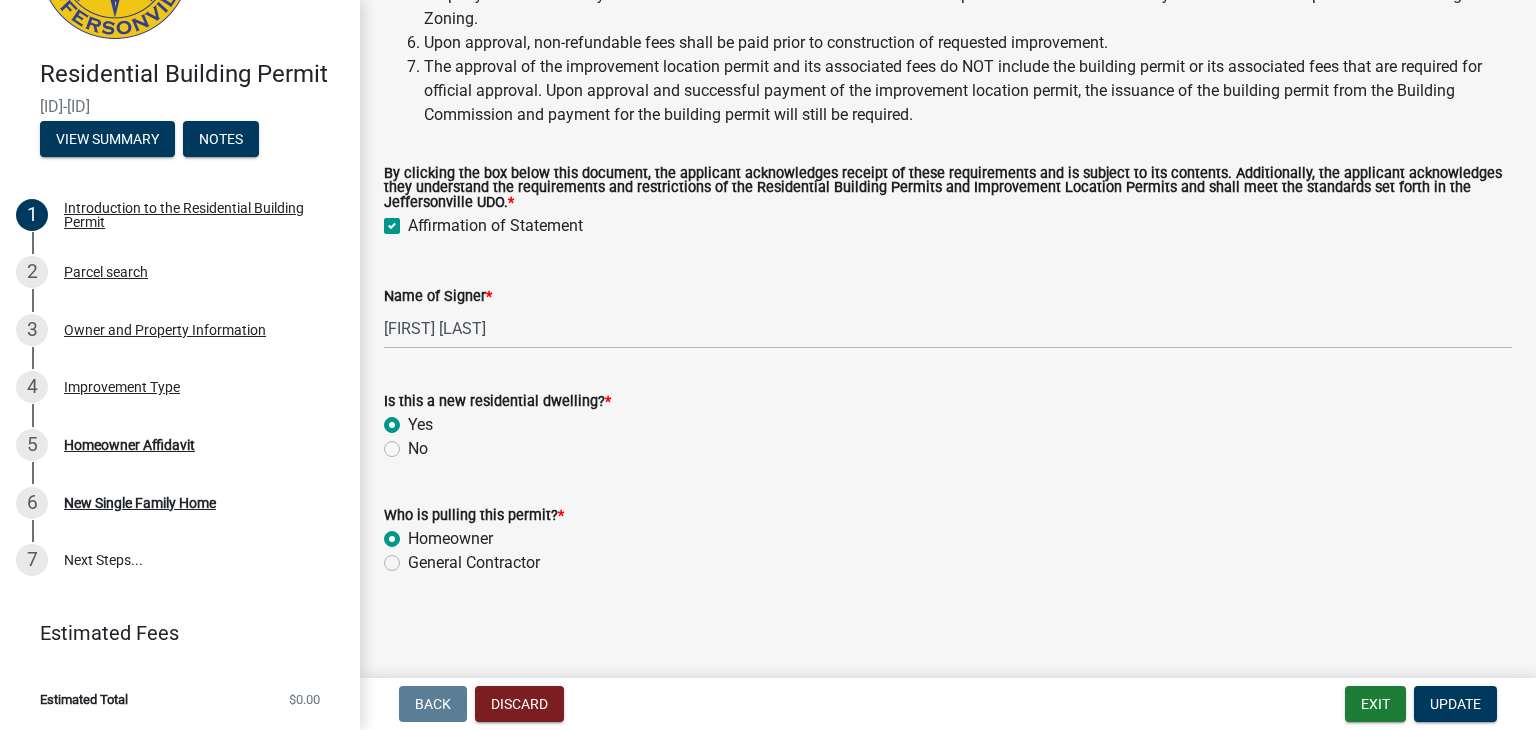 scroll, scrollTop: 385, scrollLeft: 0, axis: vertical 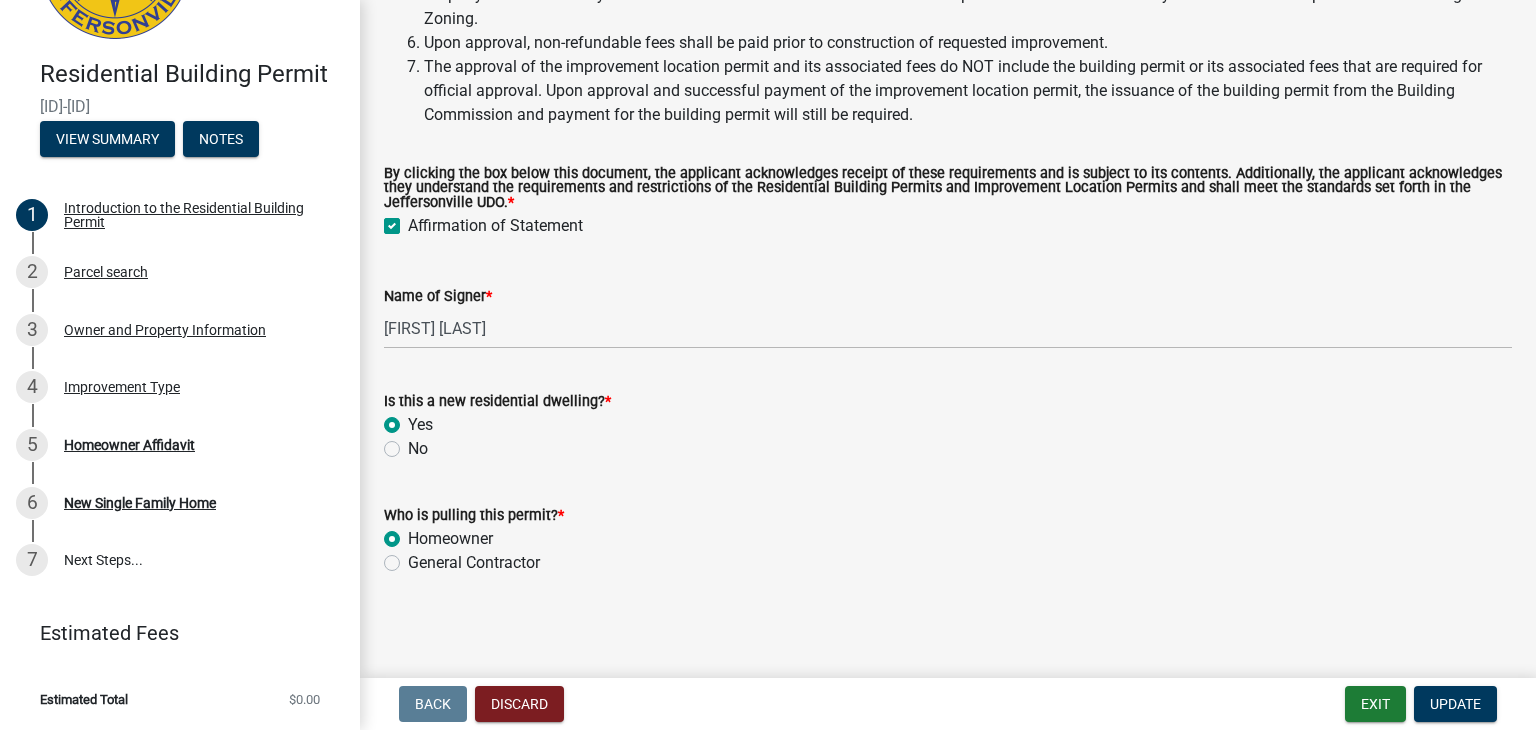 click on "General Contractor" 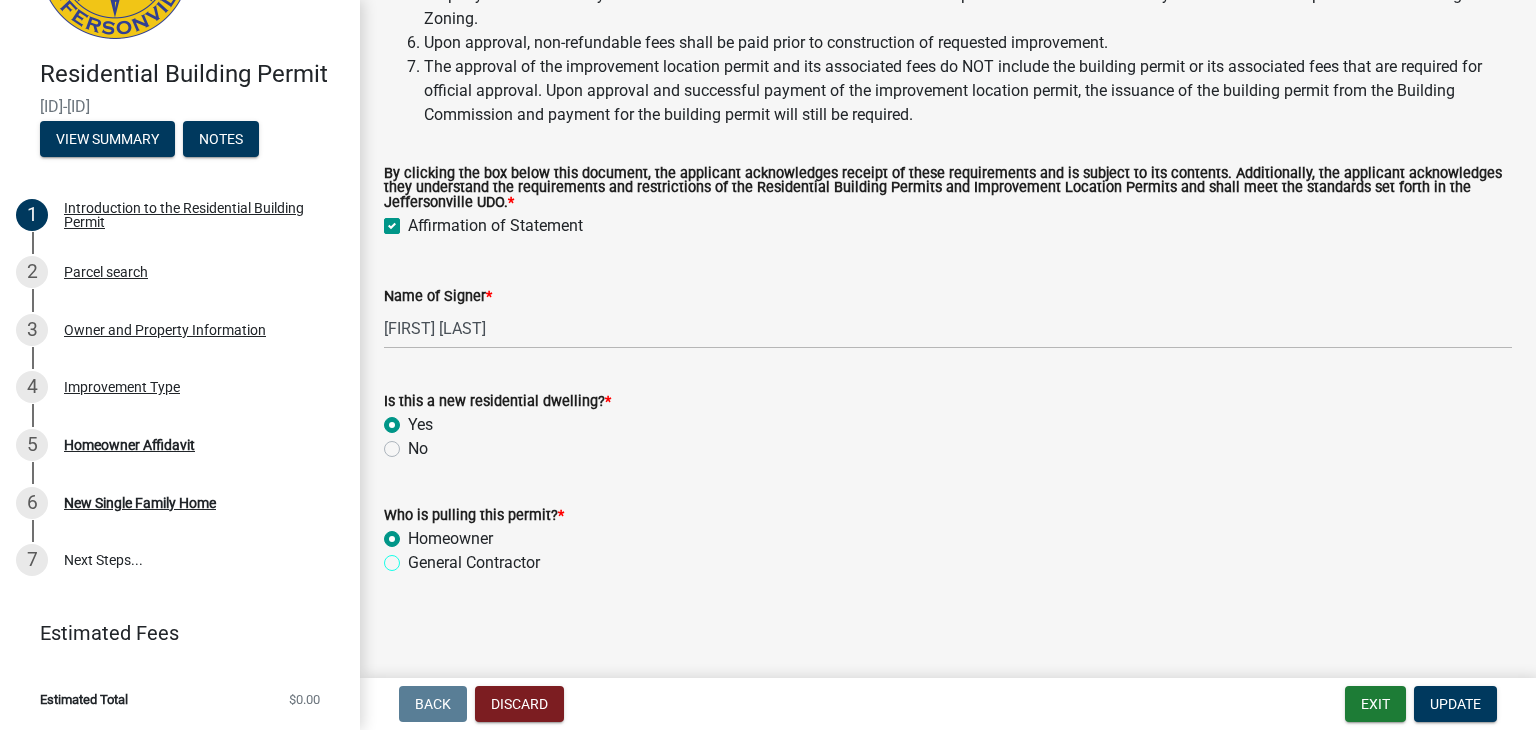 click on "General Contractor" at bounding box center [414, 557] 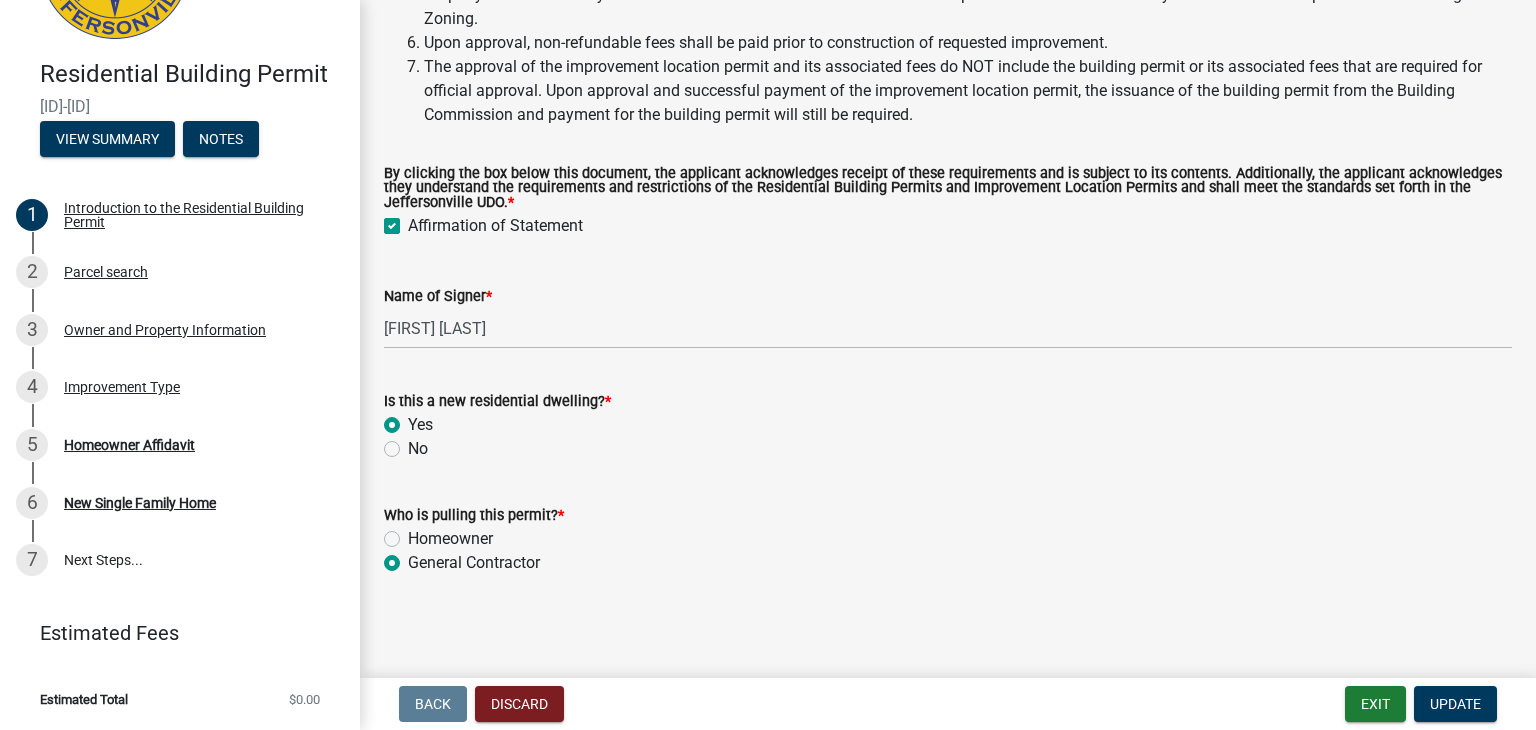 radio on "true" 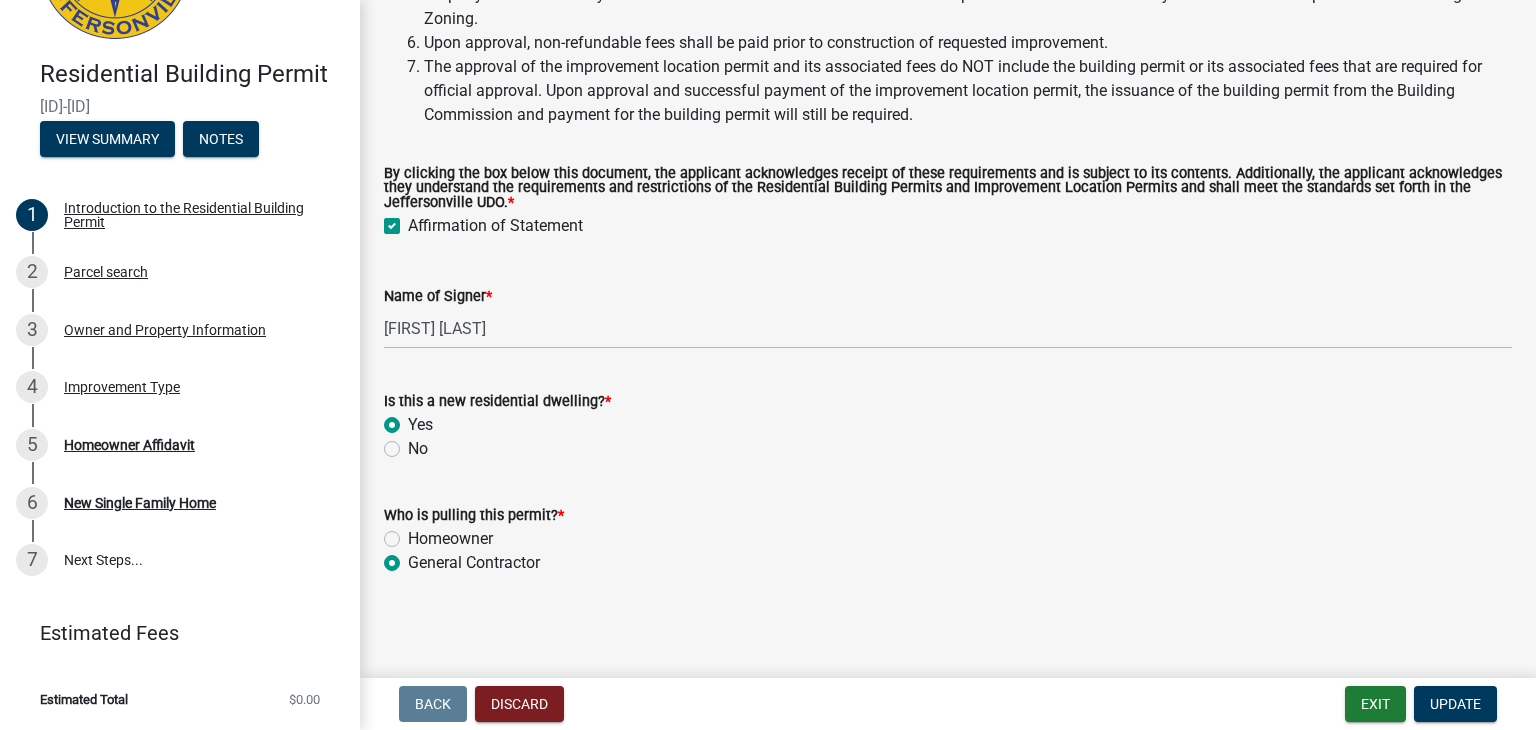 click on "Homeowner" 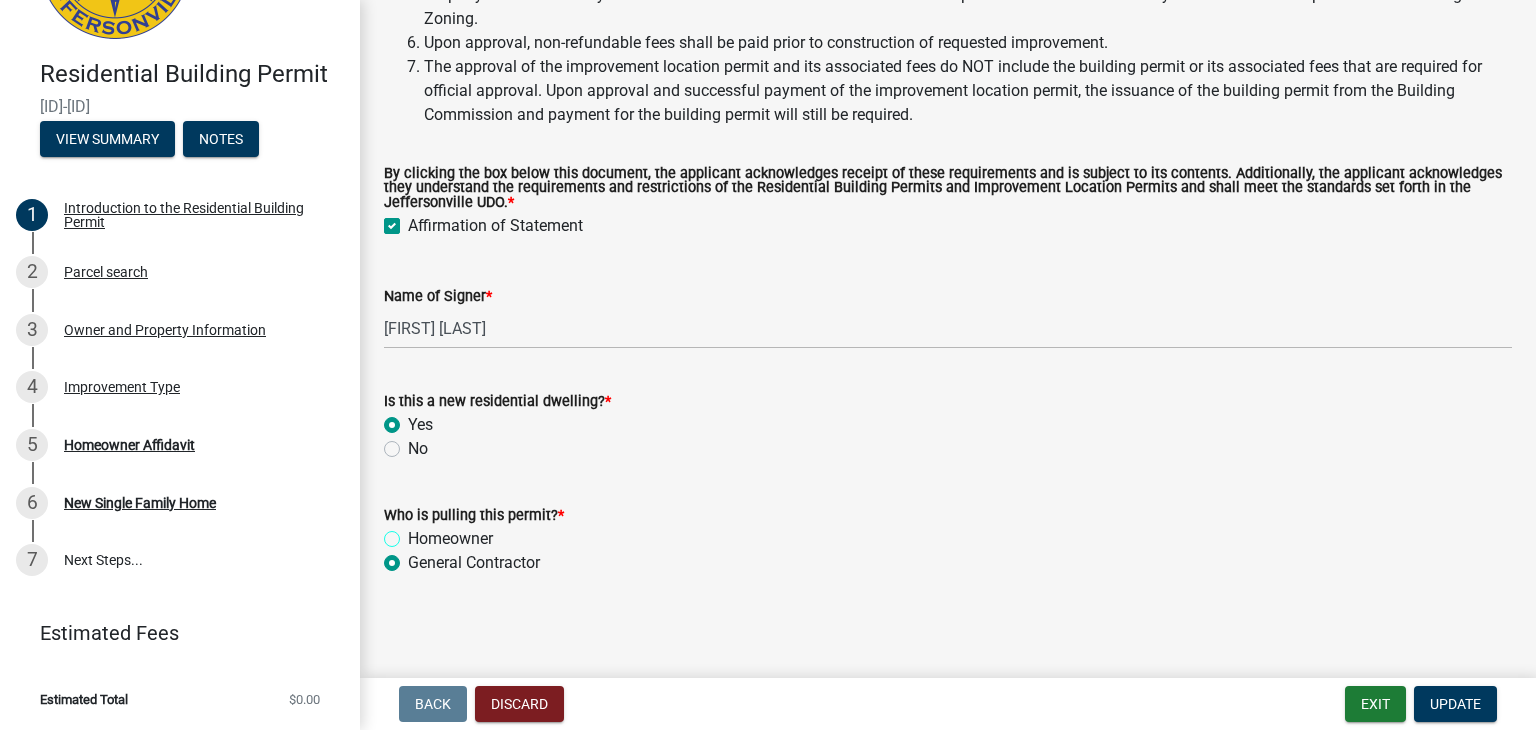 click on "Homeowner" at bounding box center (414, 533) 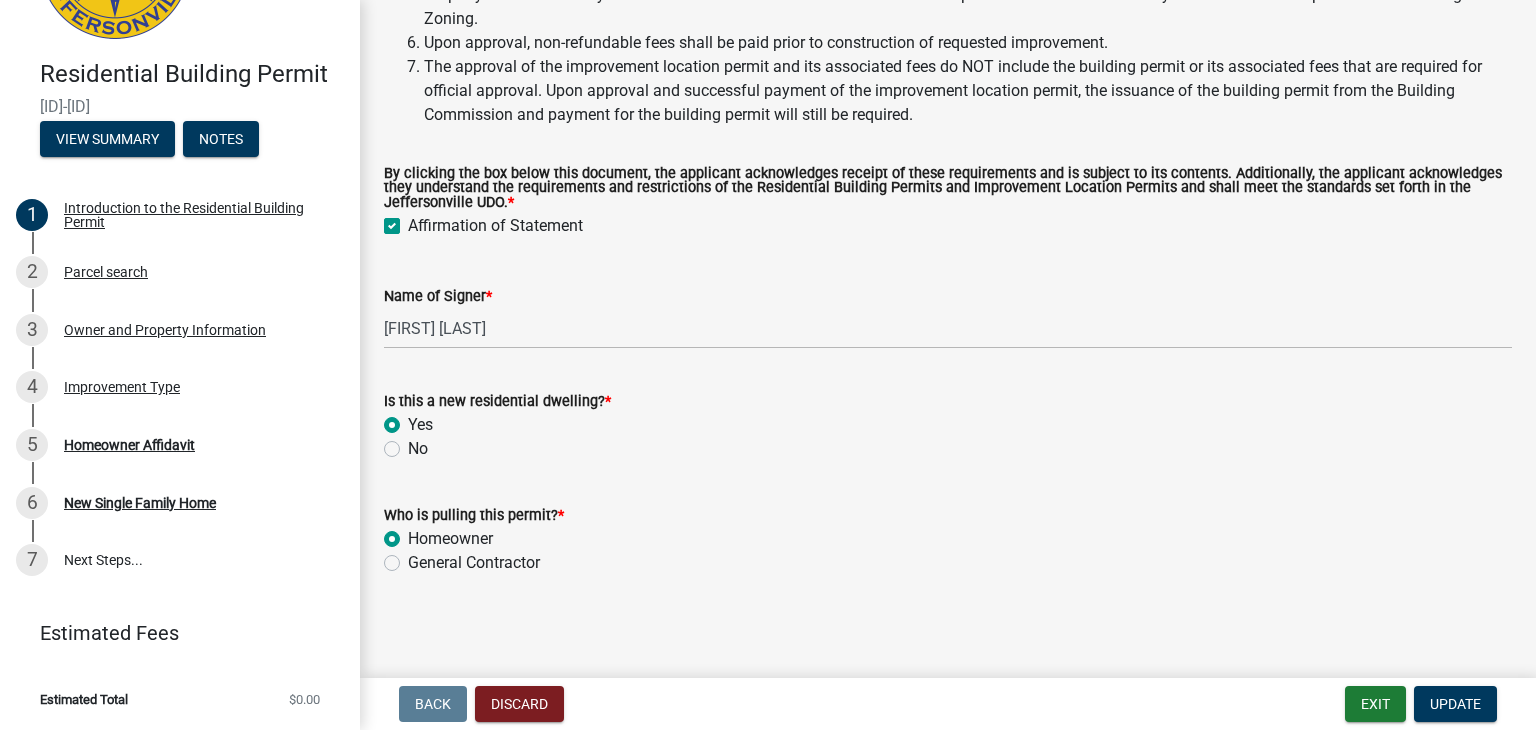 radio on "true" 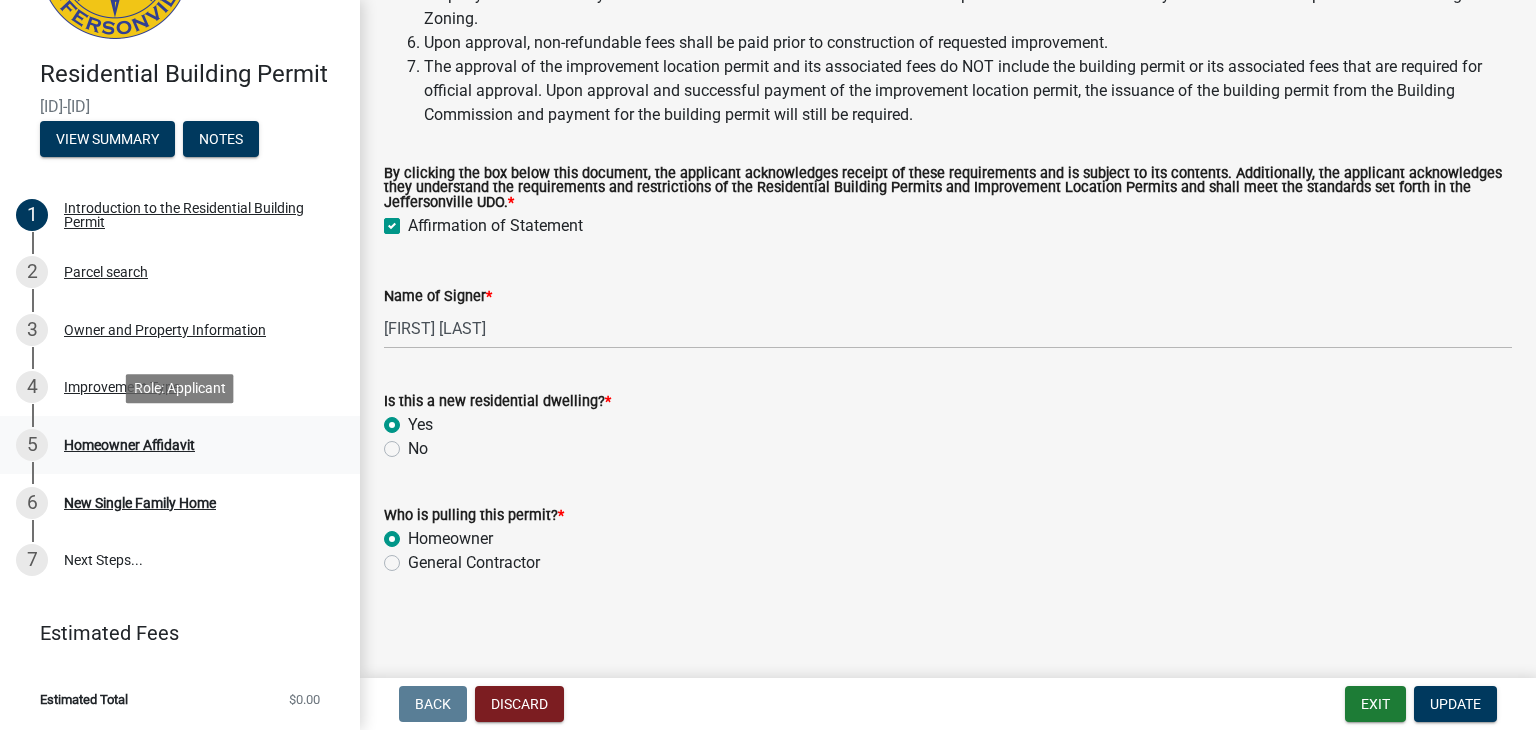 click on "Homeowner Affidavit" at bounding box center [129, 445] 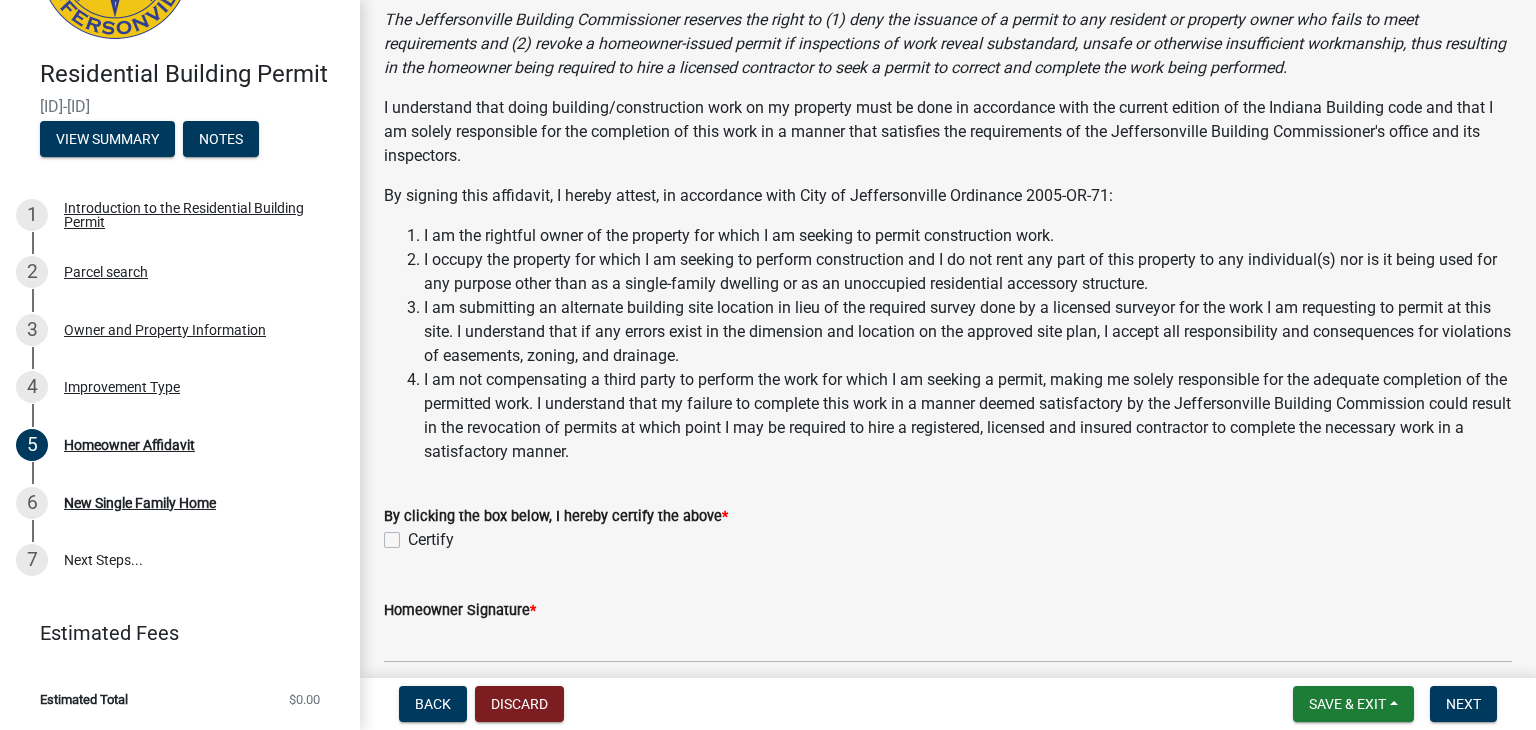 scroll, scrollTop: 360, scrollLeft: 0, axis: vertical 